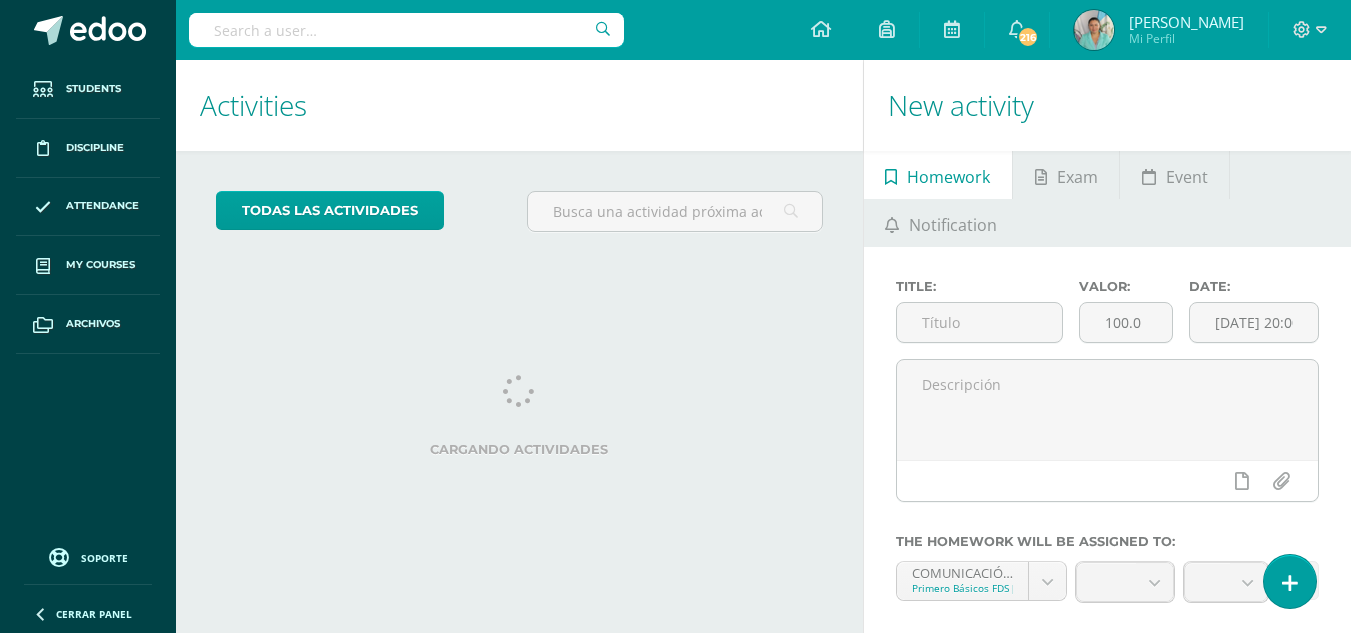 scroll, scrollTop: 0, scrollLeft: 0, axis: both 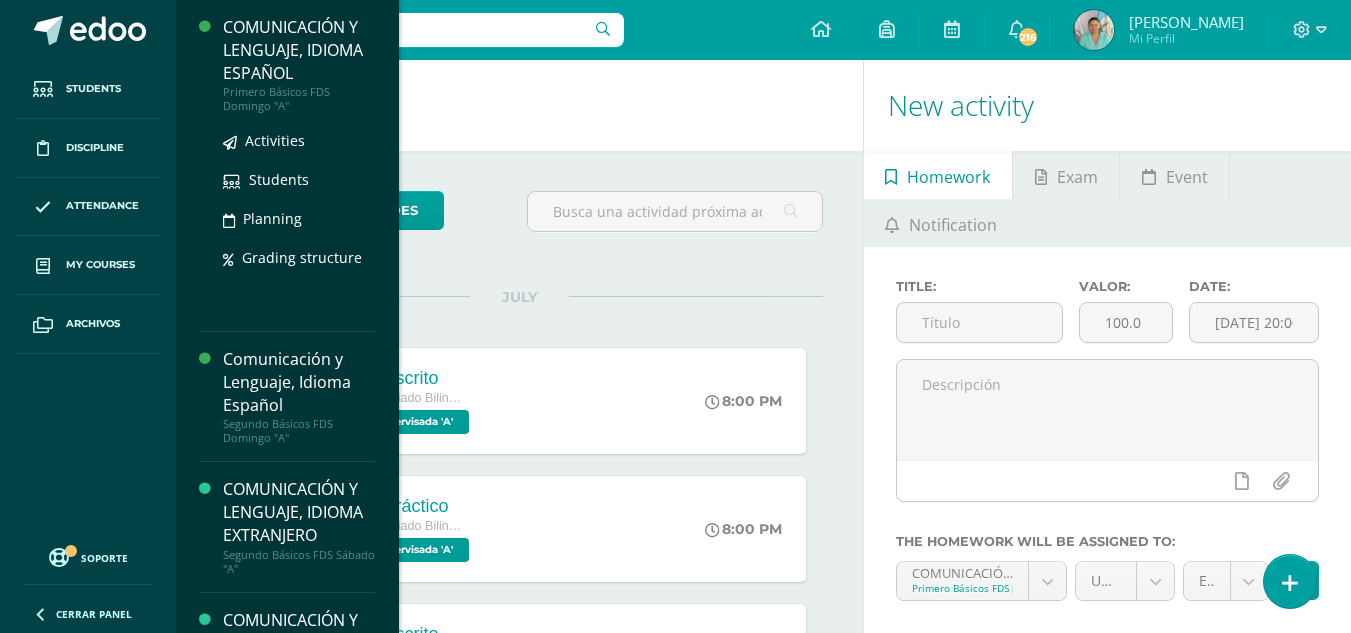 click on "COMUNICACIÓN Y LENGUAJE, IDIOMA ESPAÑOL" at bounding box center [299, 50] 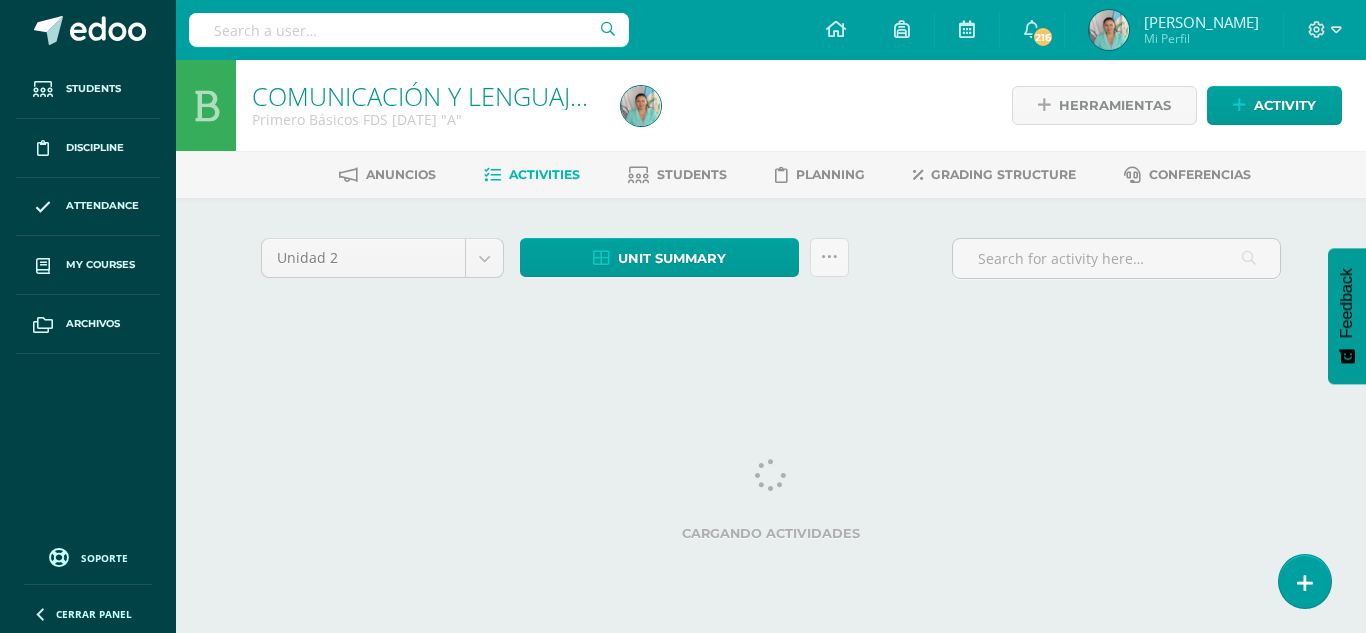 scroll, scrollTop: 0, scrollLeft: 0, axis: both 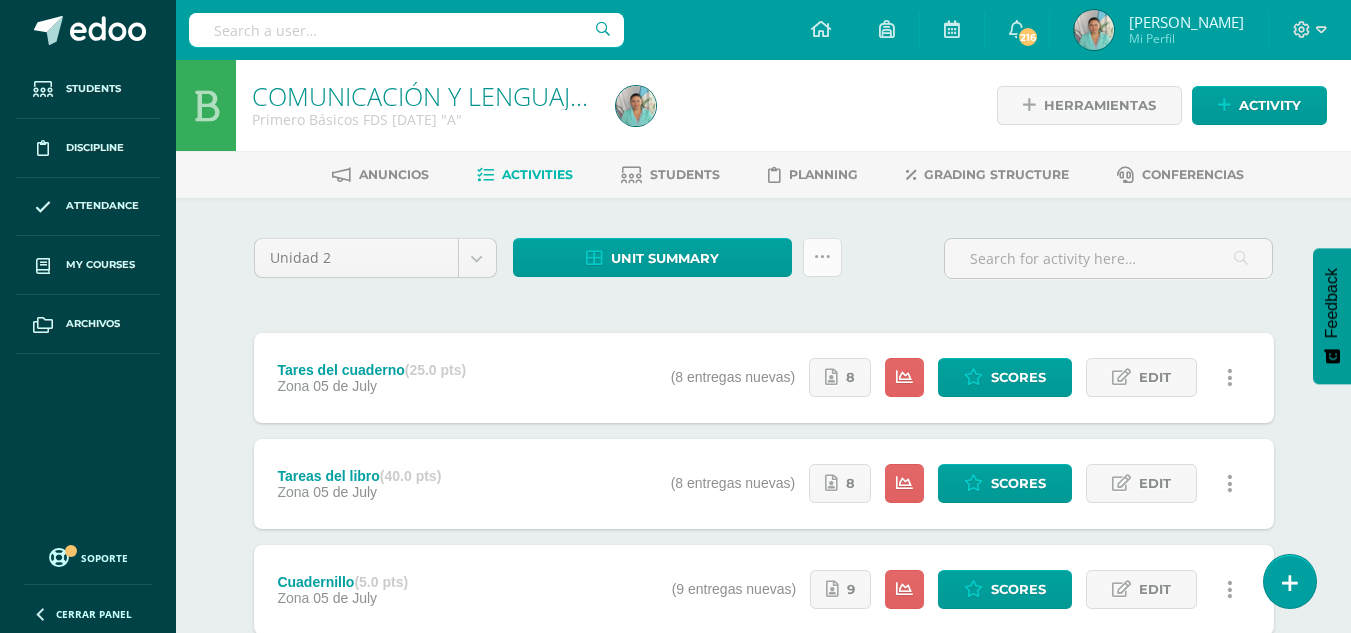 click at bounding box center [822, 257] 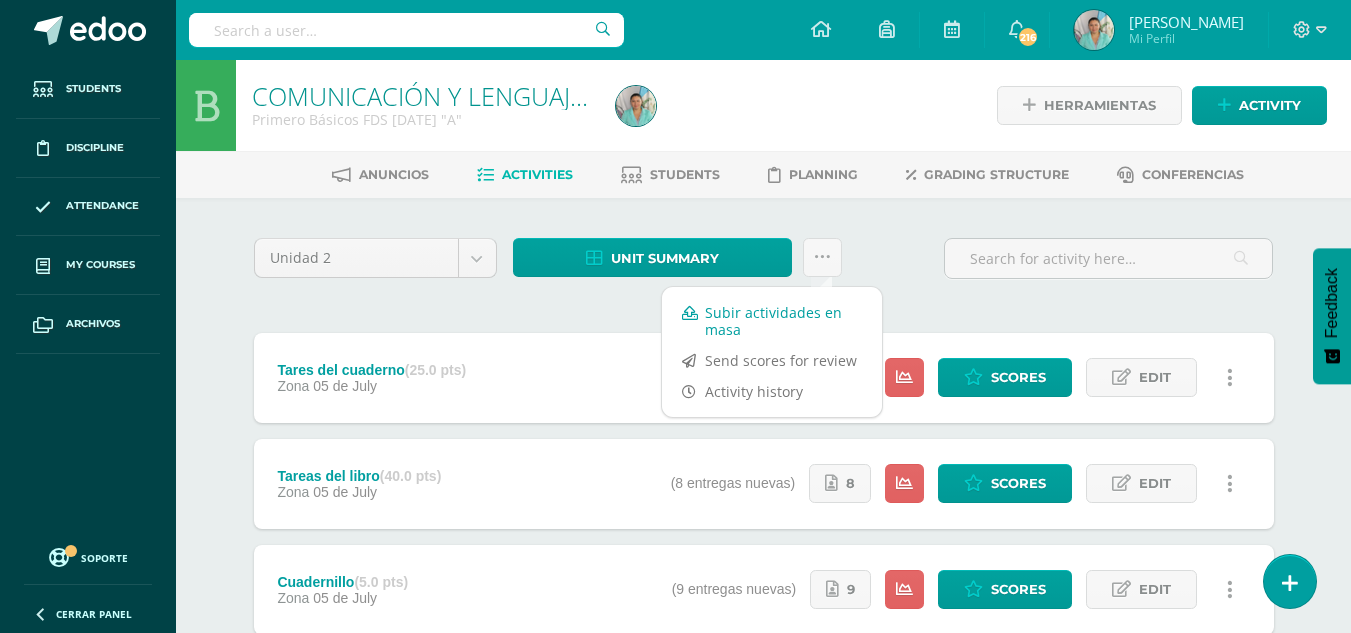 click on "Subir actividades en masa" at bounding box center (772, 321) 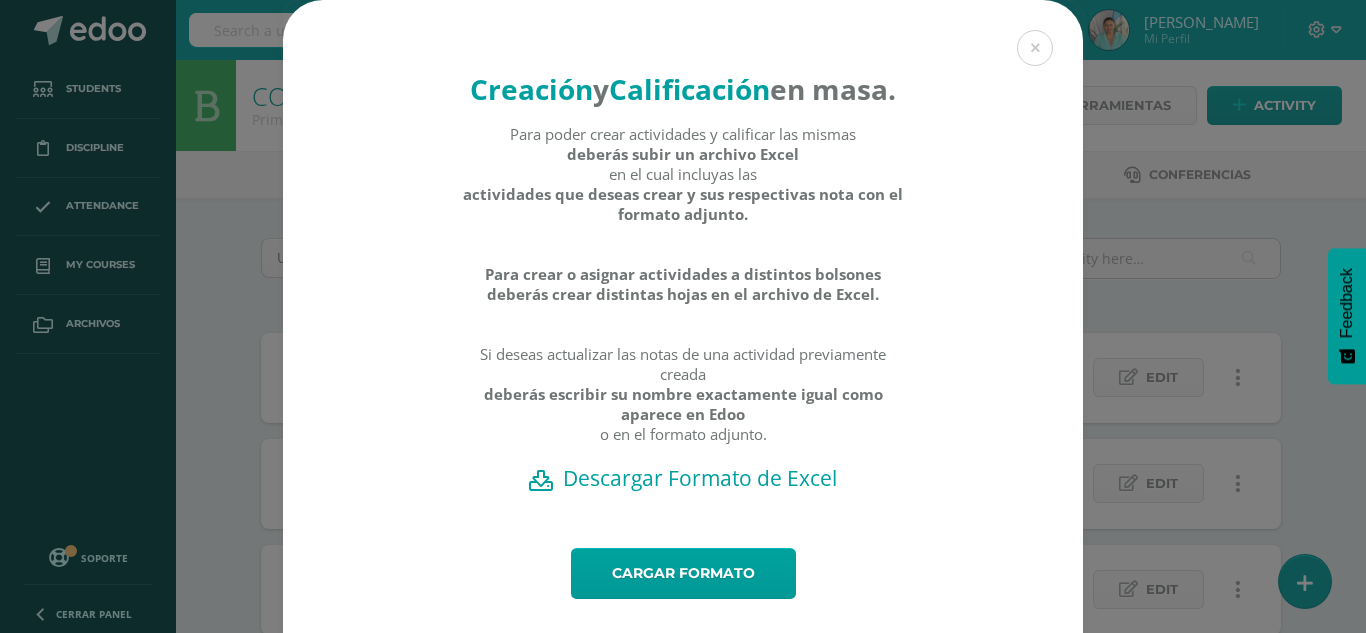 click on "Descargar Formato de Excel" at bounding box center (683, 478) 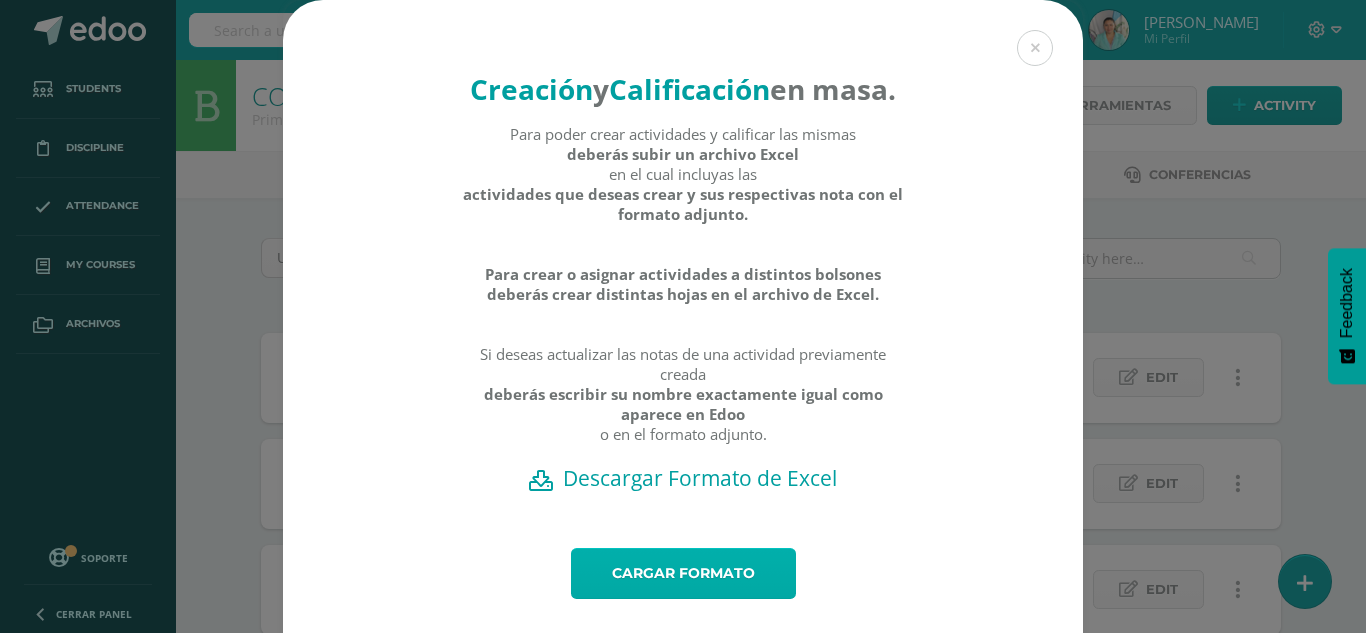 click on "Cargar formato" at bounding box center [683, 573] 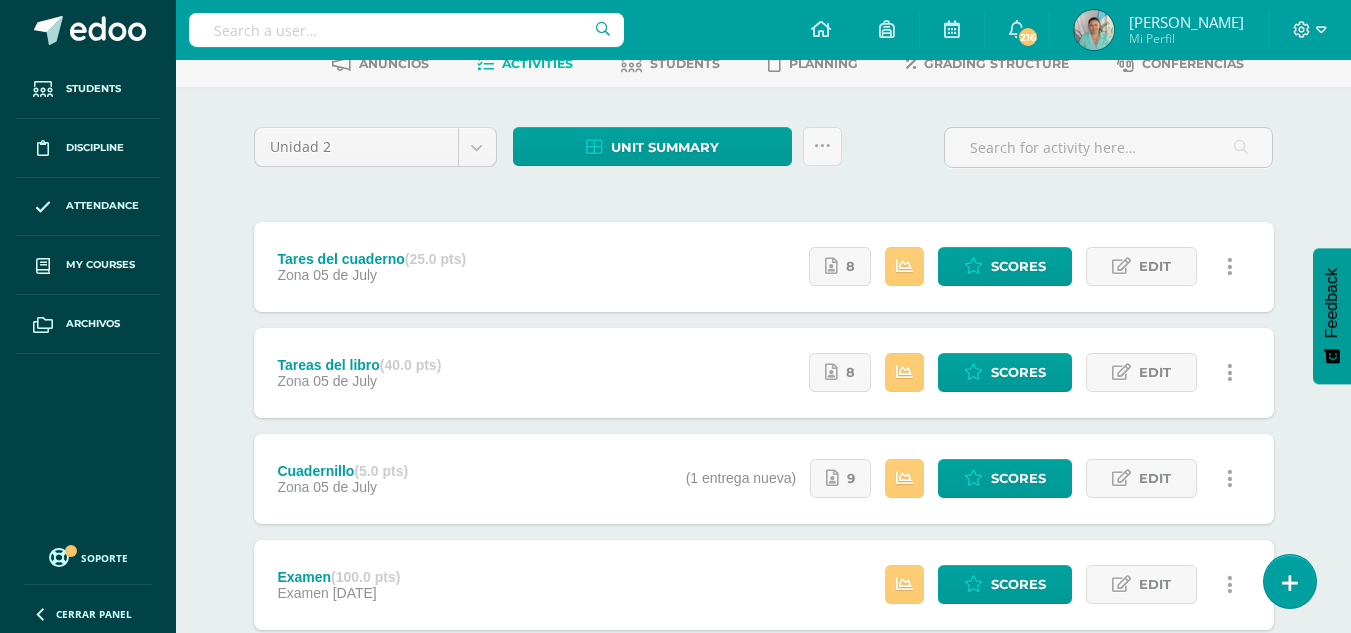 scroll, scrollTop: 241, scrollLeft: 0, axis: vertical 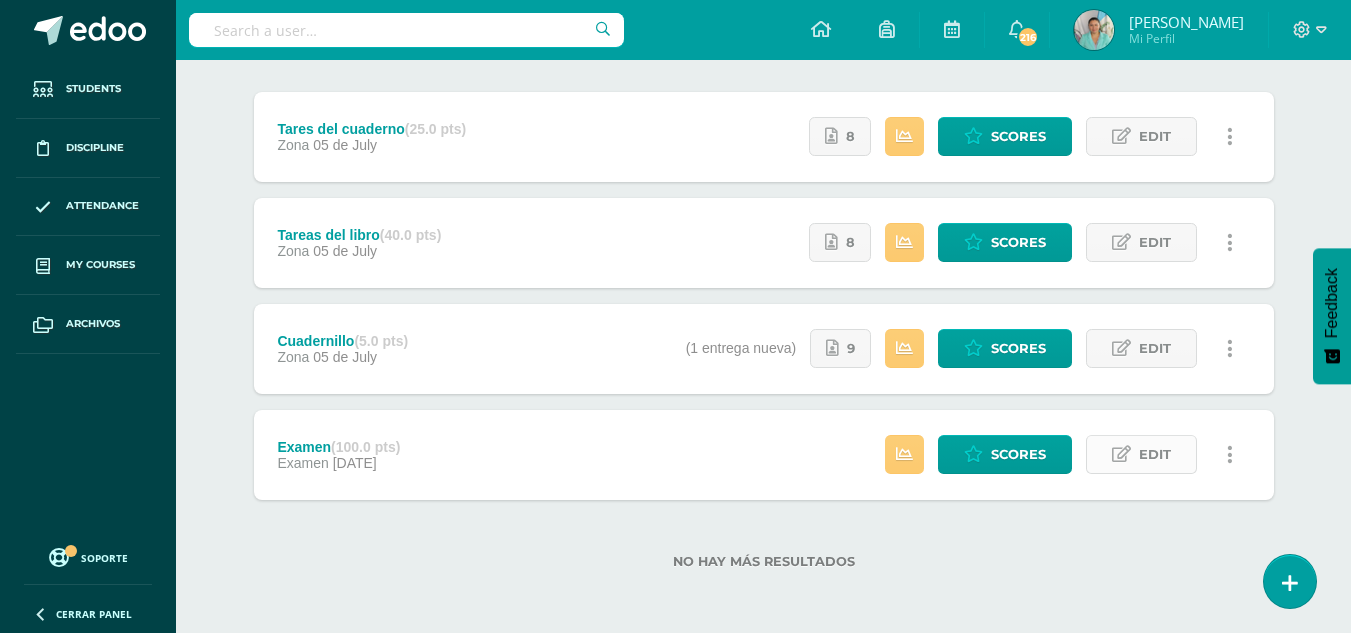 click on "Edit" at bounding box center [1155, 454] 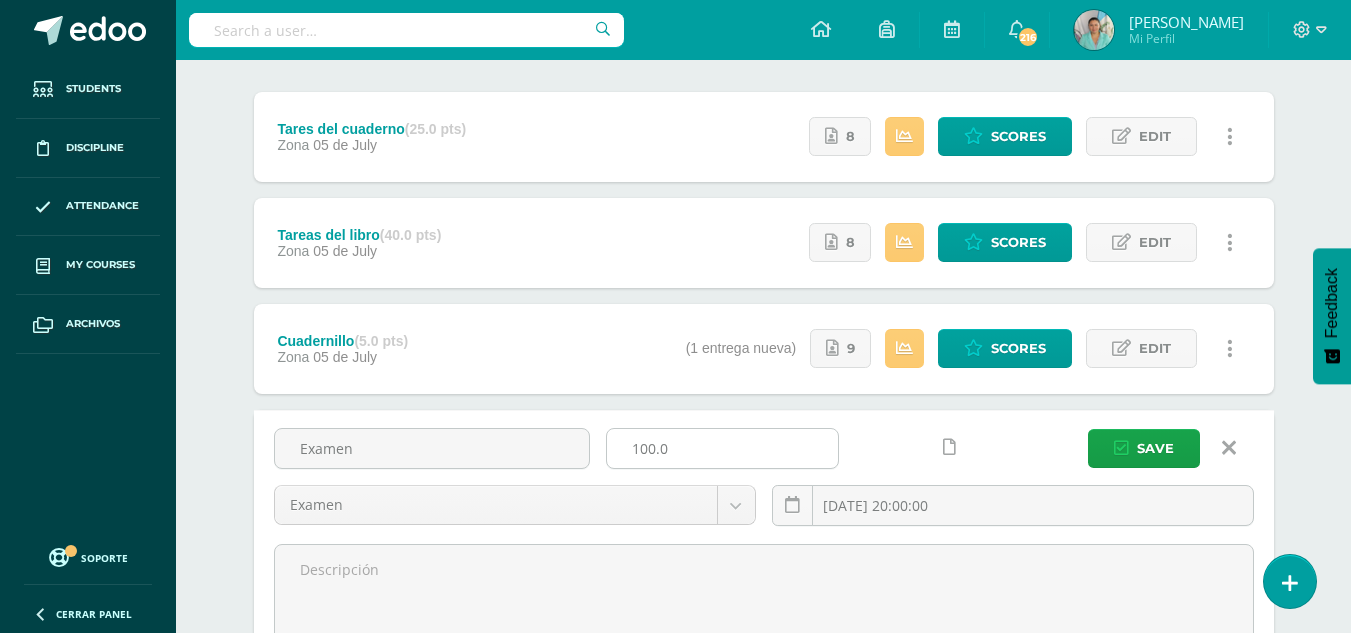 click on "100.0" at bounding box center [722, 448] 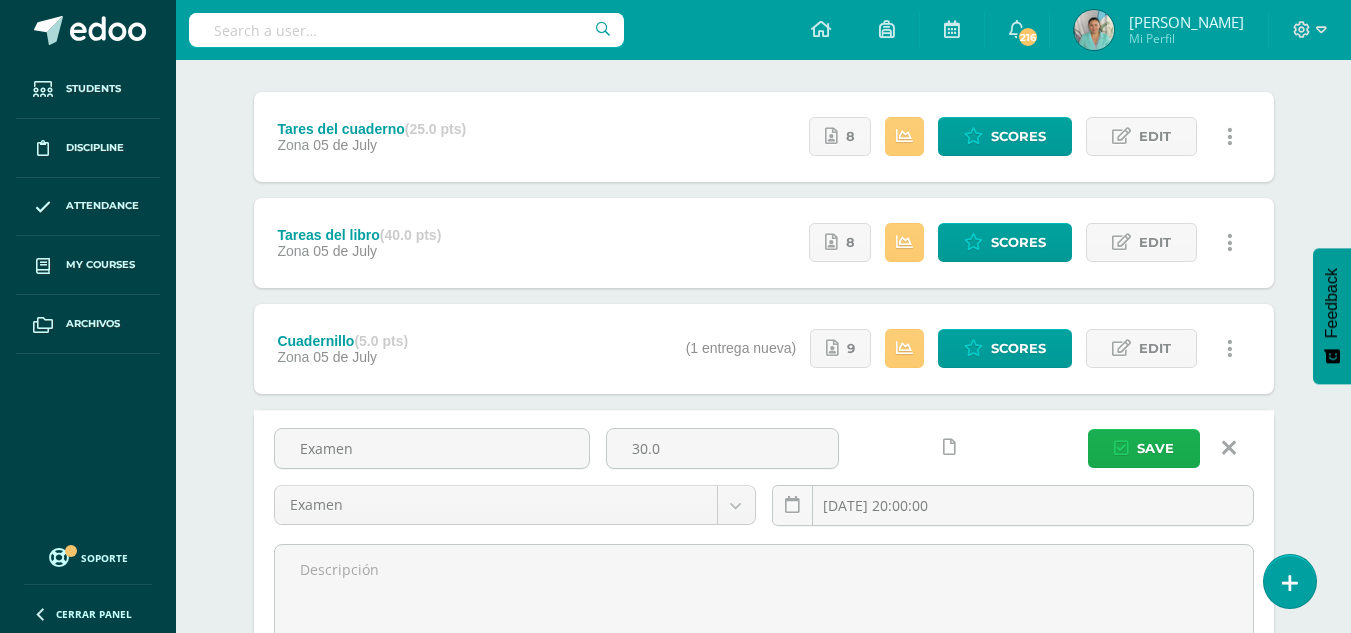 type on "30.0" 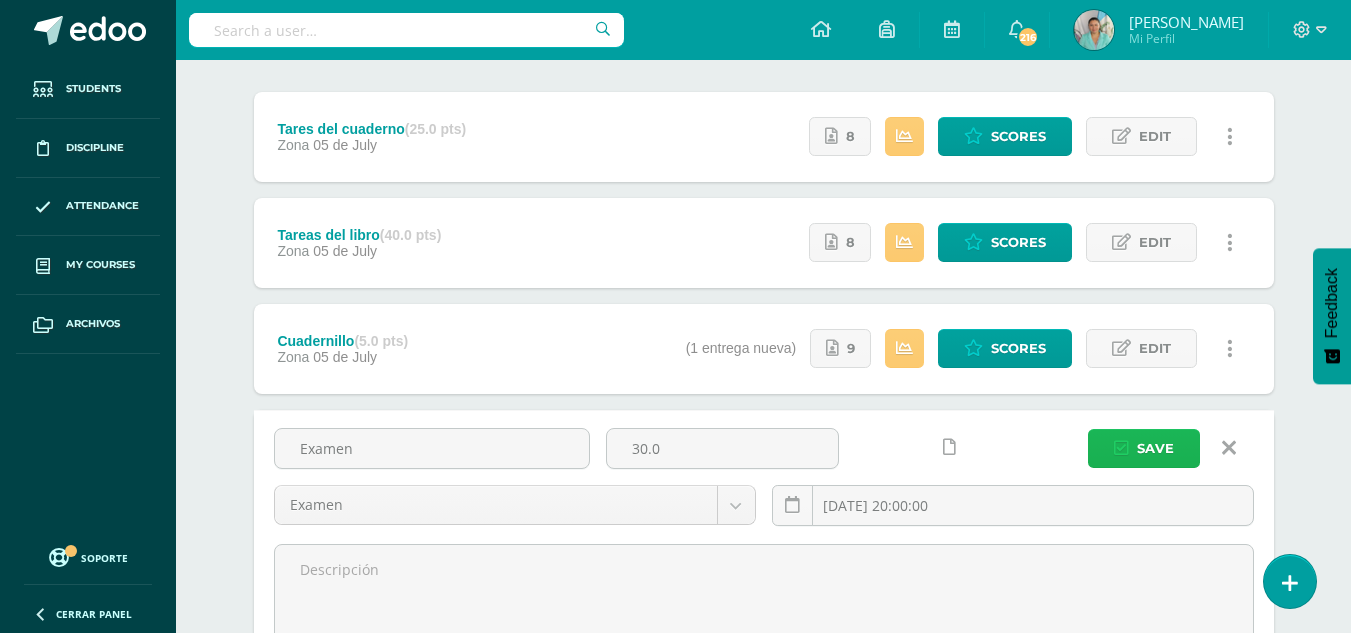click on "Save" at bounding box center [1155, 448] 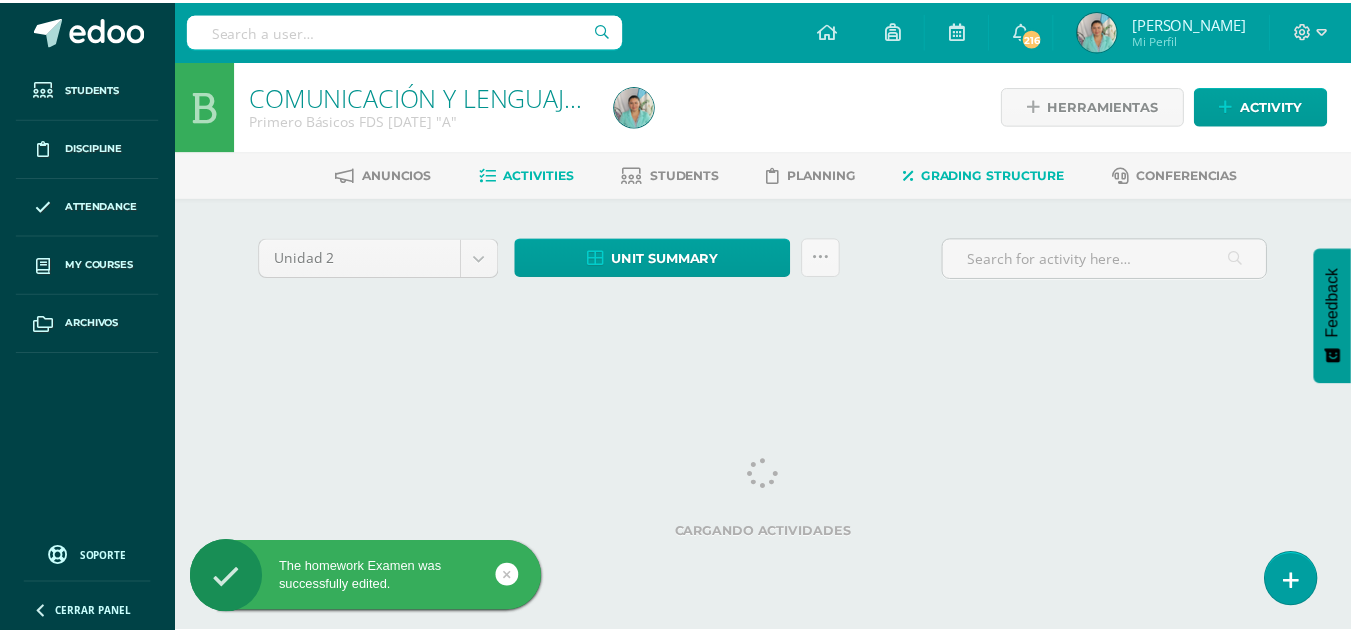 scroll, scrollTop: 0, scrollLeft: 0, axis: both 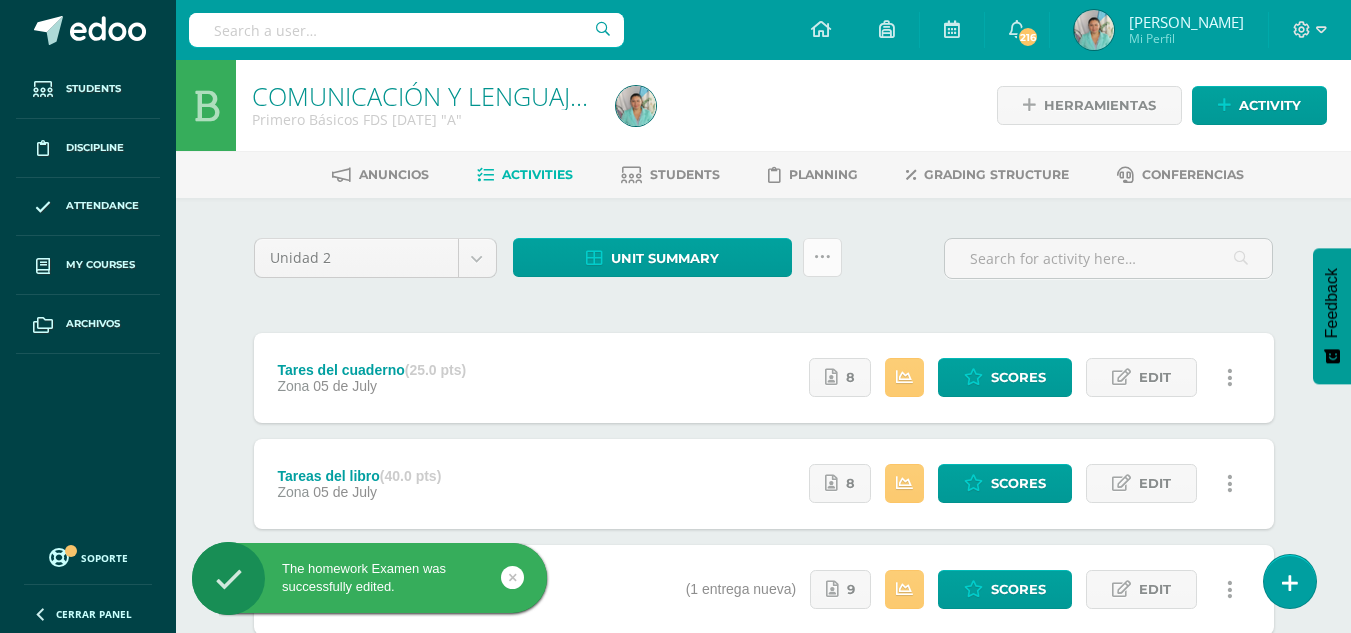 click at bounding box center [822, 257] 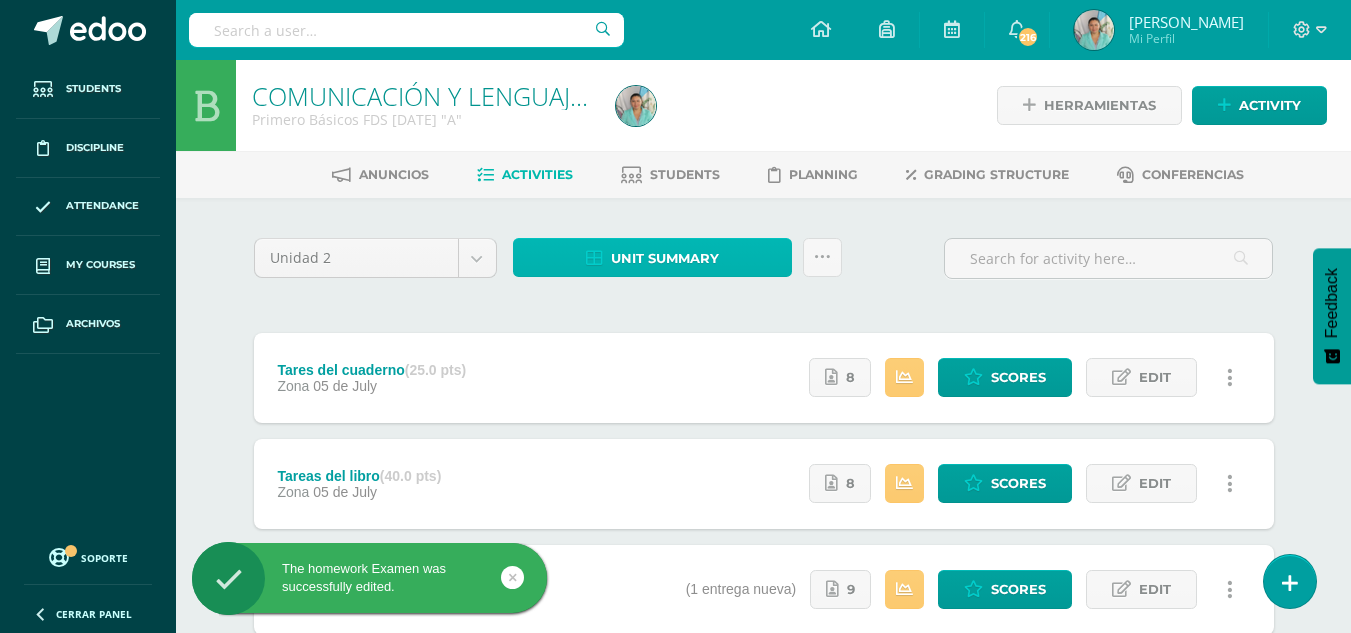 click on "Unit summary" at bounding box center [665, 258] 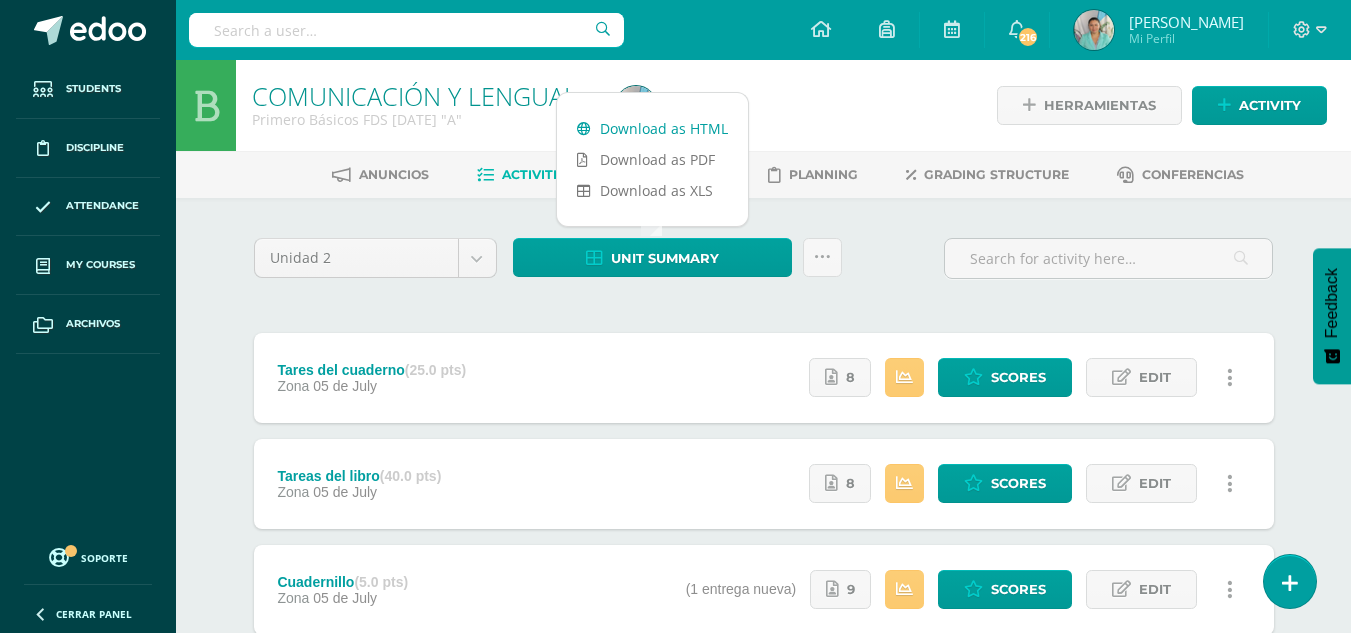 click on "Download as HTML" at bounding box center (652, 128) 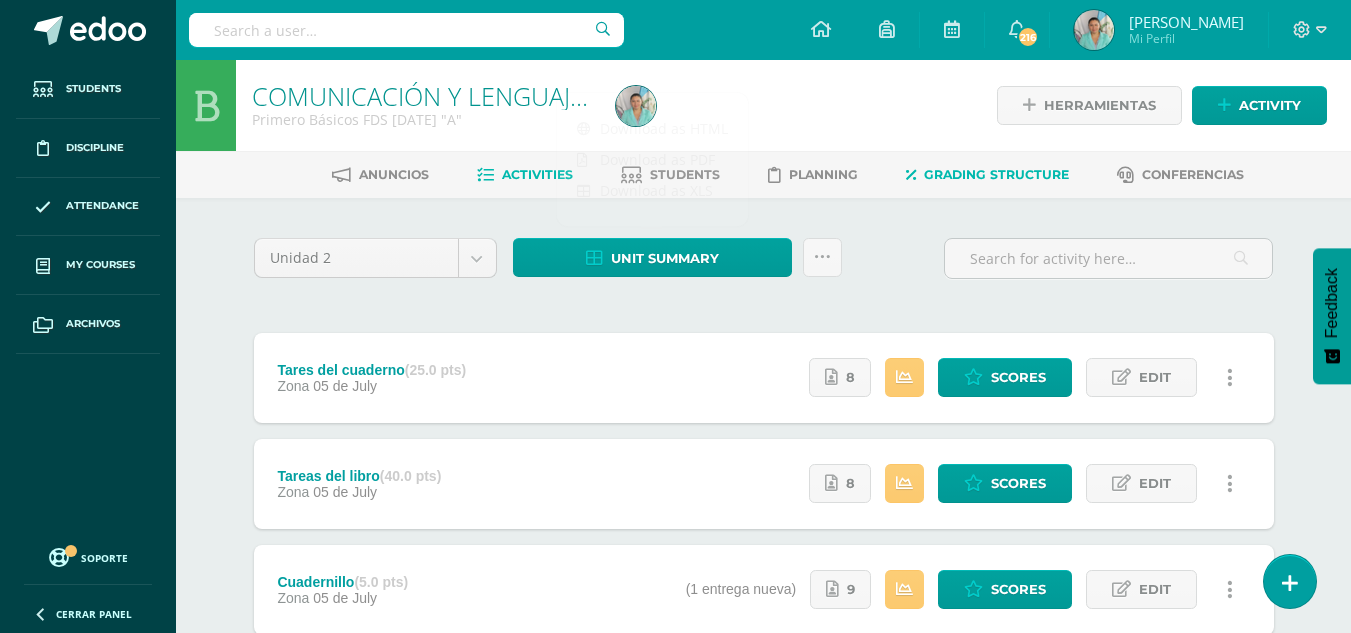 click on "Grading structure" at bounding box center (996, 174) 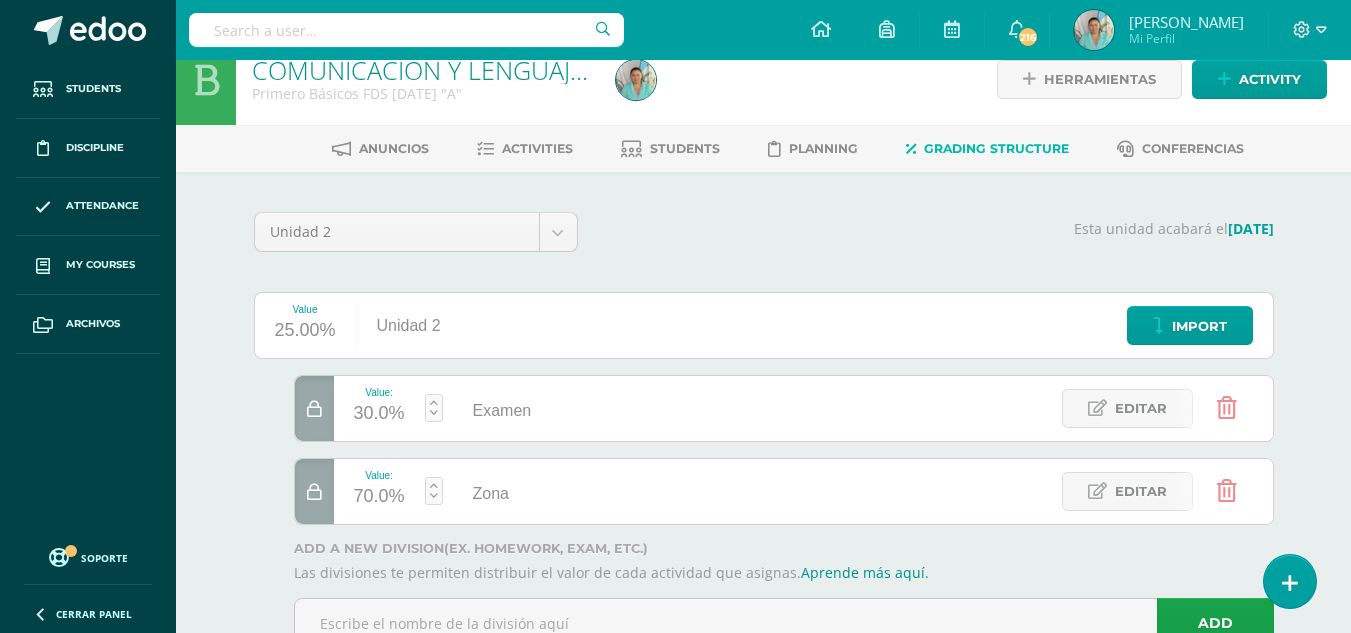 scroll, scrollTop: 0, scrollLeft: 0, axis: both 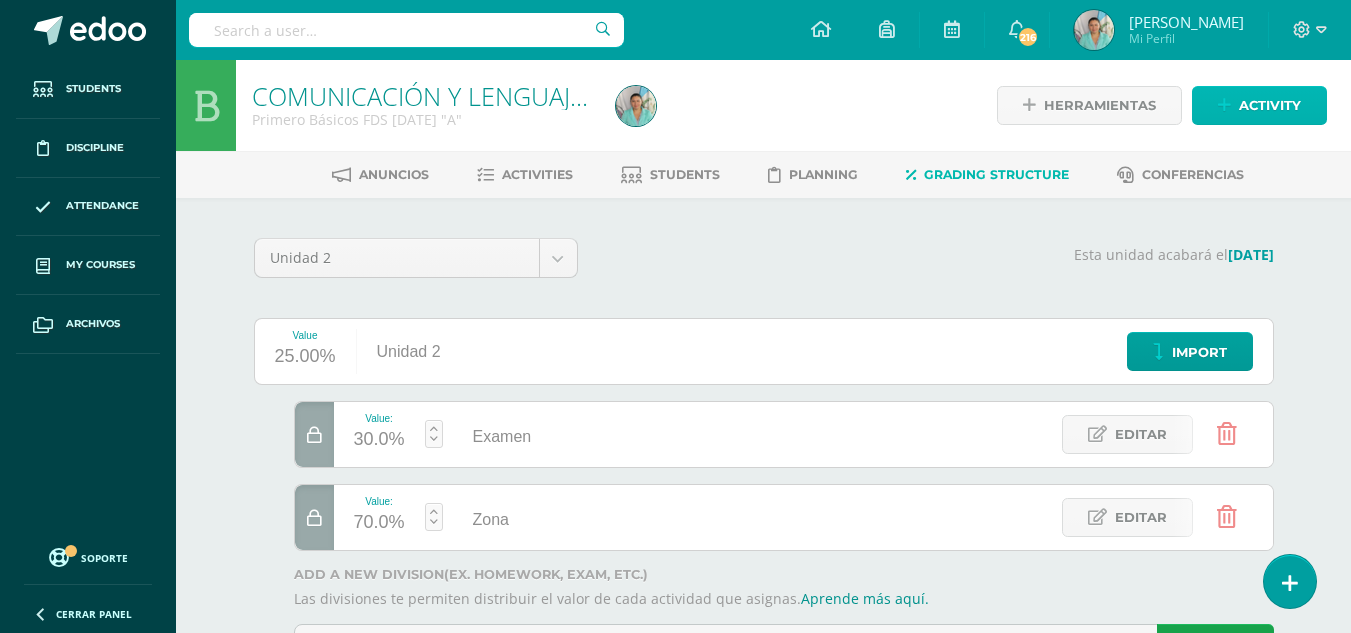 click on "Activity" at bounding box center [1270, 105] 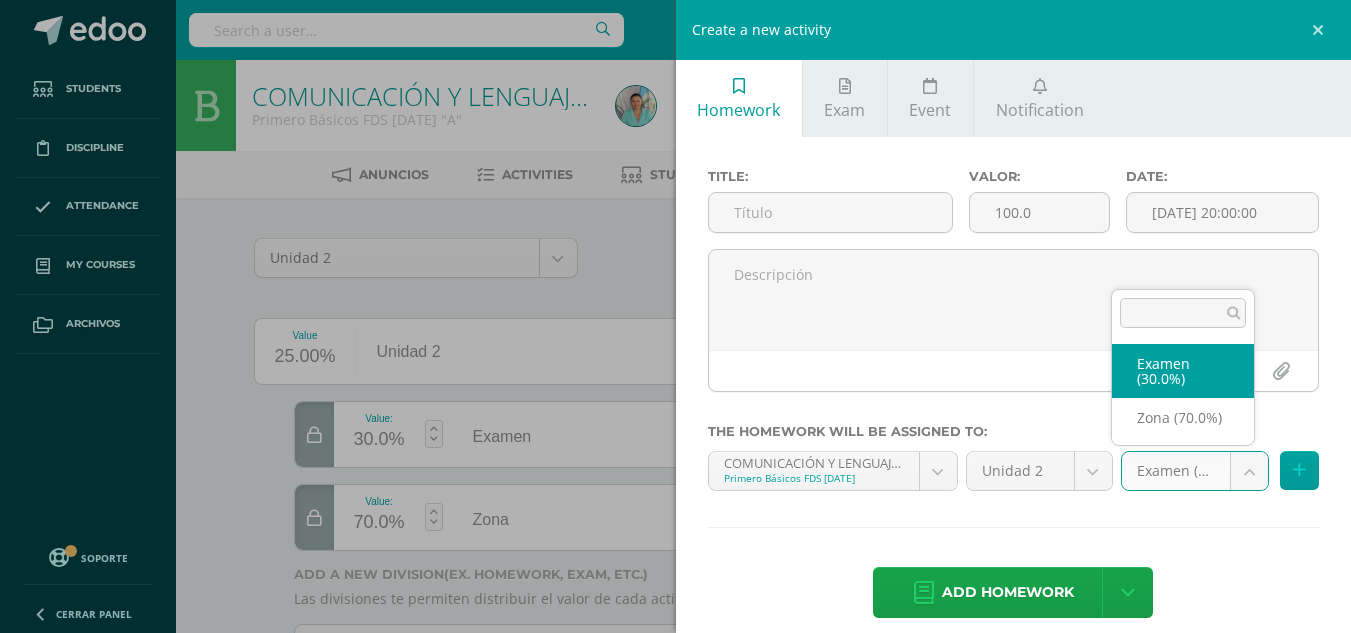 click on "Students Discipline Attendance My courses Archivos Soporte
Centro de ayuda
Últimas actualizaciones
10+ Cerrar panel
COMUNICACIÓN Y LENGUAJE, IDIOMA ESPAÑOL
Primero
Básicos FDS Domingo
"A"
Activities Students Planning Grading structure
Comunicación y Lenguaje, Idioma Español
Segundo
Básicos FDS Domingo
"A"
Activities Students Planning Grading structure
COMUNICACIÓN Y LENGUAJE, IDIOMA EXTRANJERO
Segundo
Básicos FDS Sábado
"A"
Activities Students Planning Grading structure Activities Students 216 216" at bounding box center [675, 365] 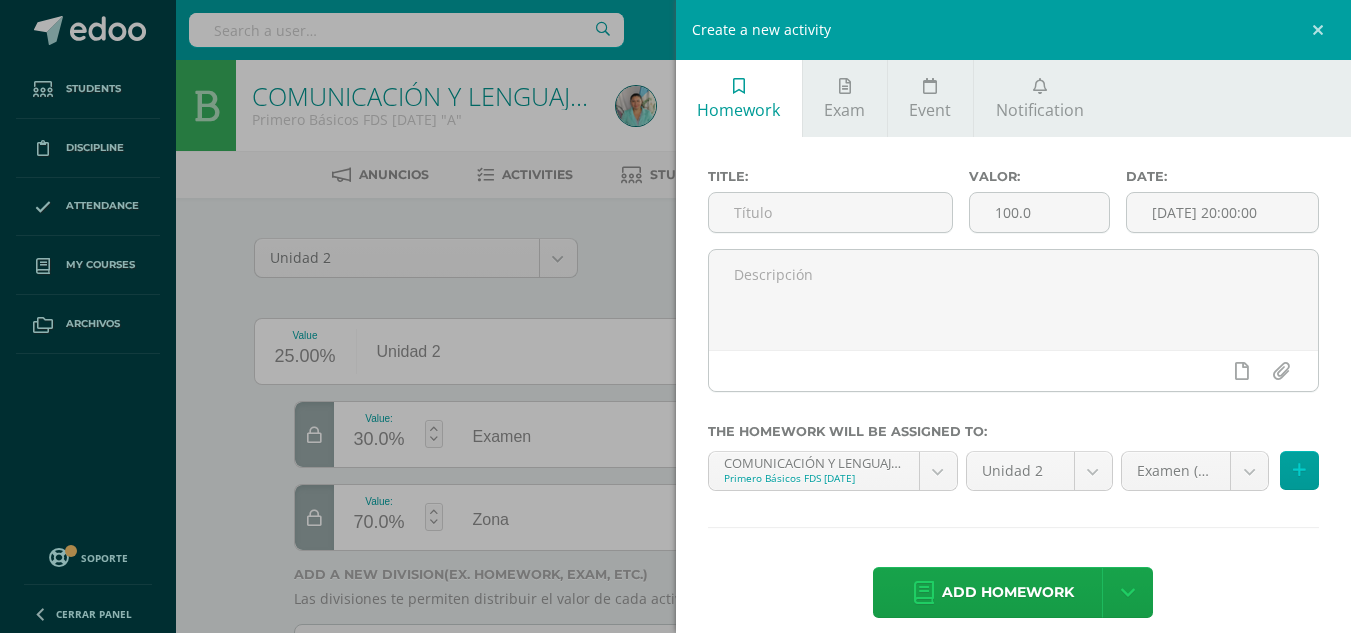click on "Students Discipline Attendance My courses Archivos Soporte
Centro de ayuda
Últimas actualizaciones
10+ Cerrar panel
COMUNICACIÓN Y LENGUAJE, IDIOMA ESPAÑOL
Primero
Básicos FDS Domingo
"A"
Activities Students Planning Grading structure
Comunicación y Lenguaje, Idioma Español
Segundo
Básicos FDS Domingo
"A"
Activities Students Planning Grading structure
COMUNICACIÓN Y LENGUAJE, IDIOMA EXTRANJERO
Segundo
Básicos FDS Sábado
"A"
Activities Students Planning Grading structure Activities Students 216 216" at bounding box center [675, 365] 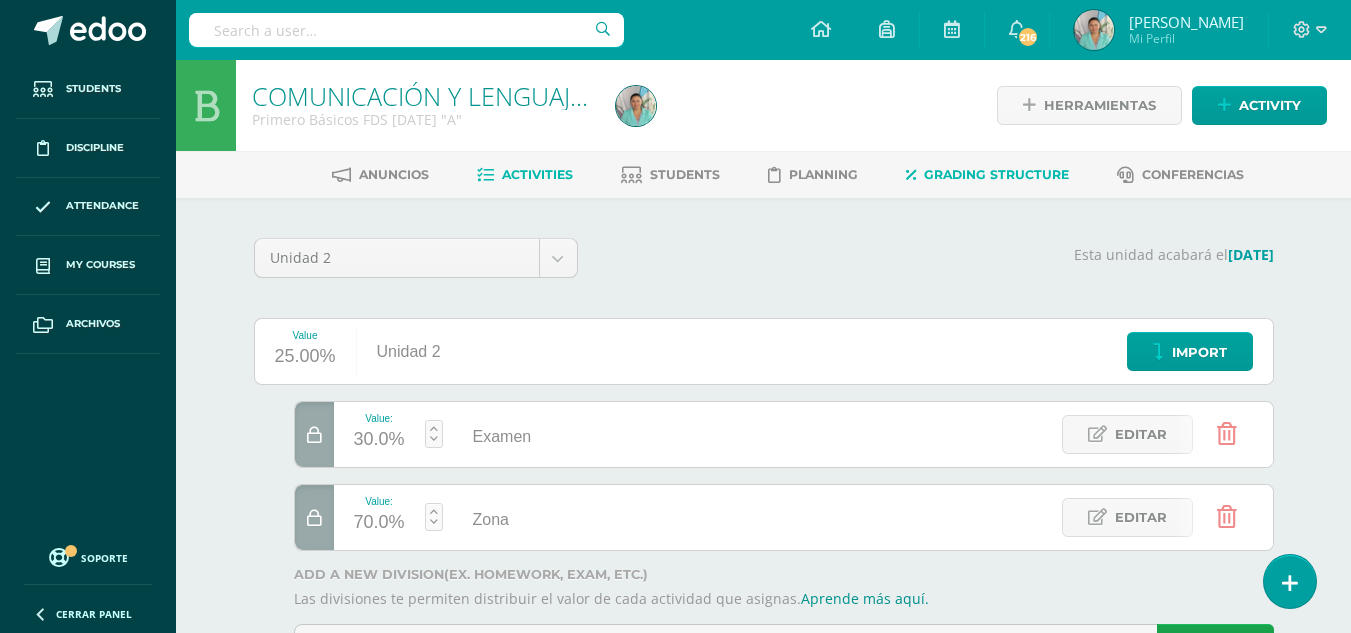 click on "Activities" at bounding box center [537, 174] 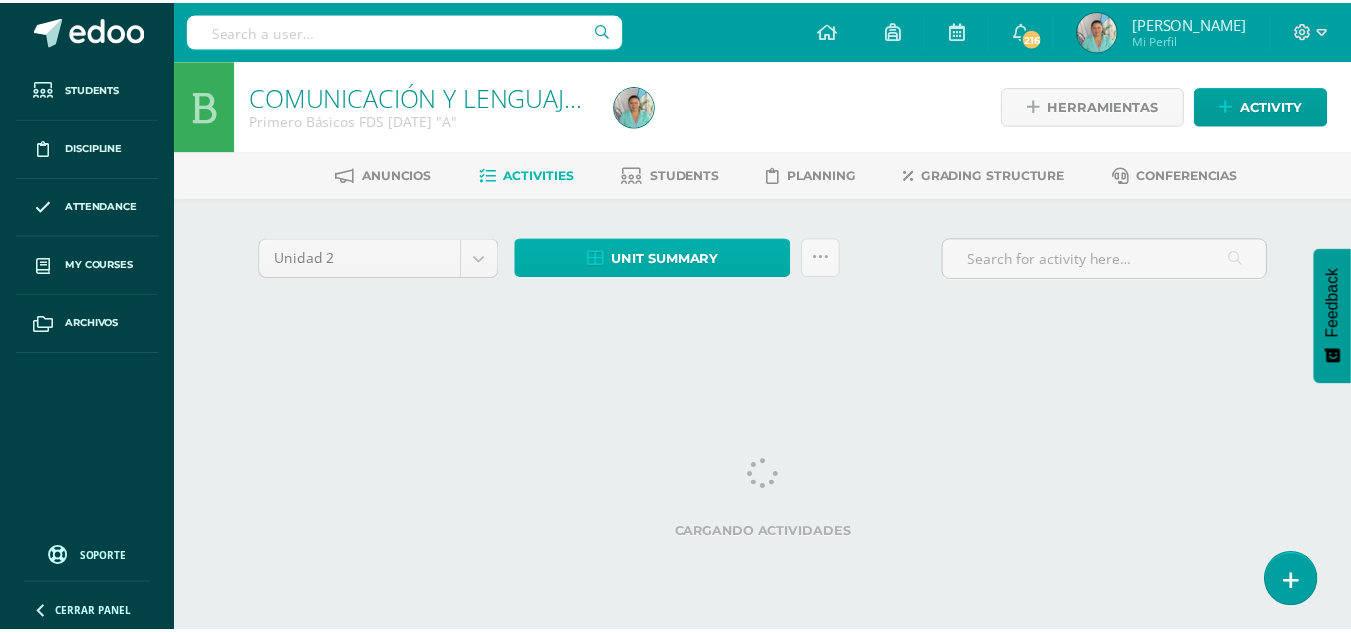 scroll, scrollTop: 0, scrollLeft: 0, axis: both 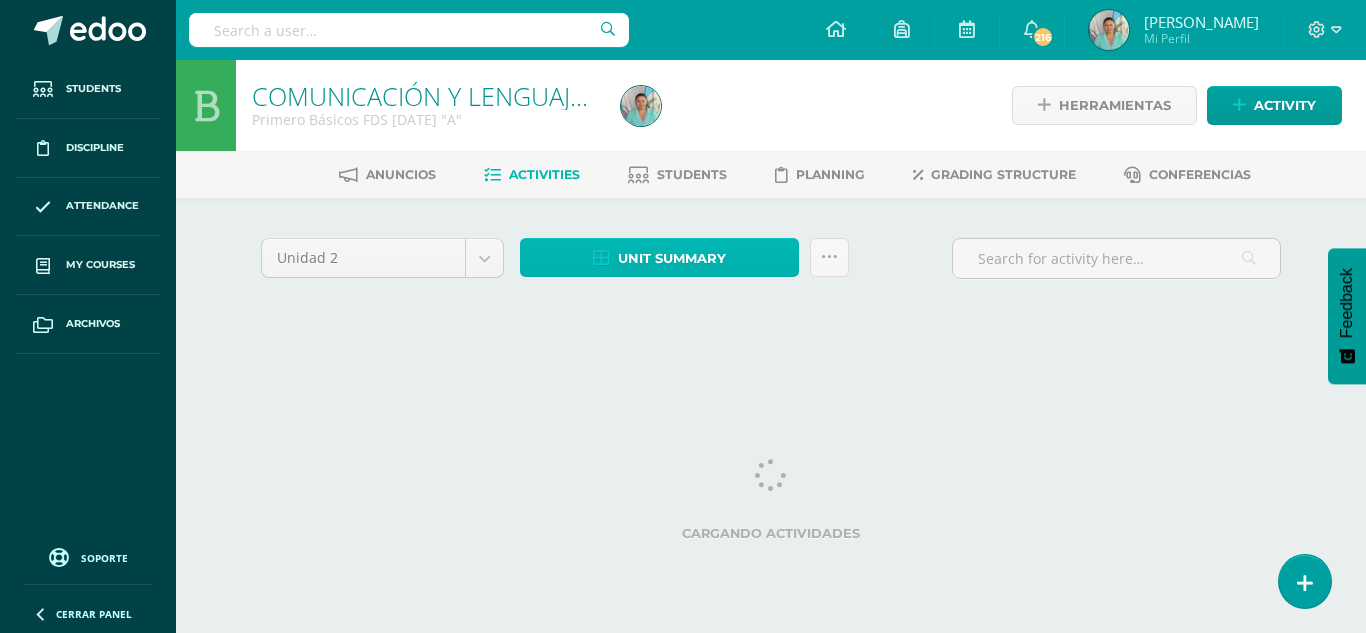 click on "Unit summary" at bounding box center [672, 258] 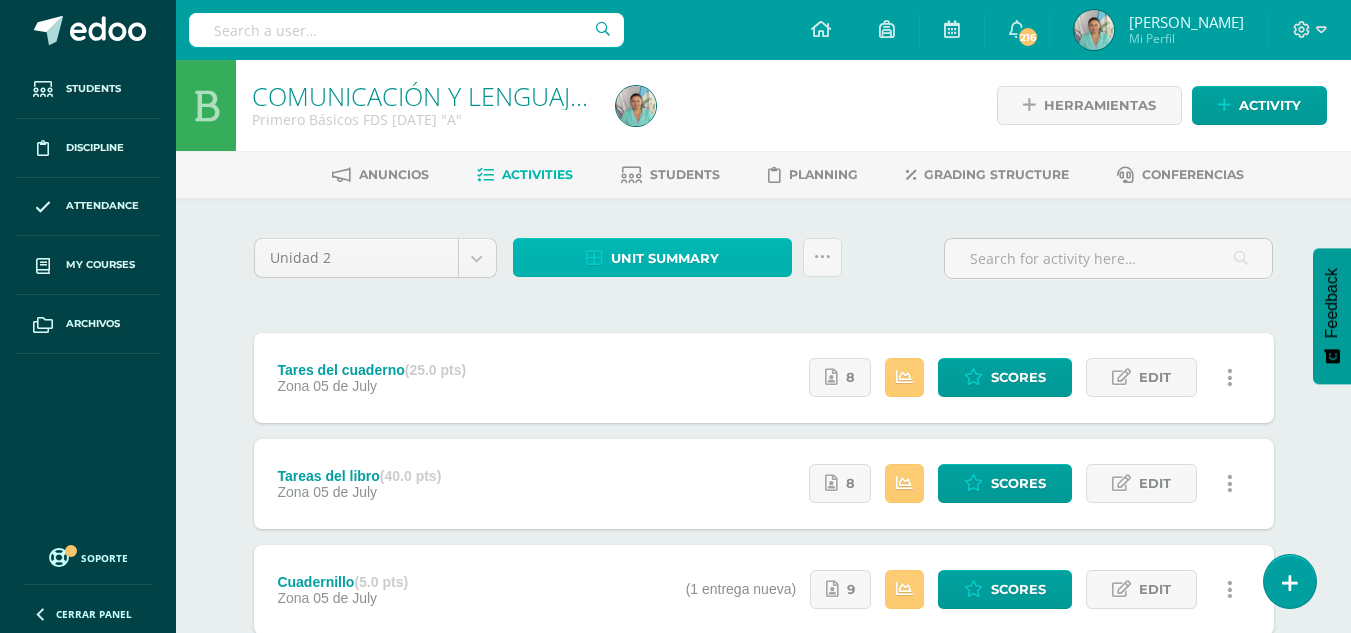 click on "Unit summary" at bounding box center (665, 258) 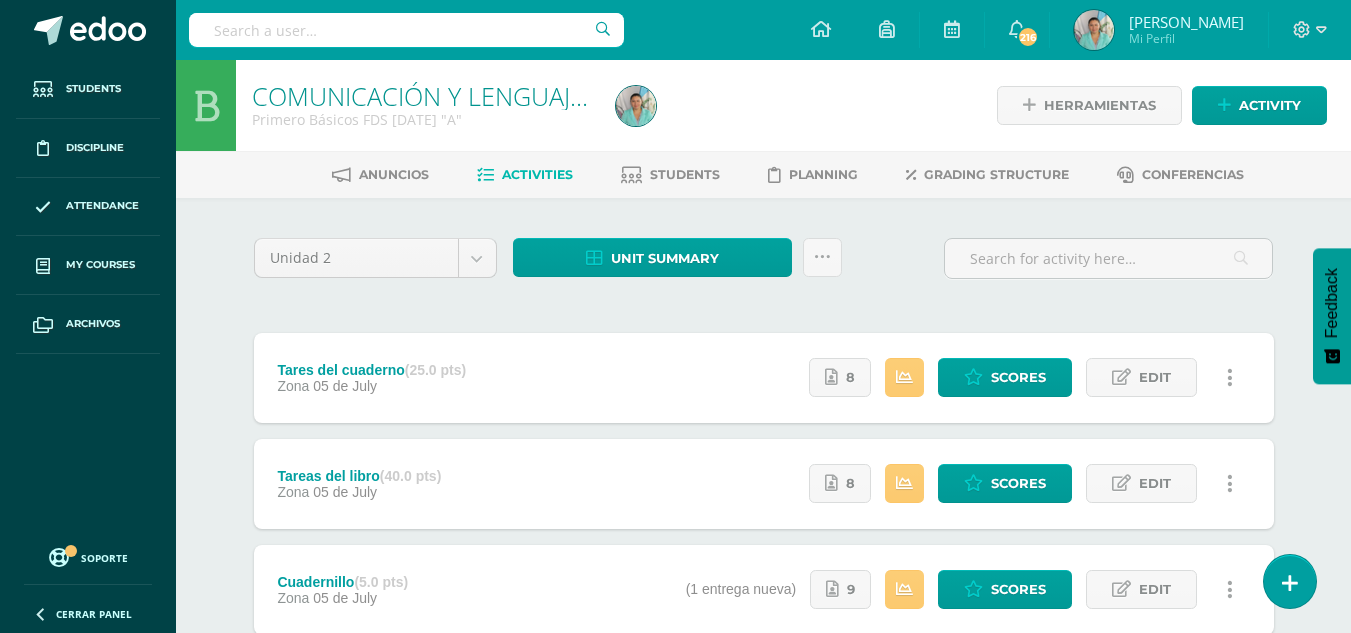 click on "Unidad 2                             Unidad 1 Unidad 2 Unidad 3 Unidad 4 Unit summary
Subir actividades en masa
Send scores for review
Activity history
¿Estás seguro que deseas  Enviar a revisión  las notas de este curso?
Esta acción  enviará una notificación a tu supervisor y no podrás eliminar o cambiar tus notas.  Esta acción no podrá ser revertida a menos que se te conceda permiso
Cancel
Send for review
Creación  y  Calificación   en masa.
Para poder crear actividades y calificar las mismas
deberás subir
un archivo Excel
en el cual incluyas las
o en el formato adjunto.
5" at bounding box center [764, 536] 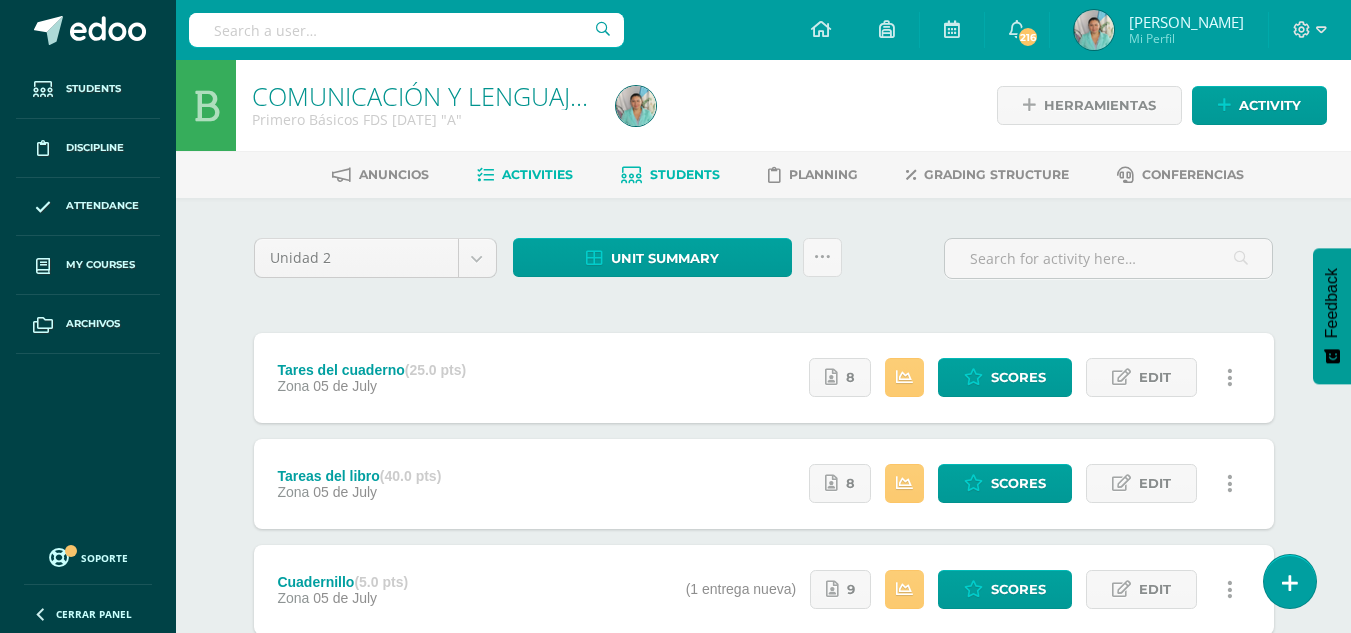 click on "Students" at bounding box center [670, 175] 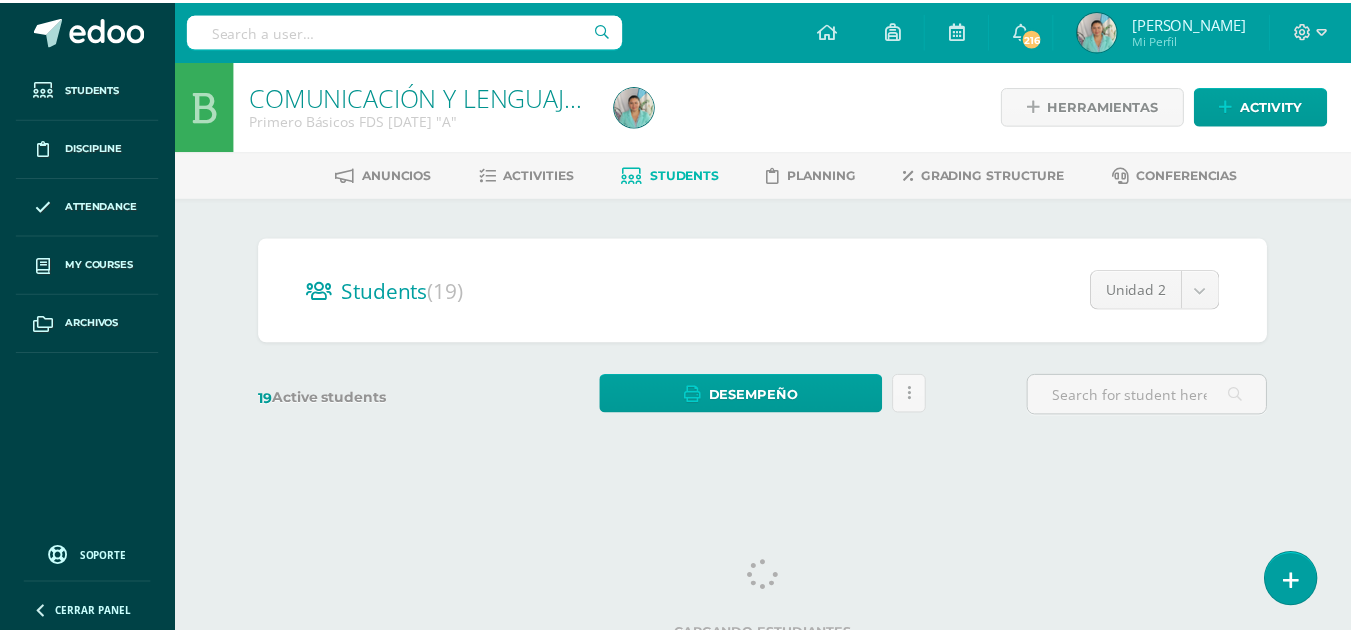 scroll, scrollTop: 0, scrollLeft: 0, axis: both 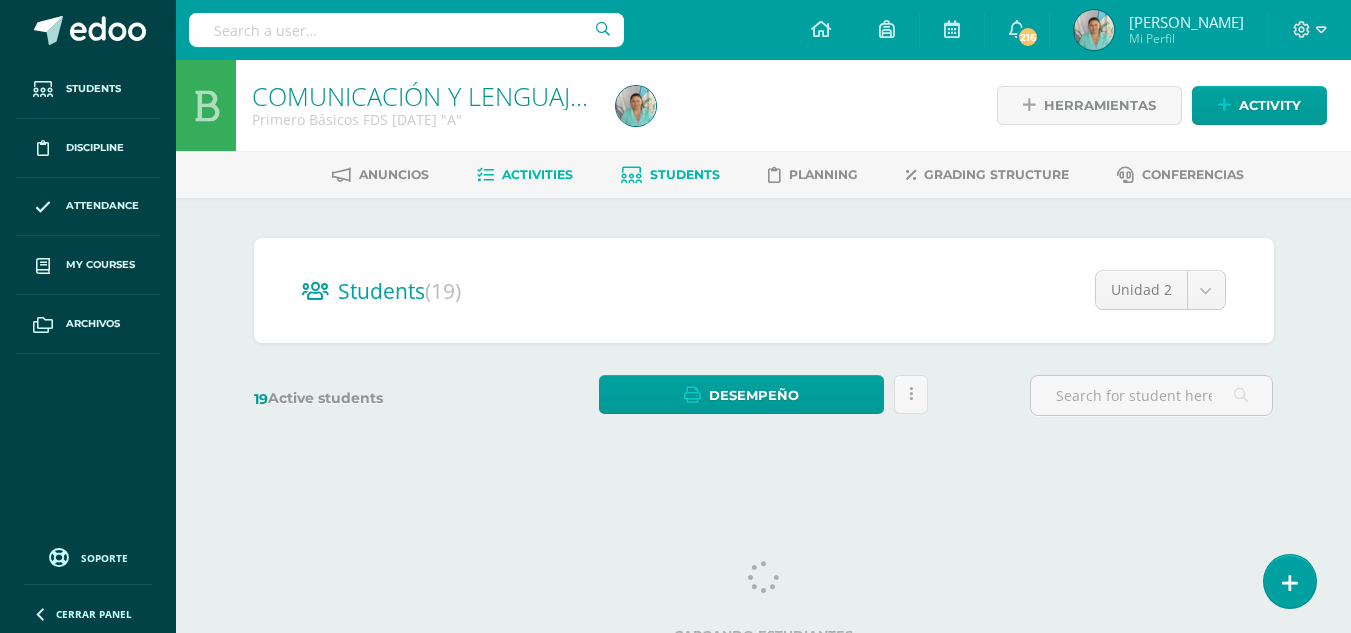 click on "Activities" at bounding box center (537, 174) 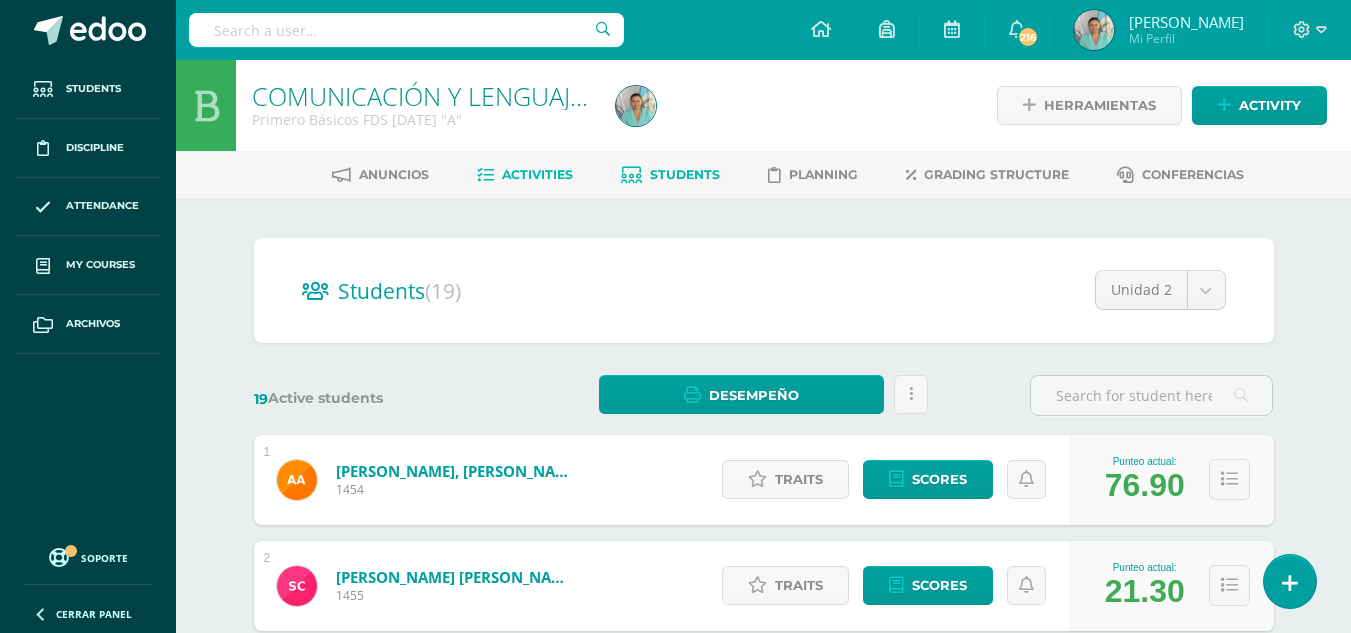 scroll, scrollTop: 0, scrollLeft: 0, axis: both 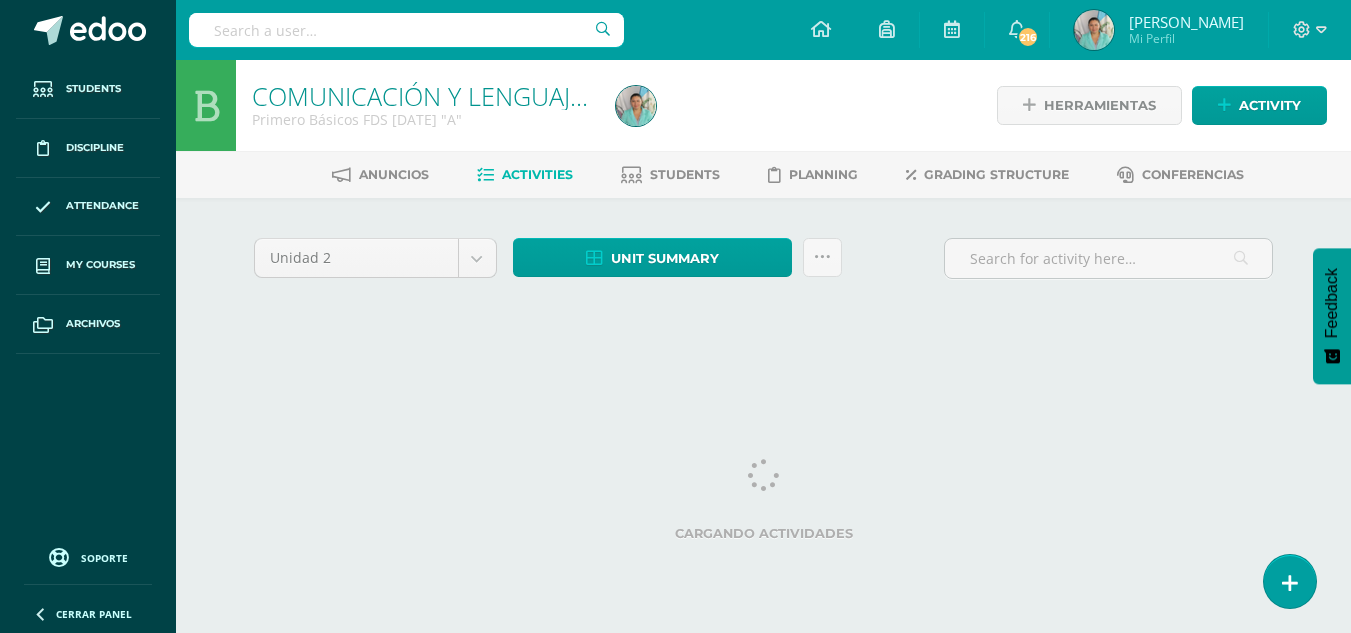 click on "Activities" at bounding box center [537, 174] 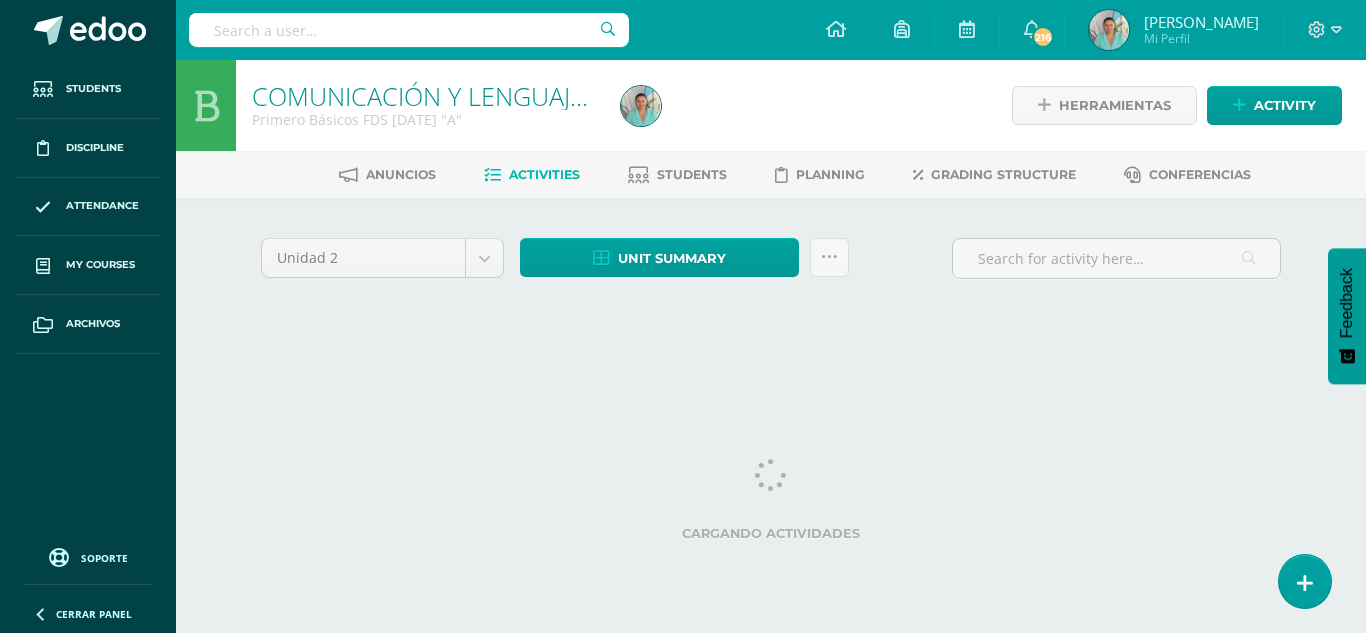 scroll, scrollTop: 0, scrollLeft: 0, axis: both 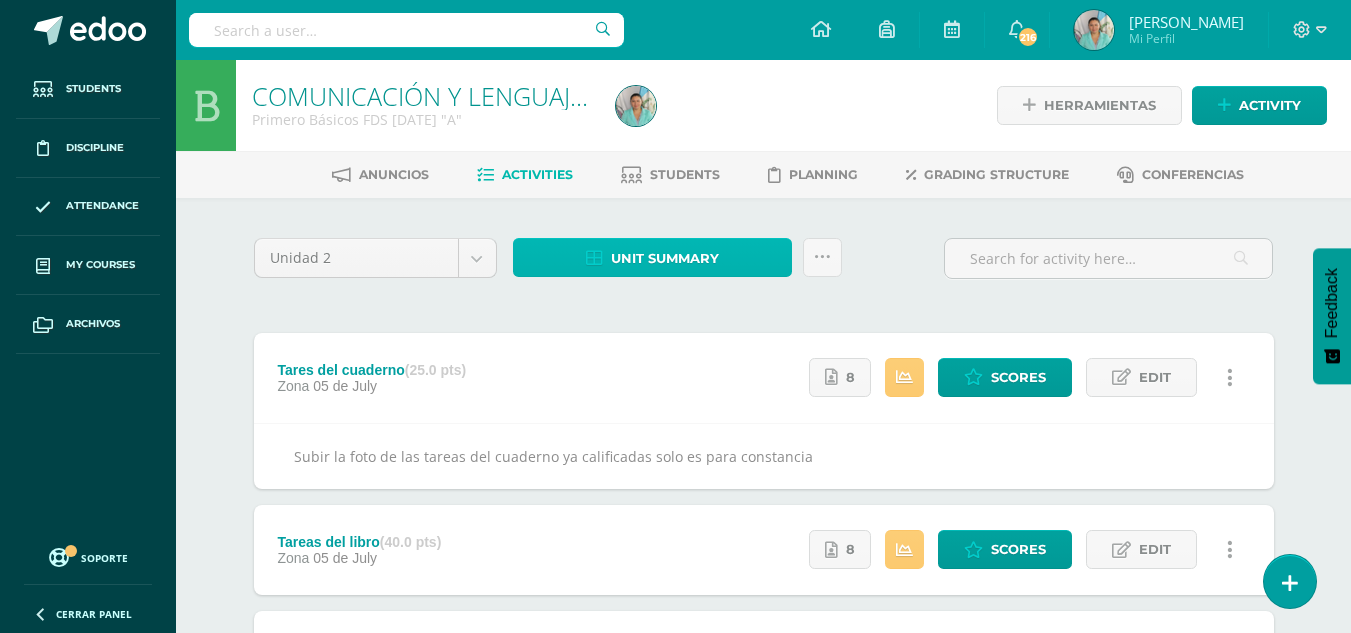 click on "Unit summary" at bounding box center [665, 258] 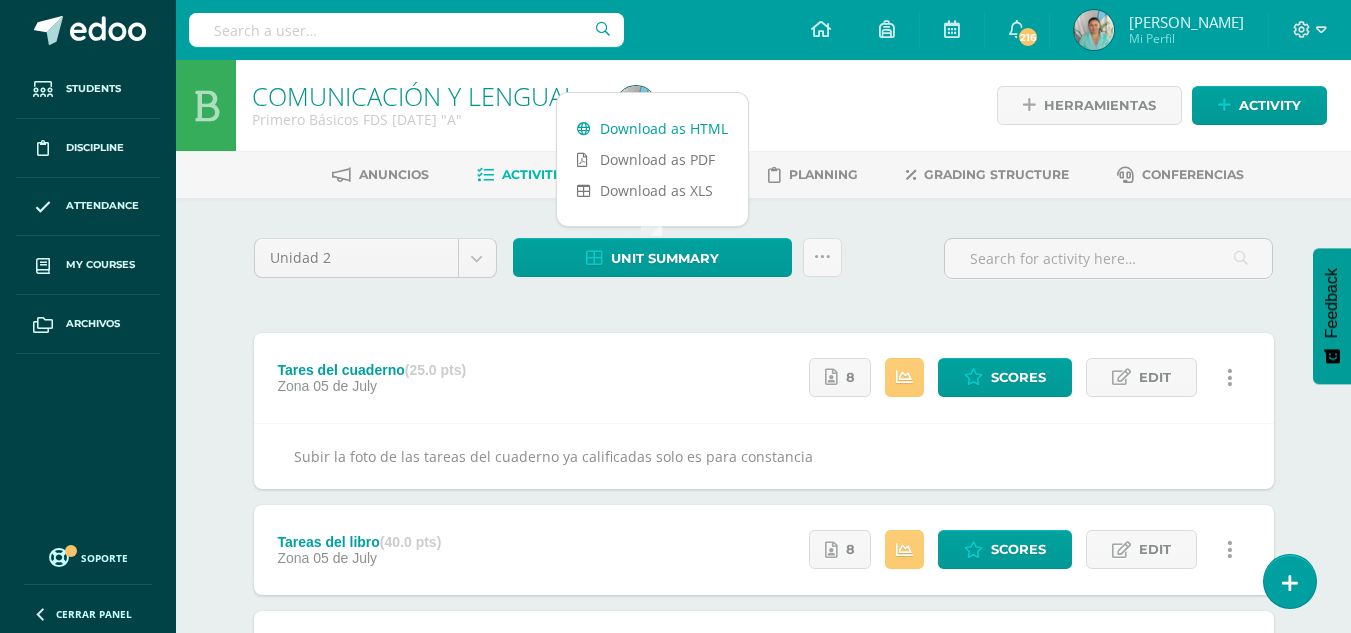 click on "Download as HTML" at bounding box center (652, 128) 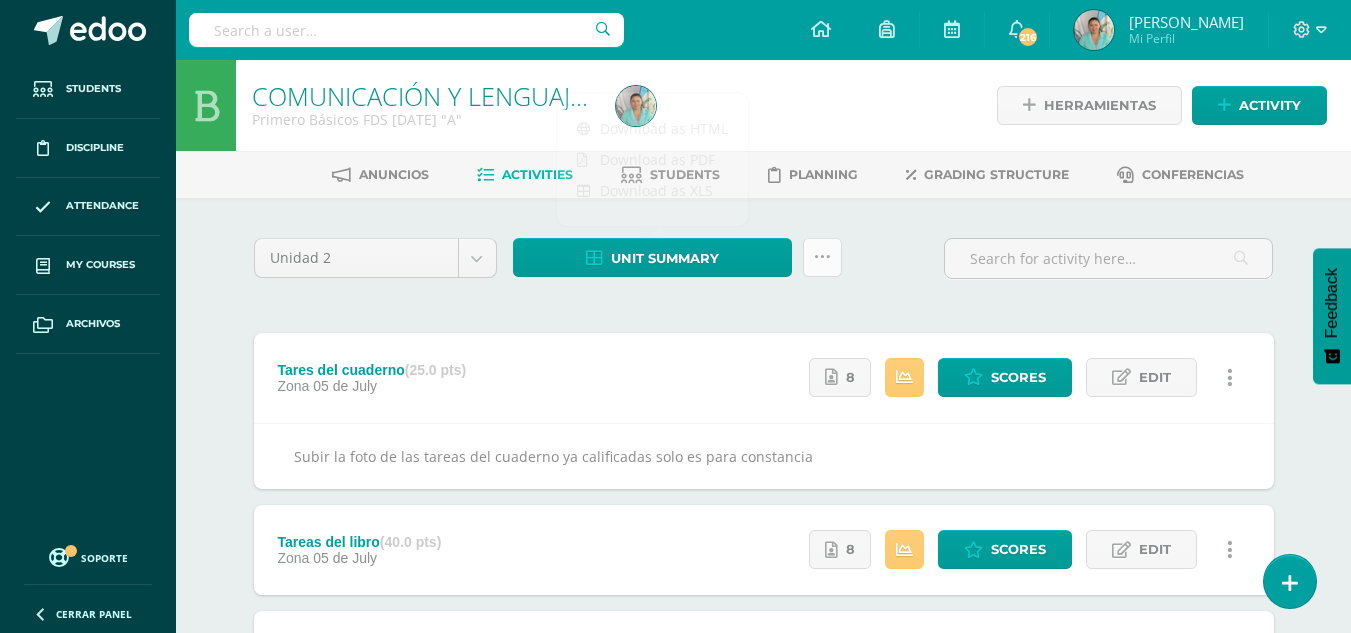 click at bounding box center (822, 257) 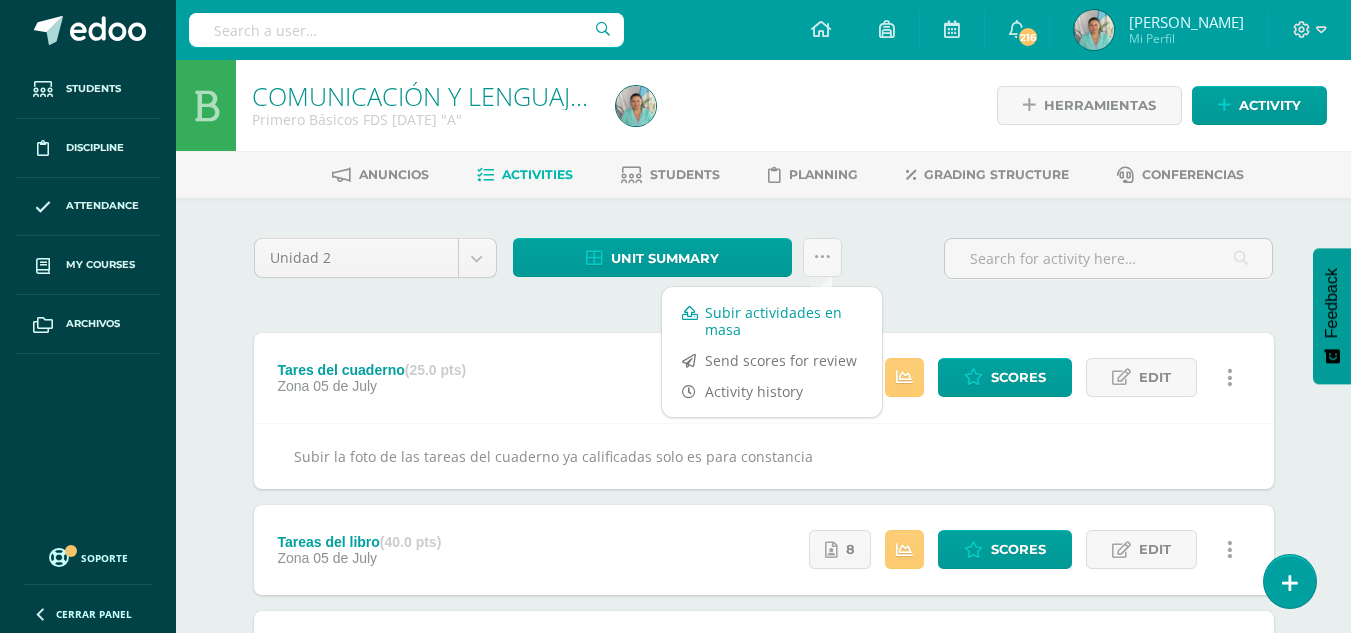 click on "Subir actividades en masa" at bounding box center (772, 321) 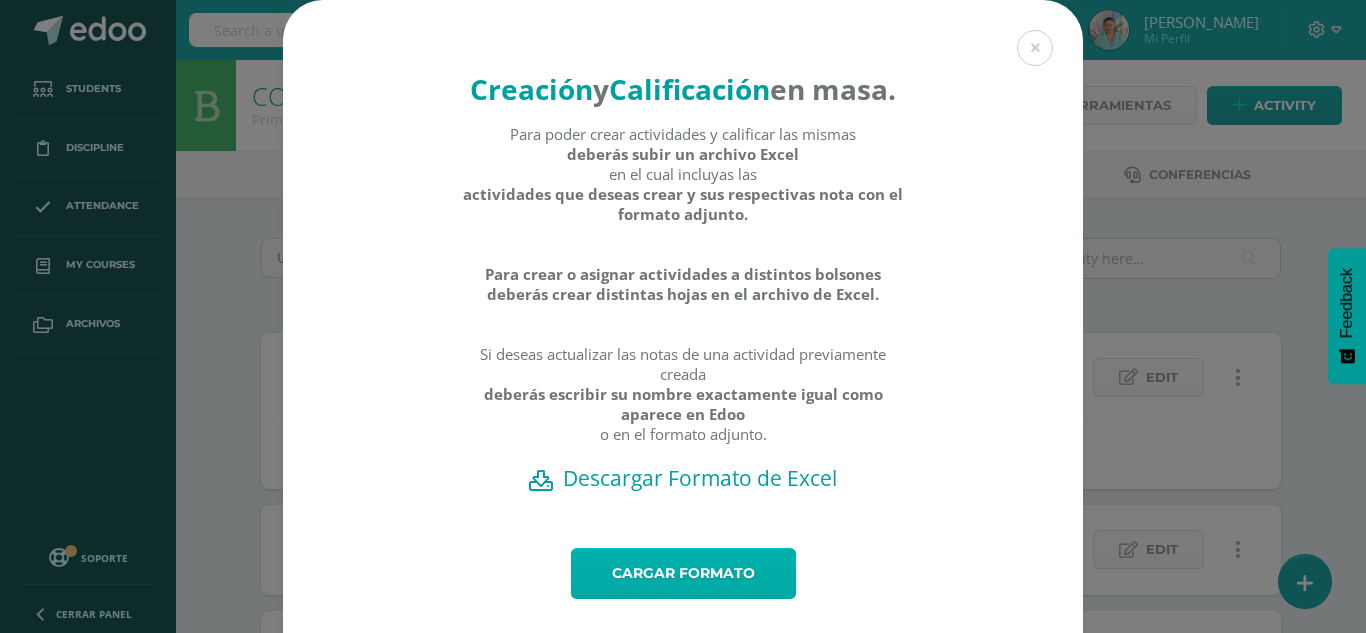 click on "Cargar formato" at bounding box center (683, 573) 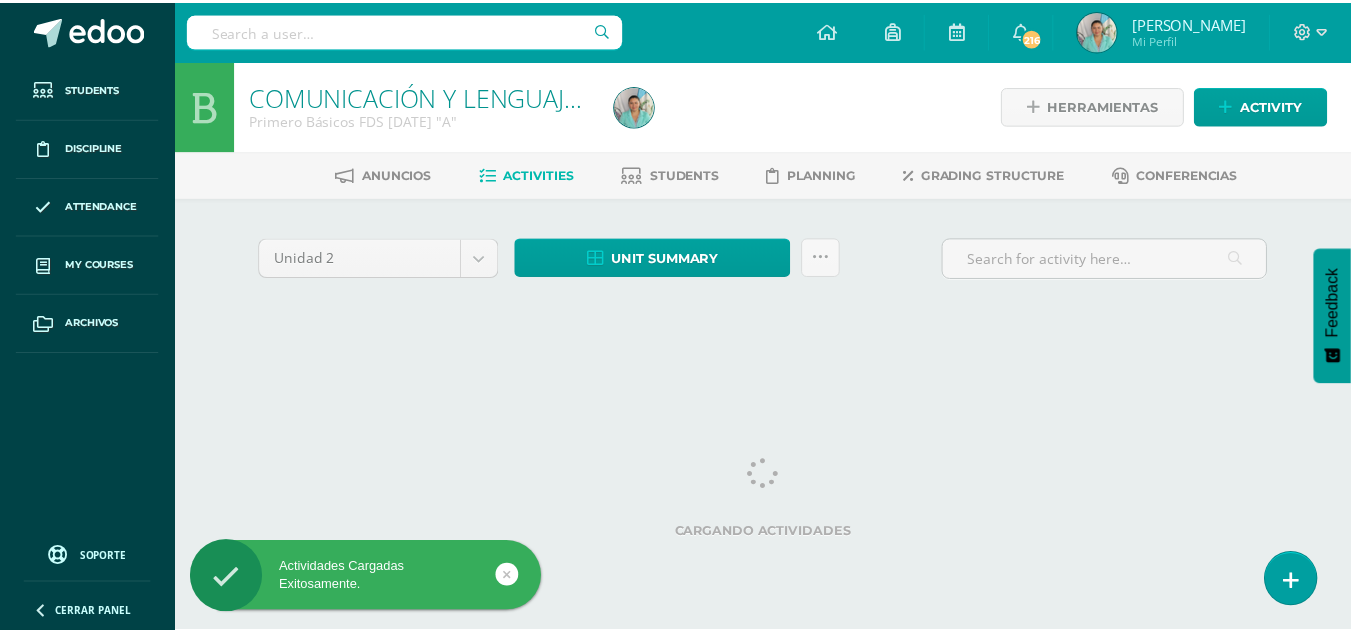 scroll, scrollTop: 0, scrollLeft: 0, axis: both 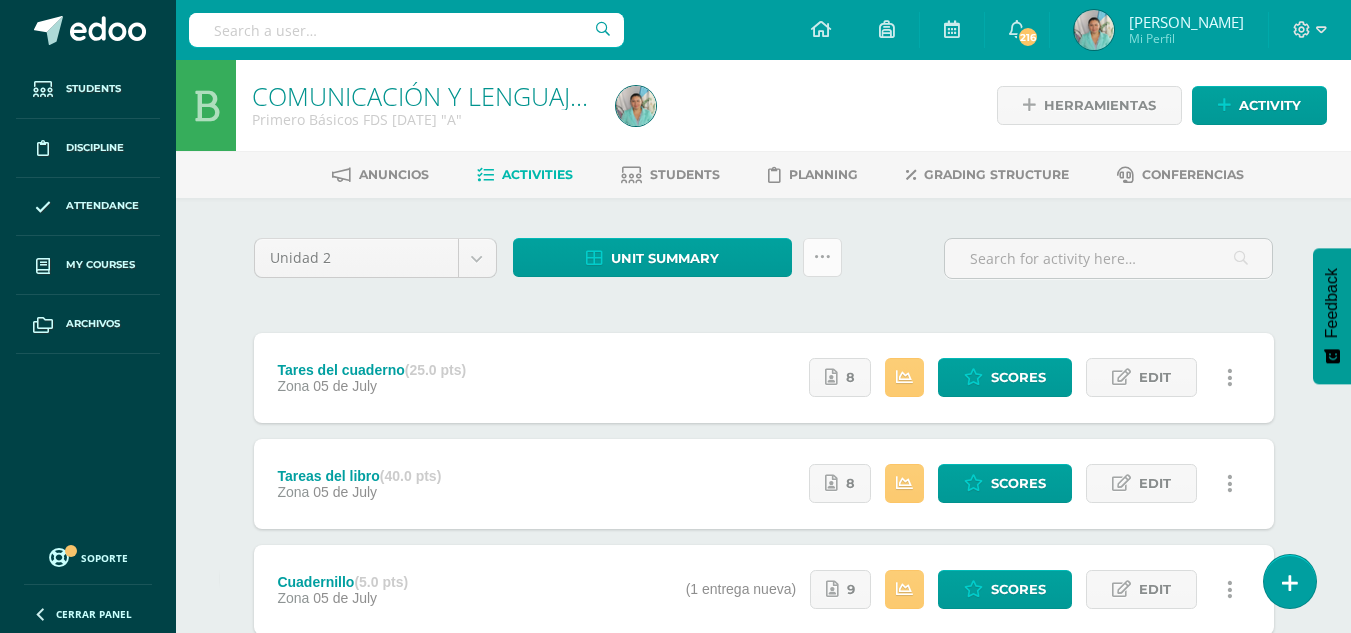 click at bounding box center (822, 257) 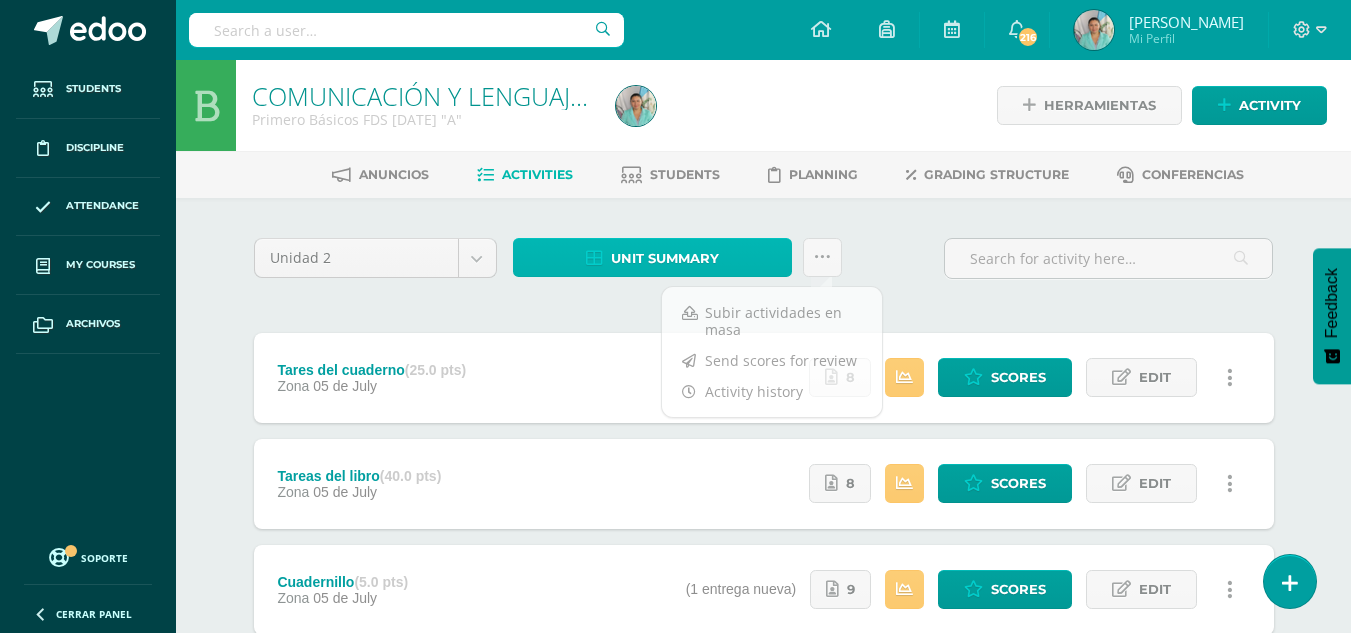 click on "Unit summary" at bounding box center [665, 258] 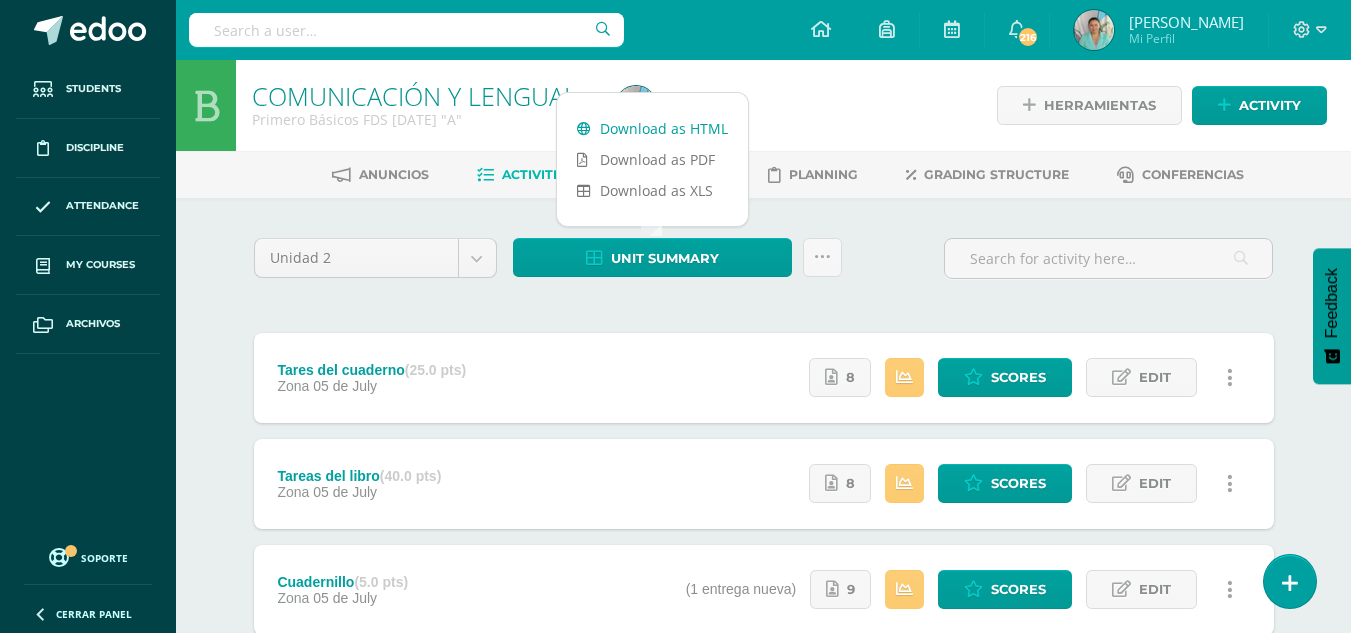 click on "Download as HTML" at bounding box center [652, 128] 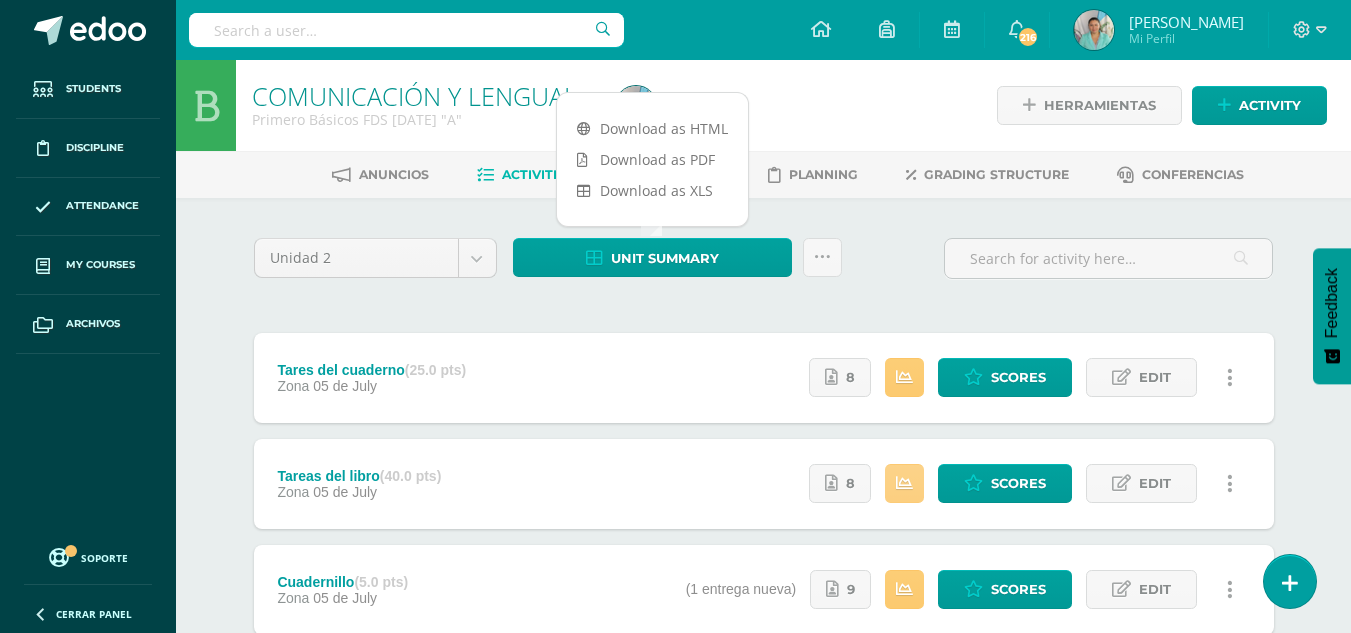 scroll, scrollTop: 241, scrollLeft: 0, axis: vertical 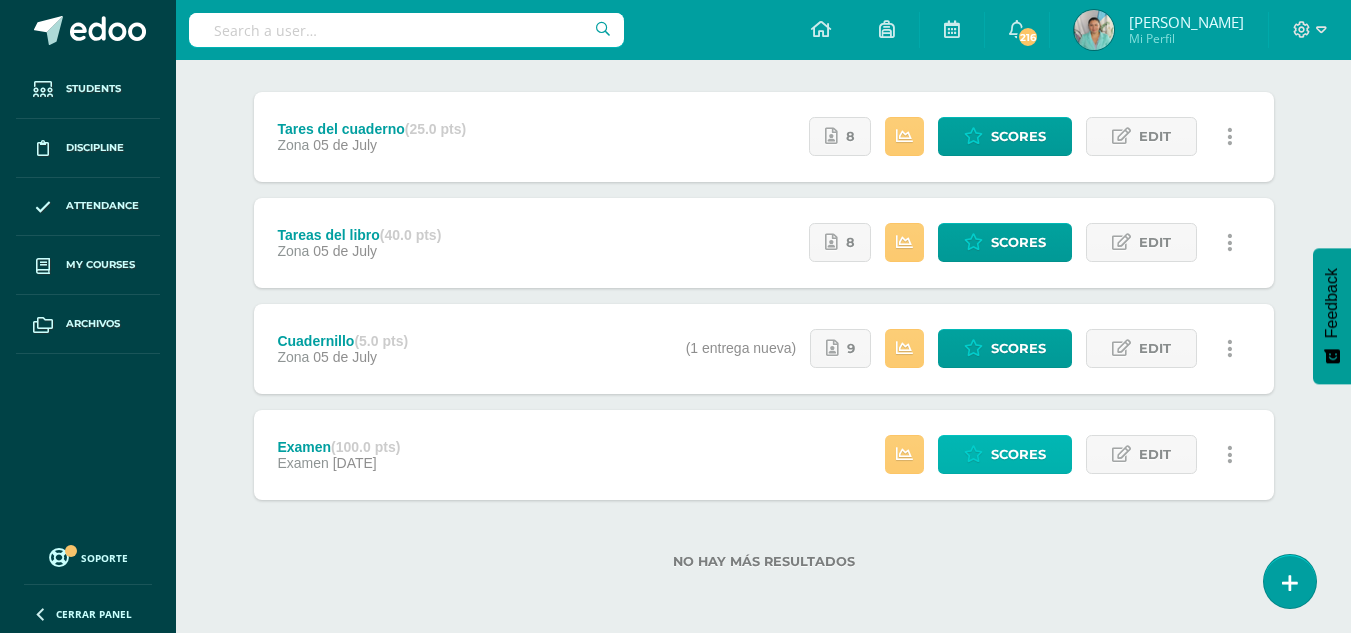 click on "Scores" at bounding box center (1018, 454) 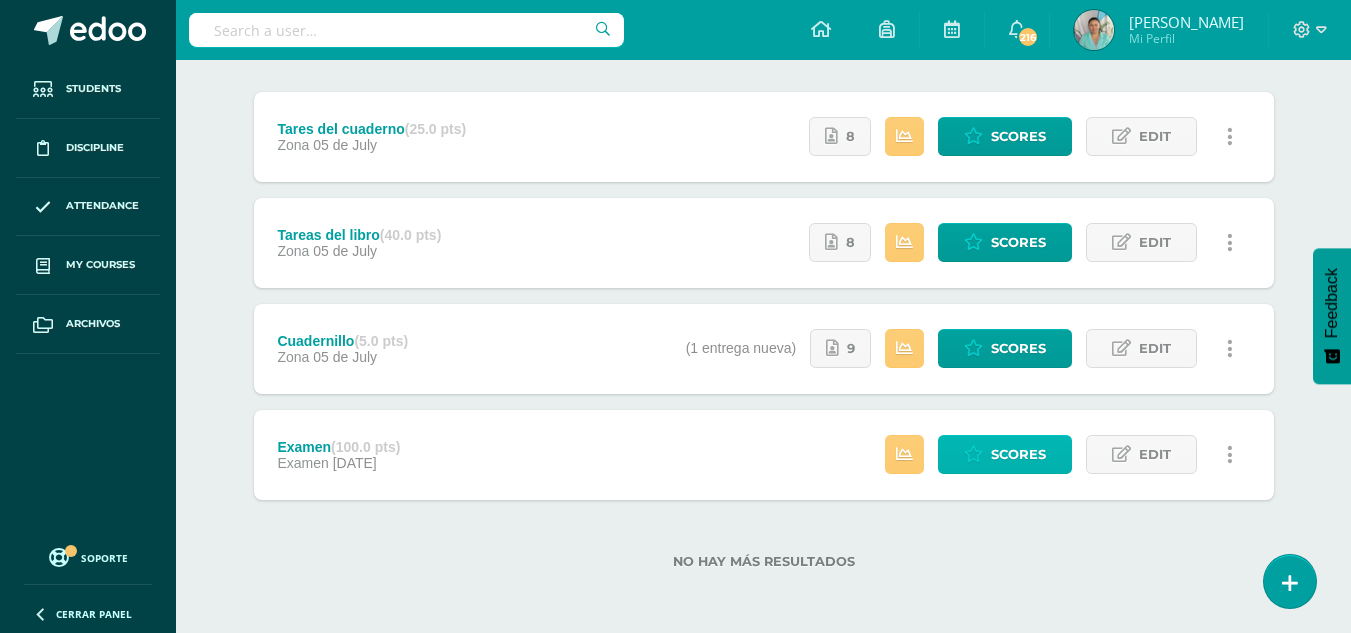 click on "Scores" at bounding box center (1018, 454) 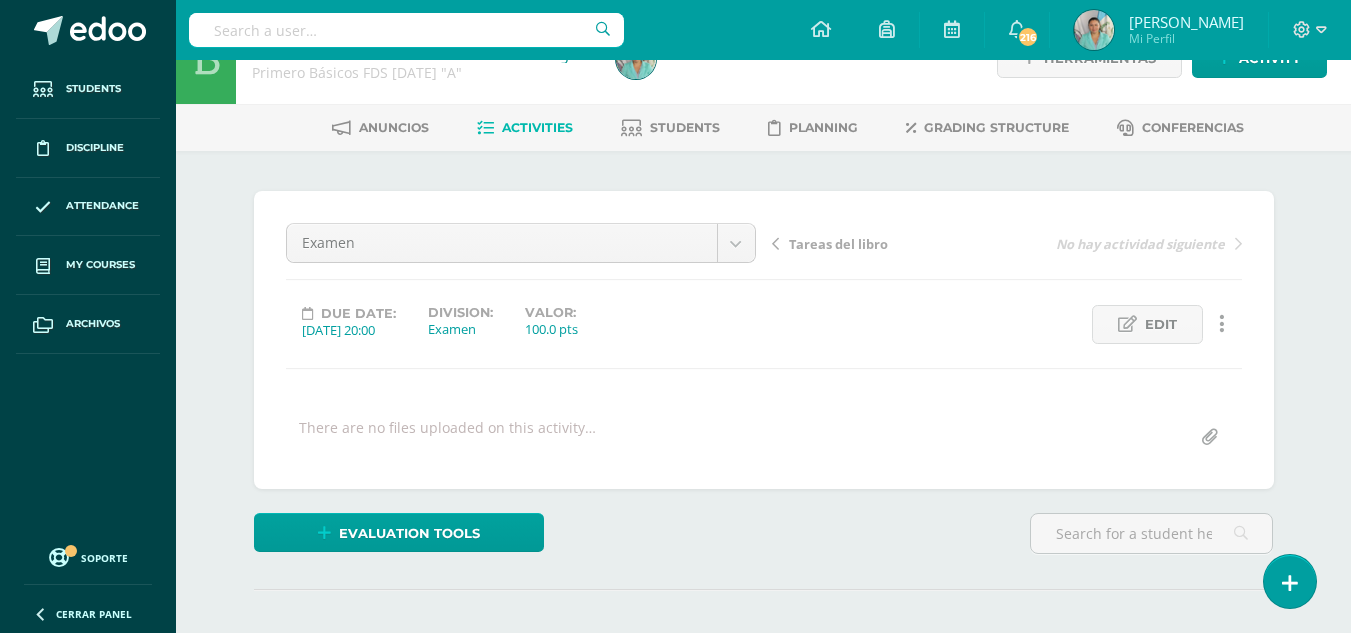 scroll, scrollTop: 0, scrollLeft: 0, axis: both 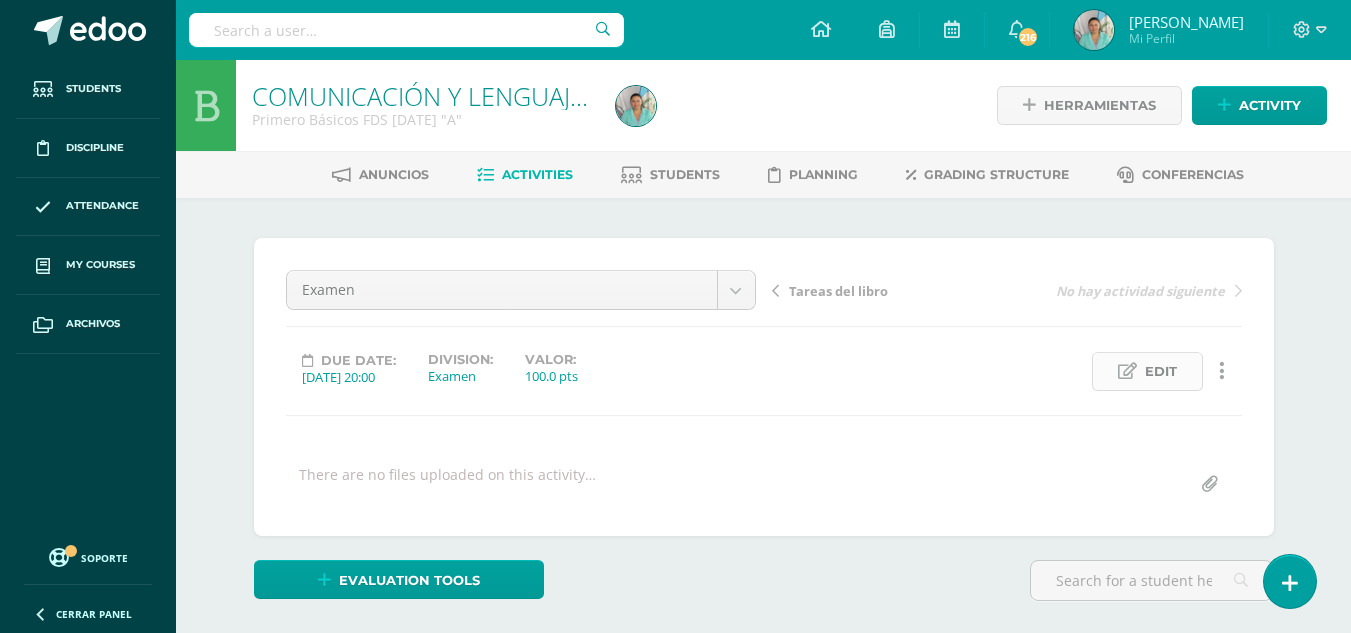 click on "Edit" at bounding box center [1161, 371] 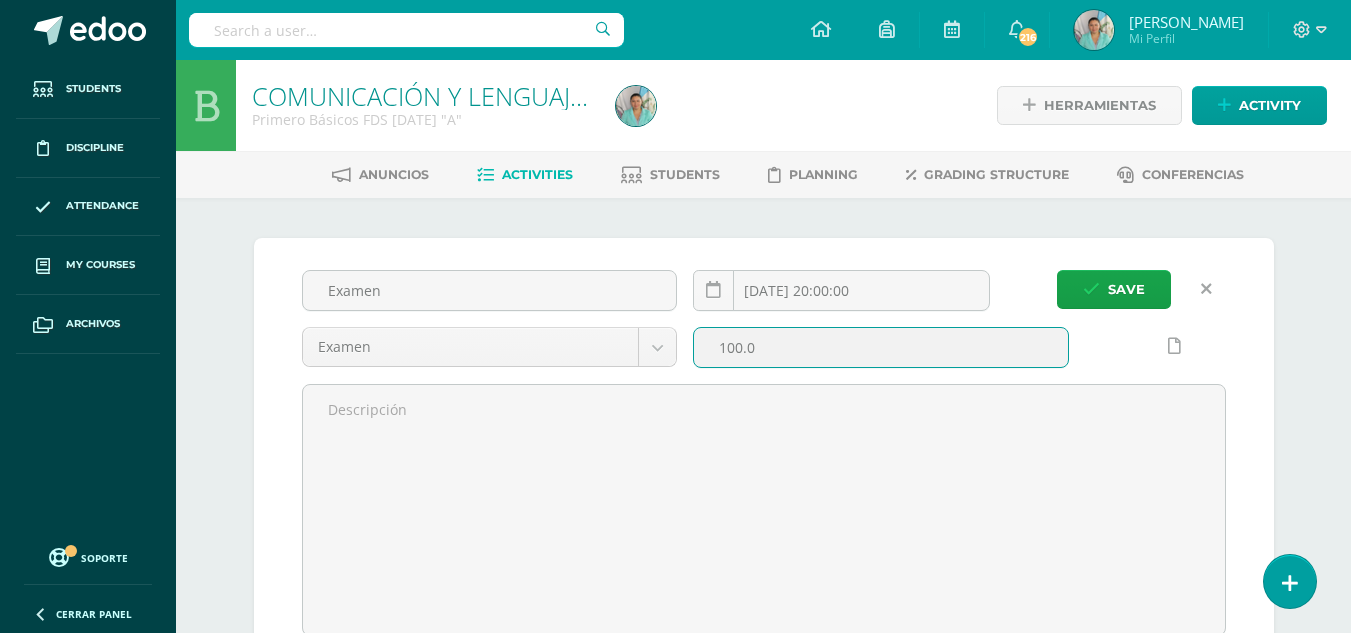 click on "100.0" at bounding box center (881, 347) 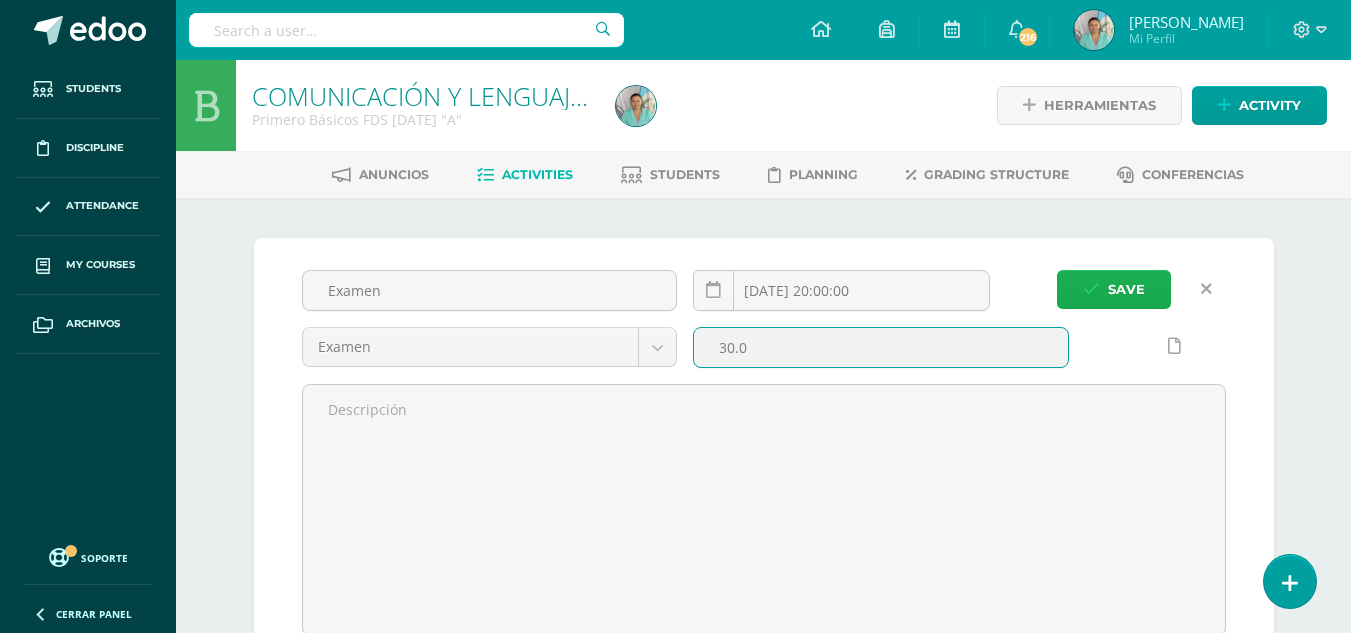 type on "30.0" 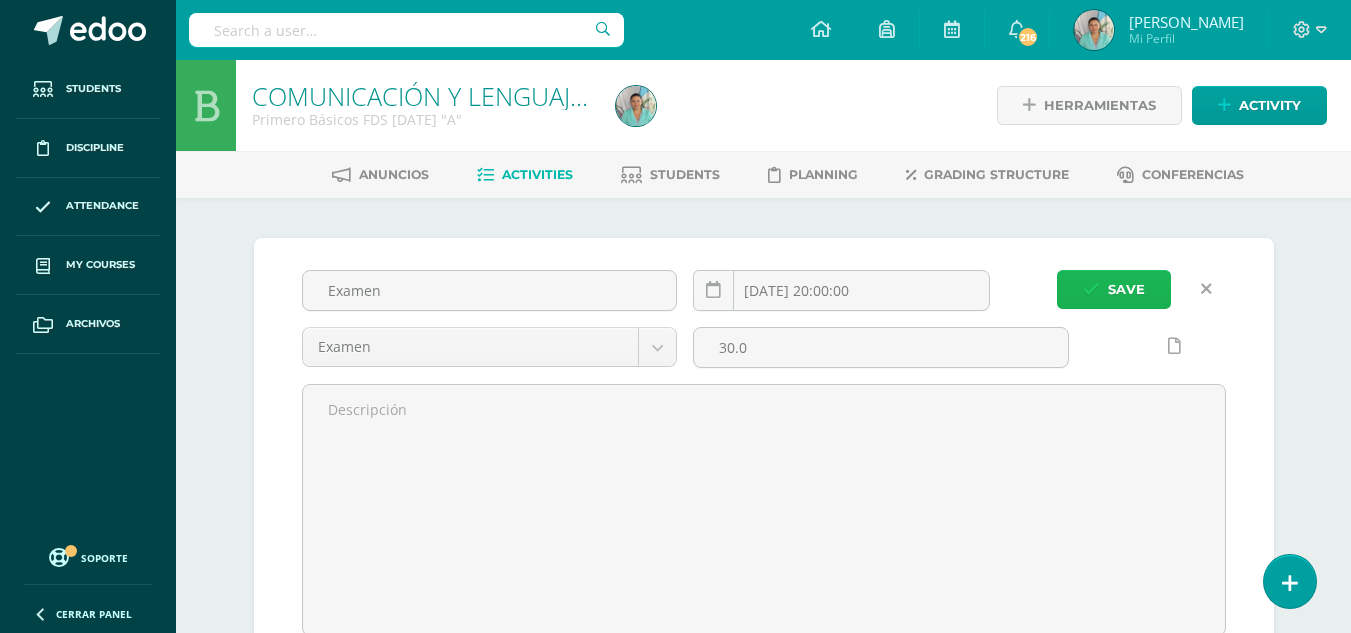 click on "Save" at bounding box center (1114, 289) 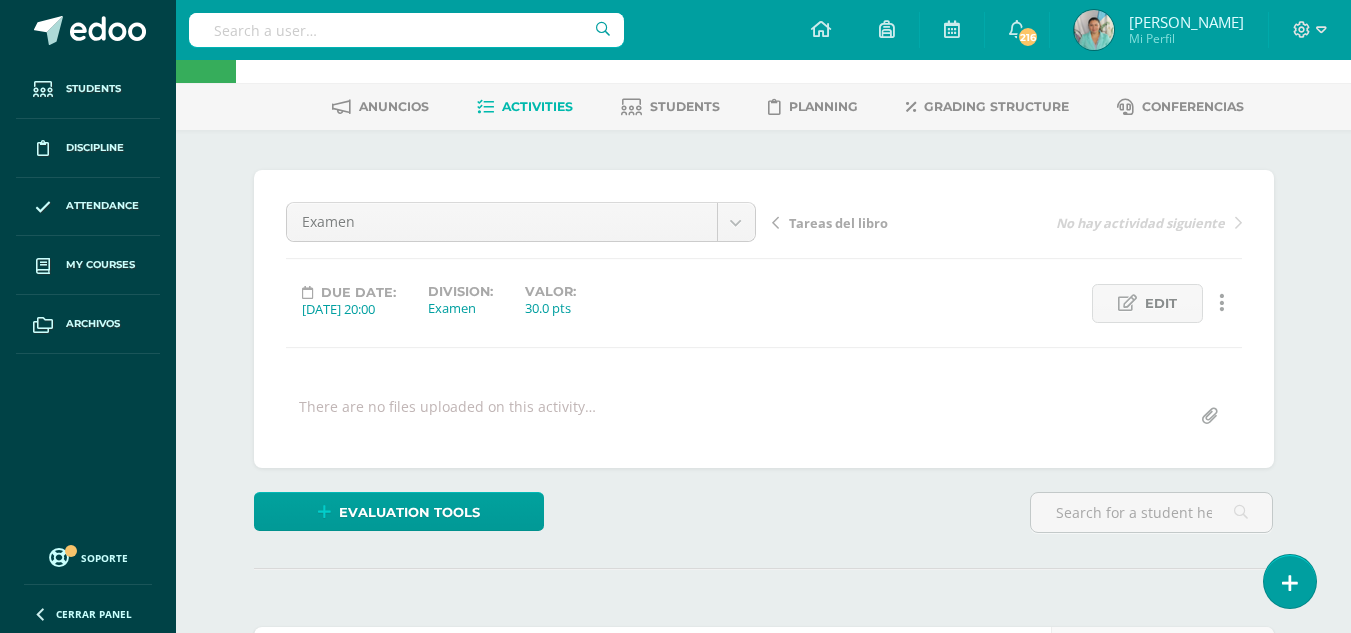 scroll, scrollTop: 0, scrollLeft: 0, axis: both 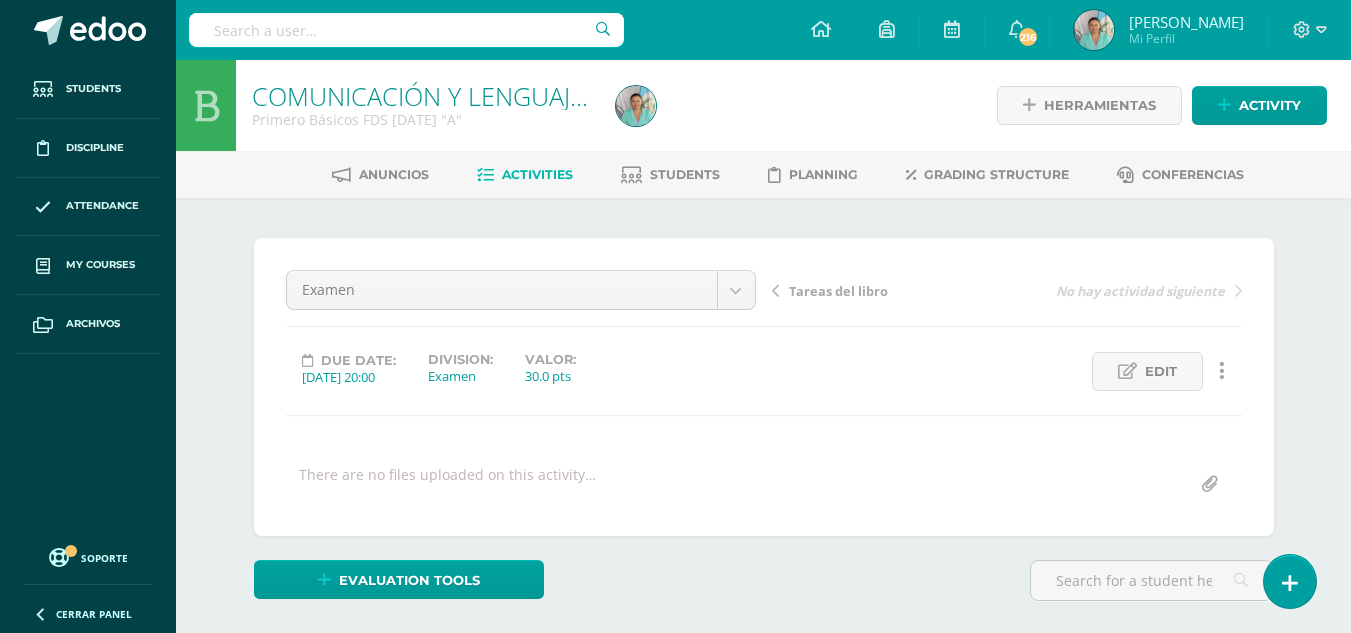 click on "Due date:
[DATE] 20:00
Division:
Examen
Valor:
30.0 pts" at bounding box center [521, 371] 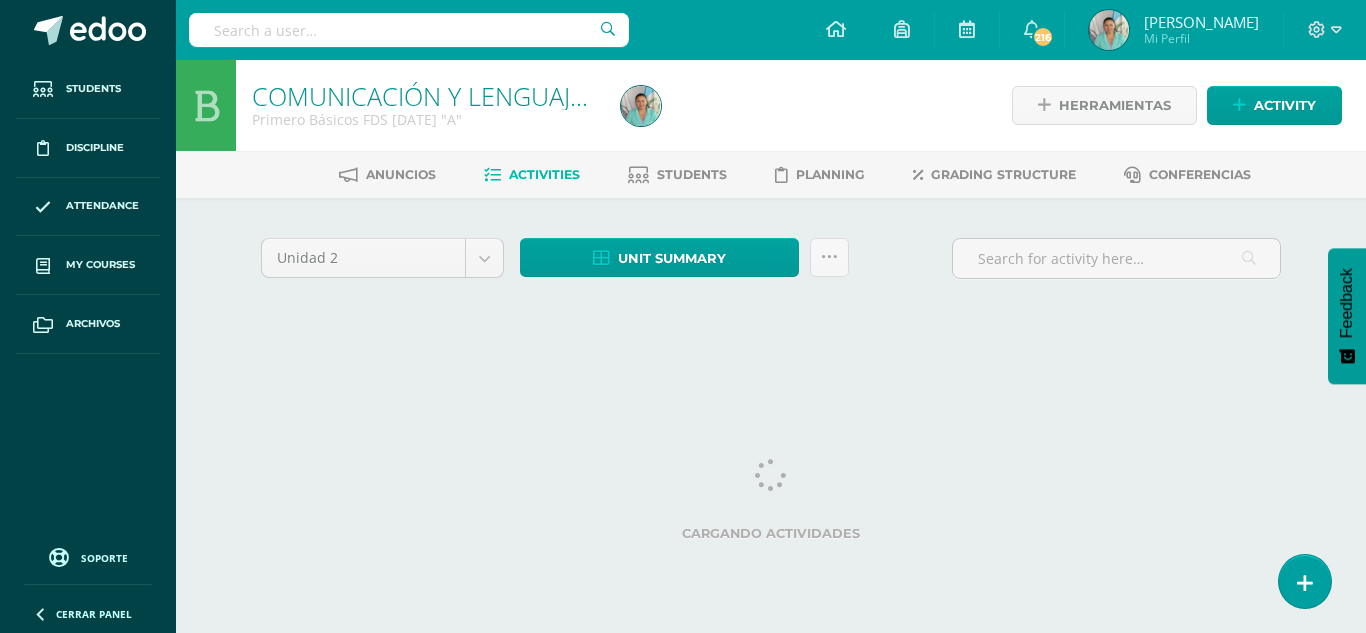 scroll, scrollTop: 0, scrollLeft: 0, axis: both 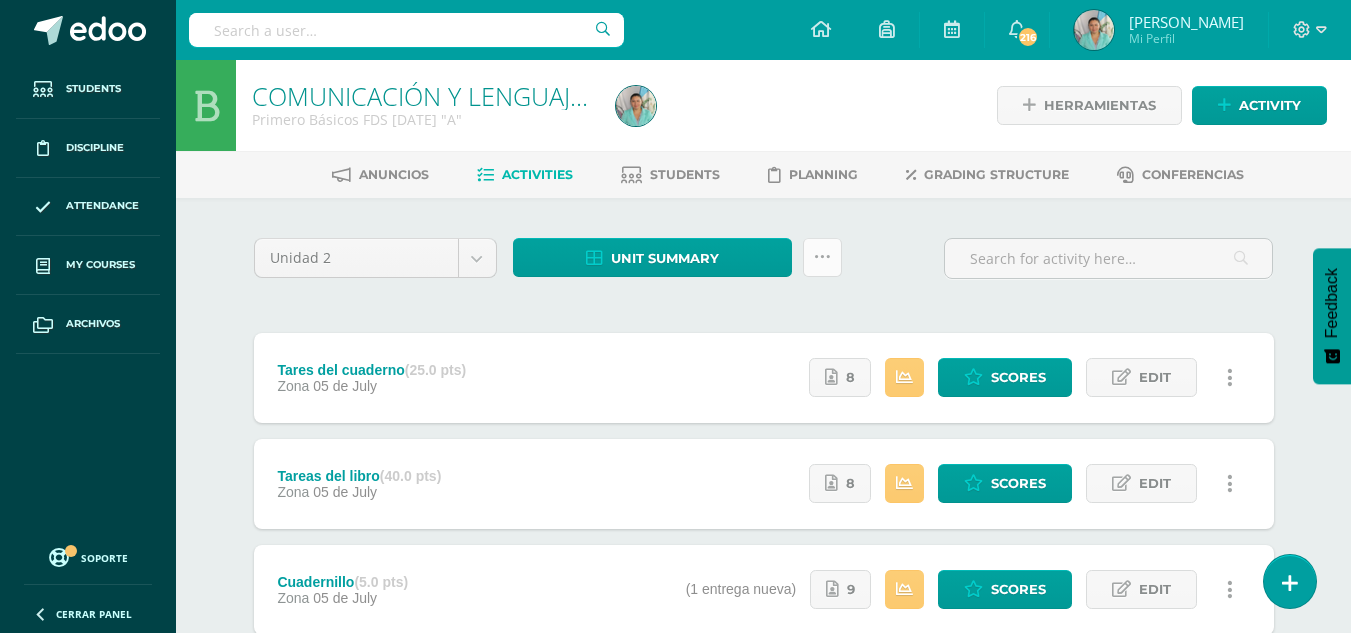 click at bounding box center (822, 257) 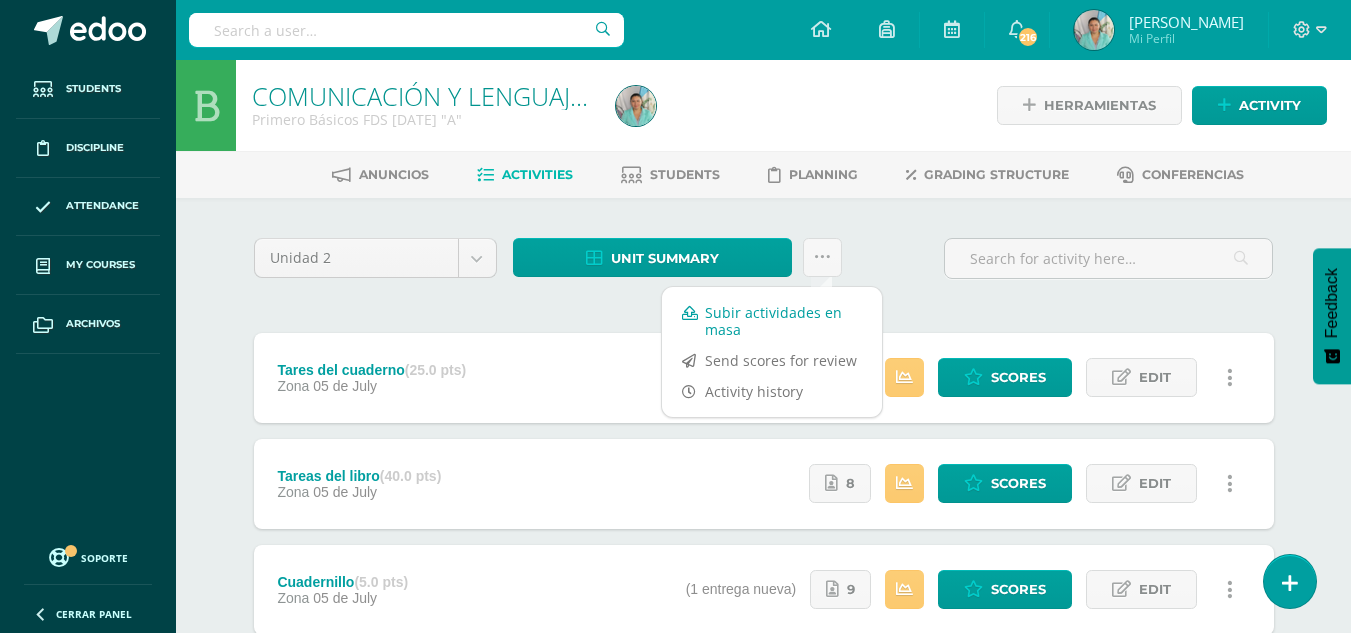 click on "Subir actividades en masa" at bounding box center (772, 321) 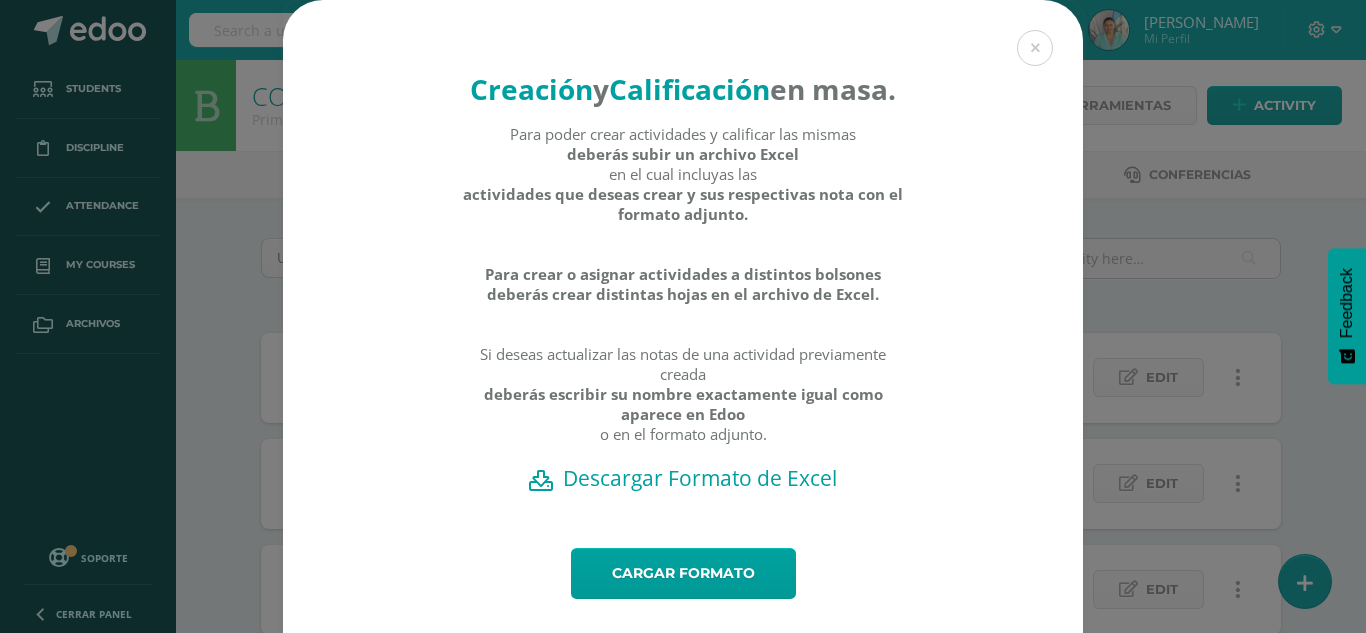 click on "Descargar Formato de Excel" at bounding box center [683, 478] 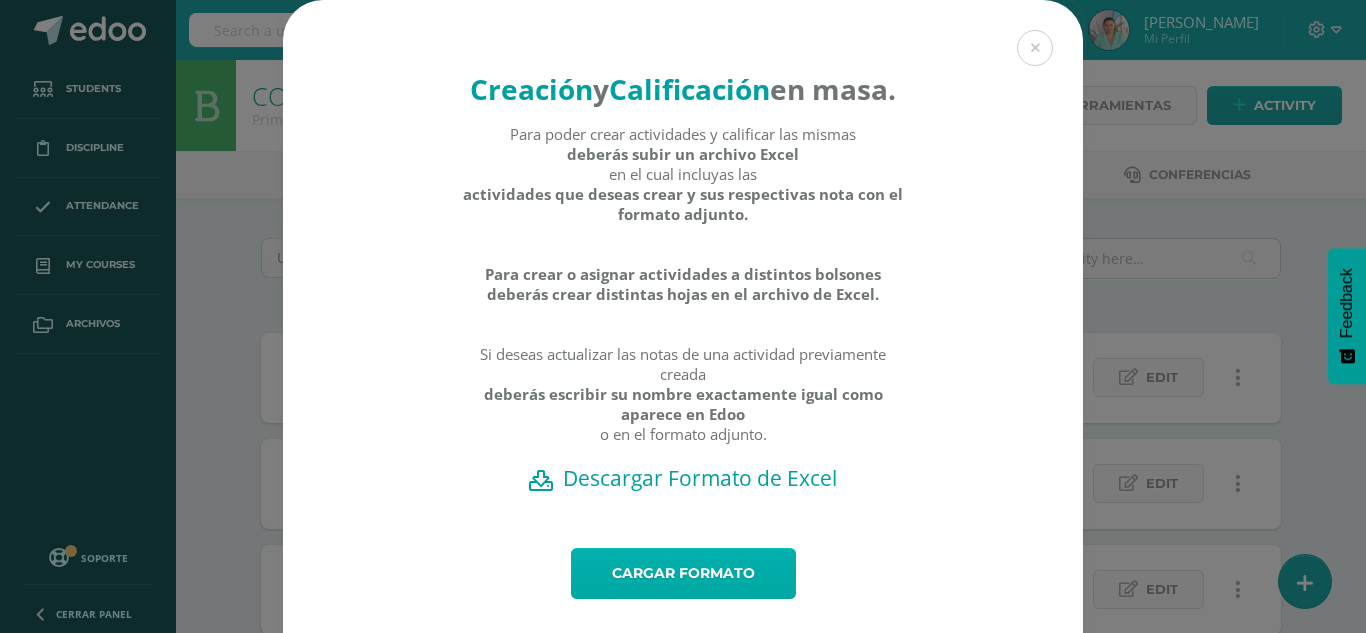 click on "Cargar formato" at bounding box center (683, 573) 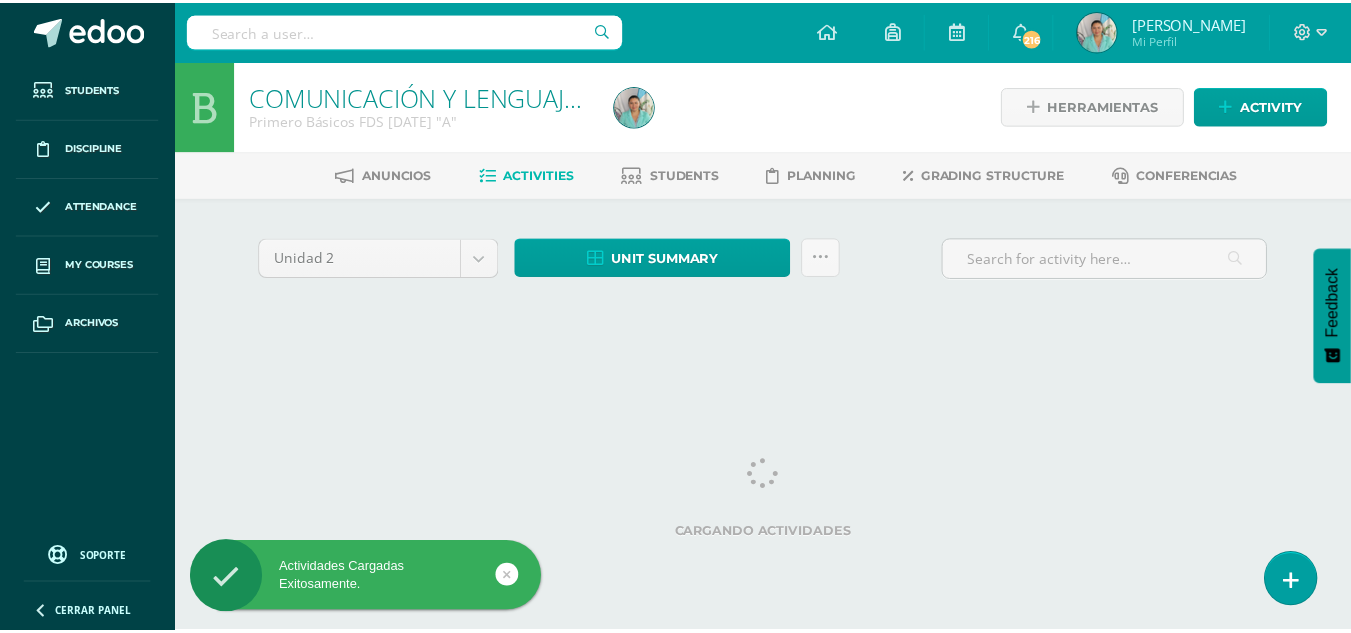scroll, scrollTop: 0, scrollLeft: 0, axis: both 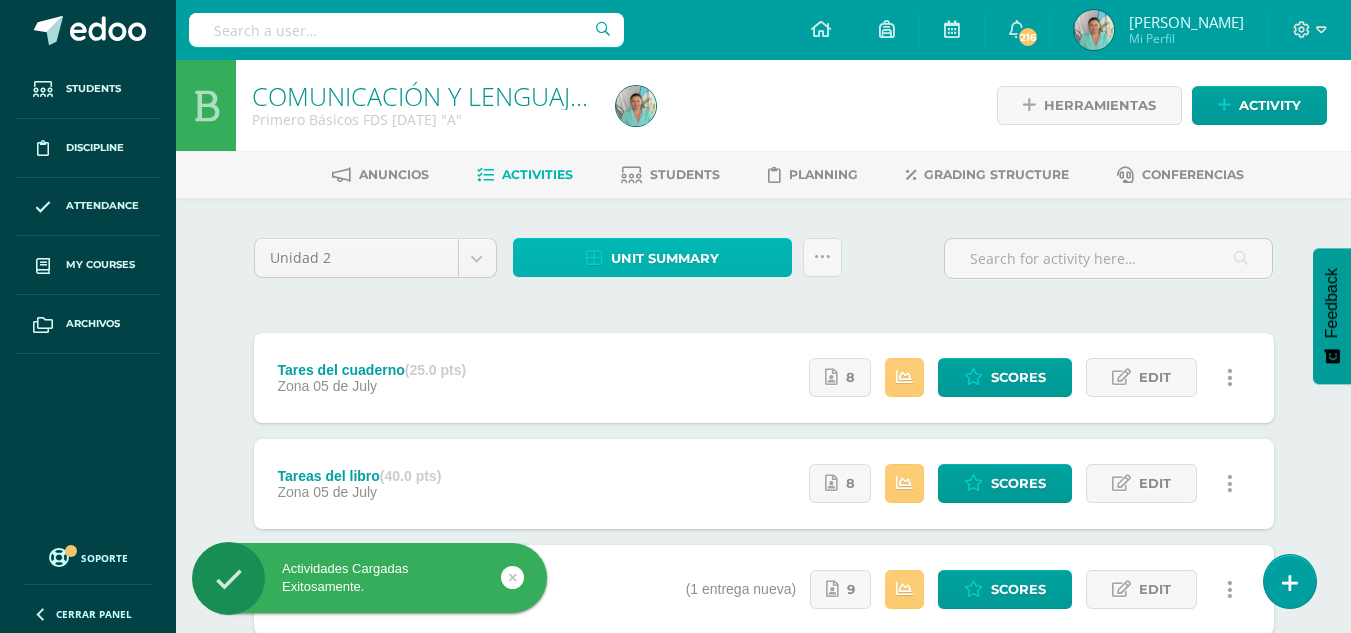click on "Unit summary" at bounding box center [665, 258] 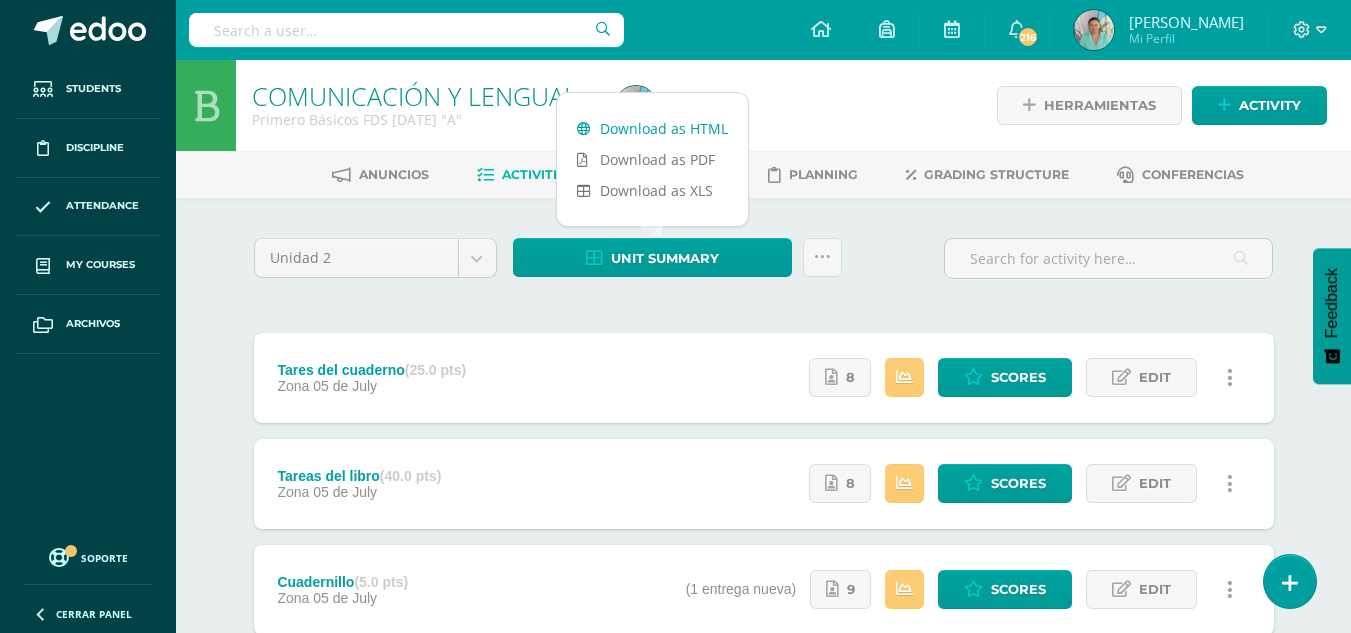 click on "Download as HTML" at bounding box center (652, 128) 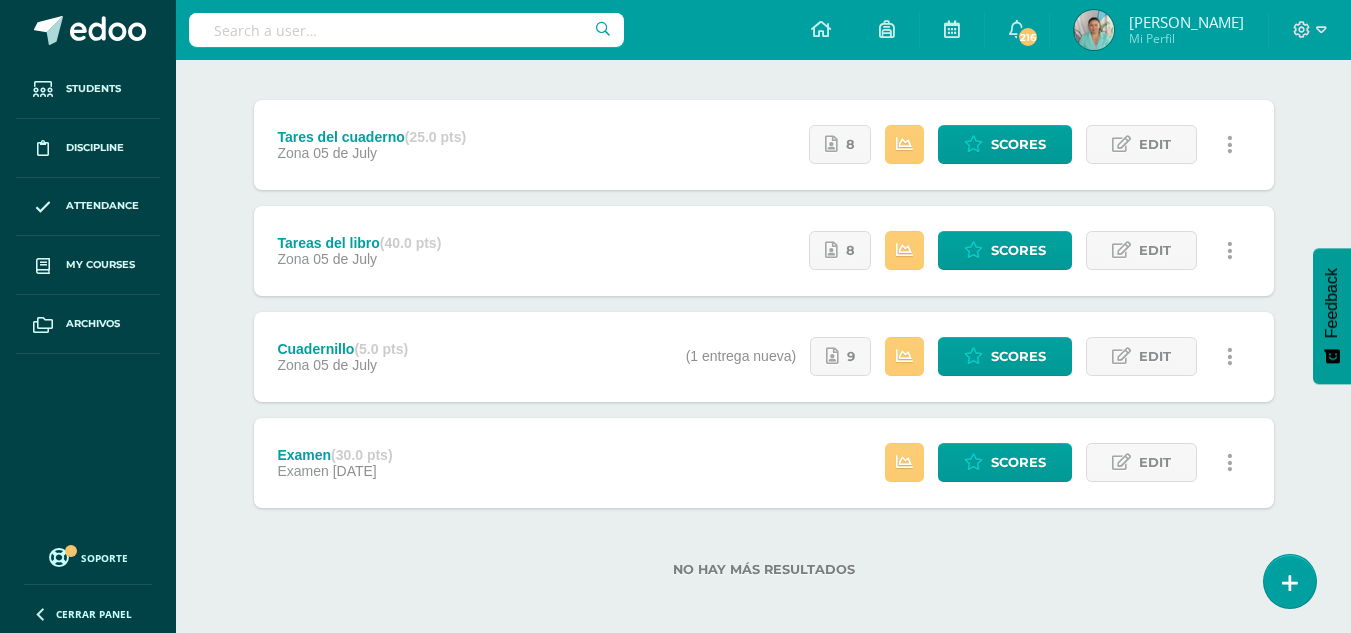 scroll, scrollTop: 236, scrollLeft: 0, axis: vertical 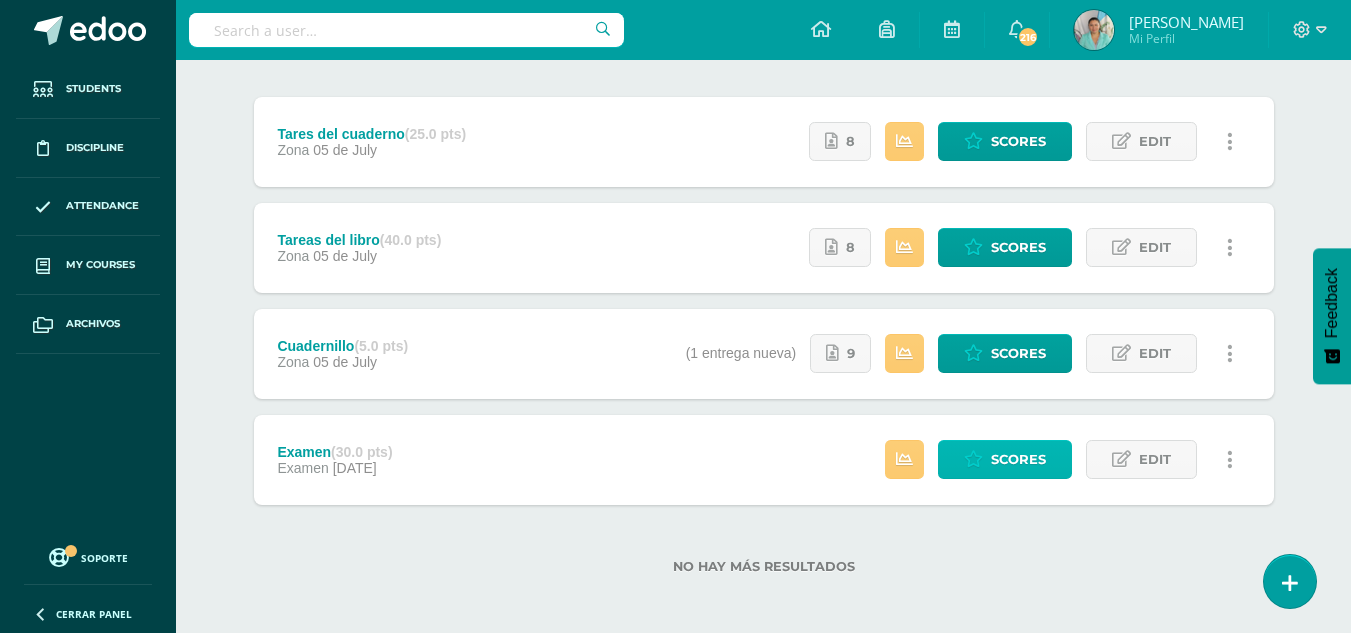 click on "Scores" at bounding box center [1018, 459] 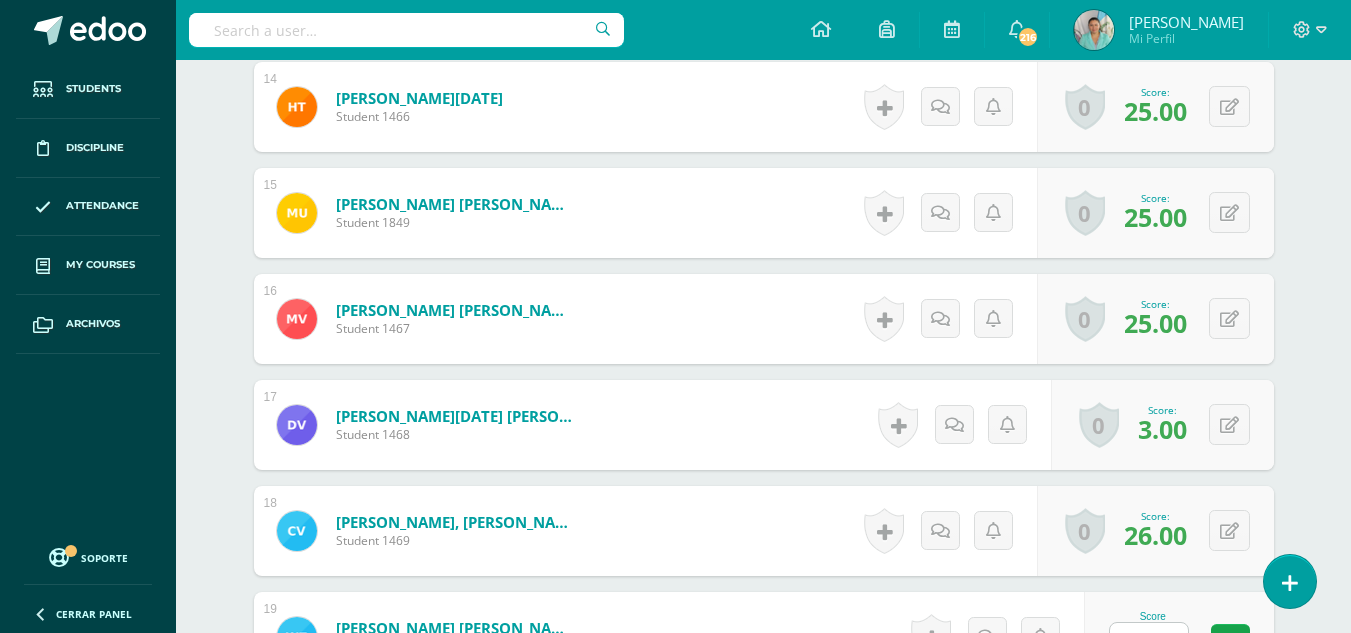scroll, scrollTop: 1997, scrollLeft: 0, axis: vertical 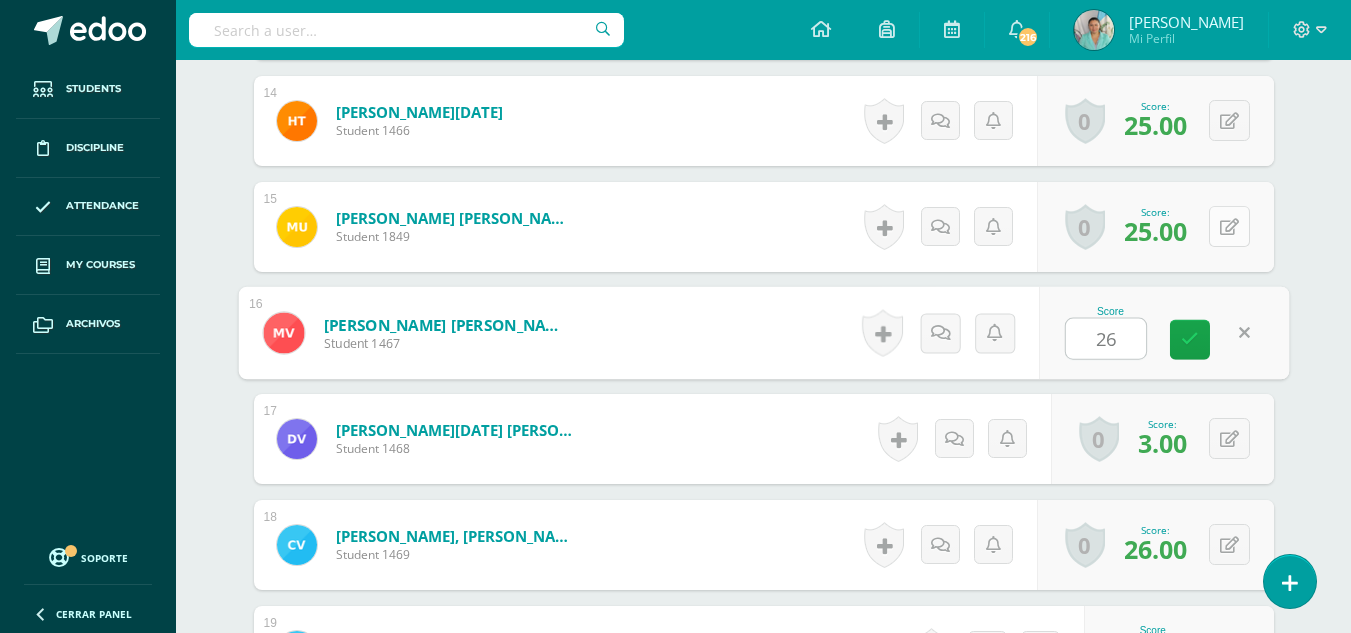 type on "26" 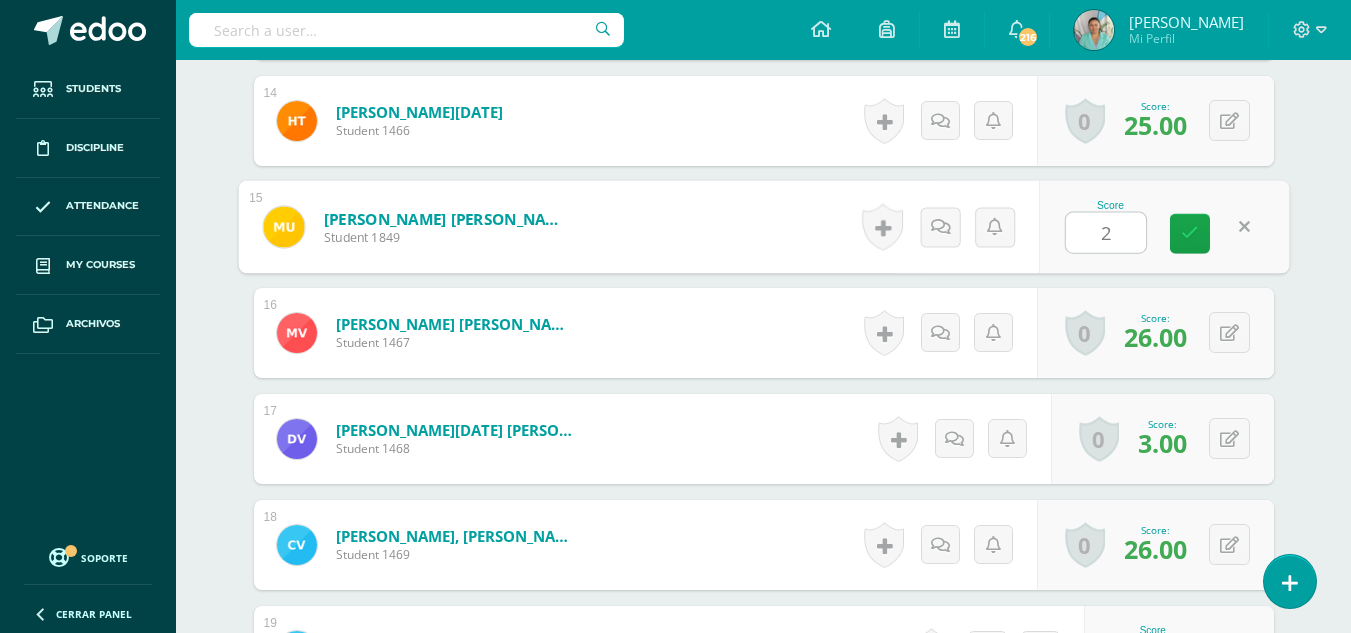 type on "26" 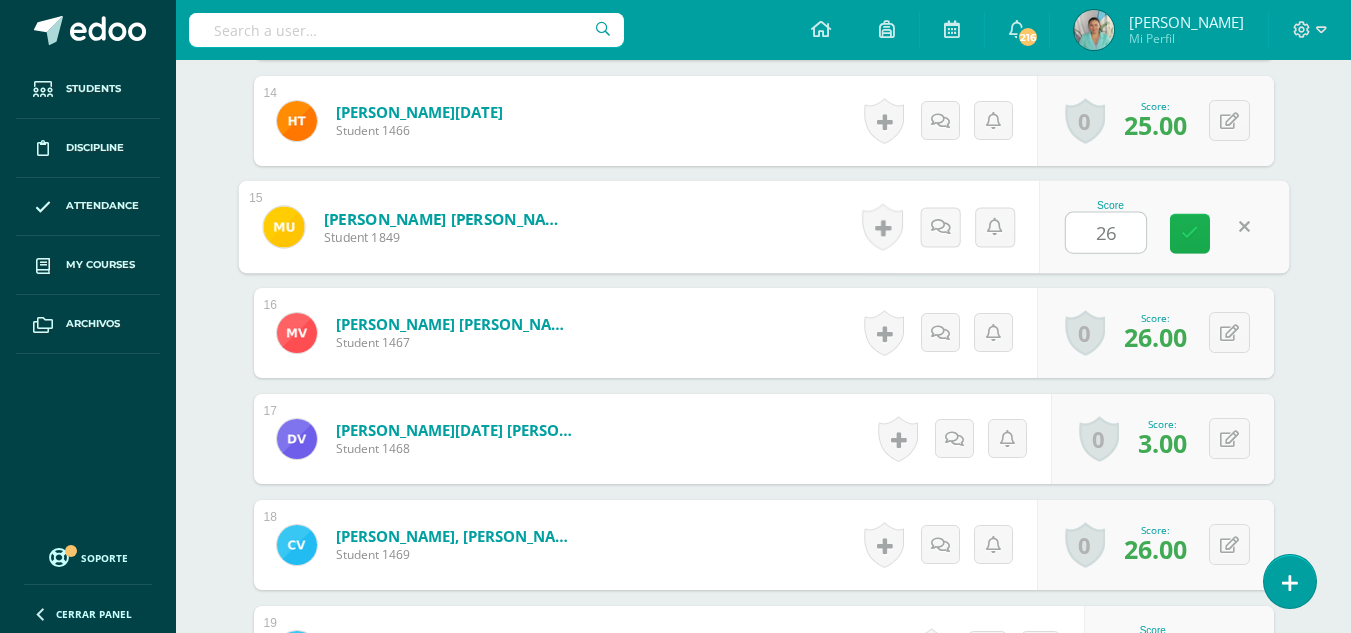 click at bounding box center [1190, 233] 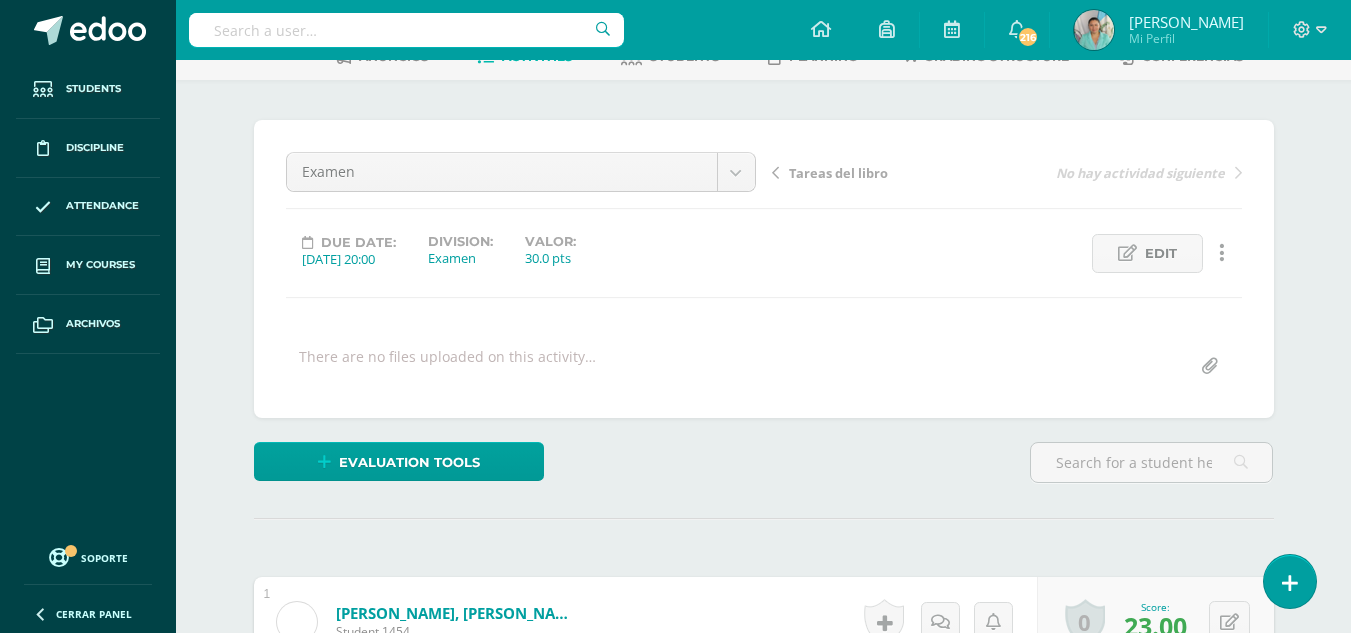 scroll, scrollTop: 0, scrollLeft: 0, axis: both 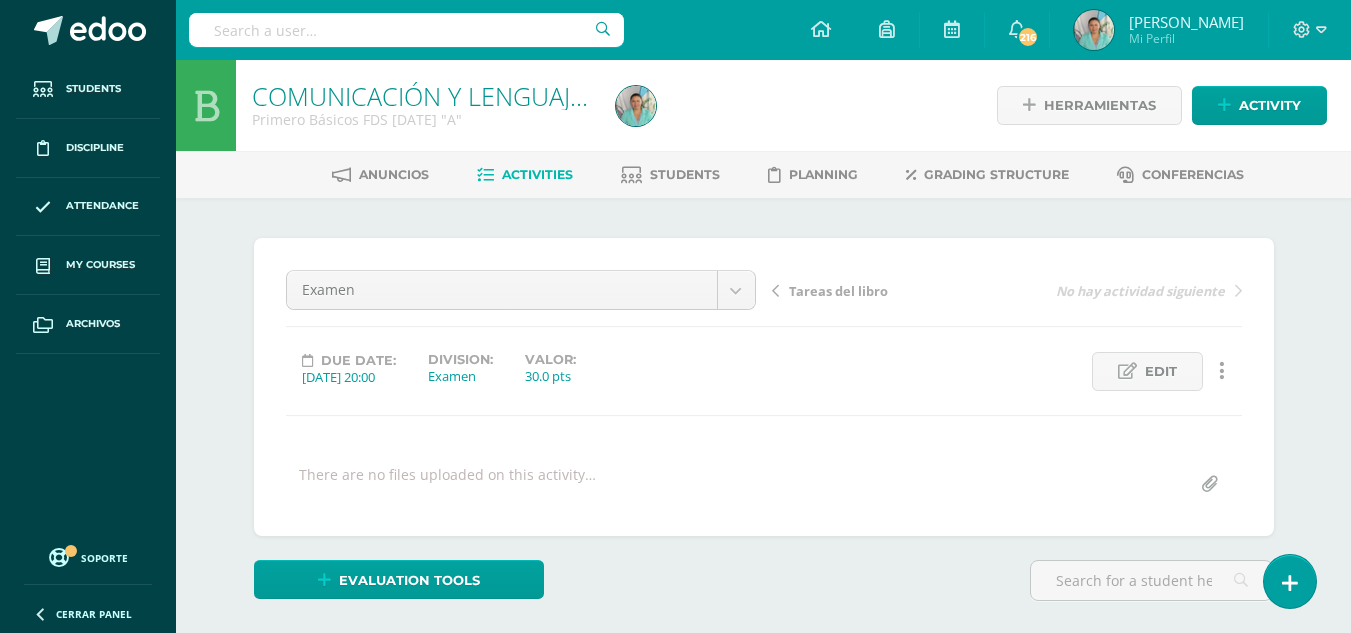 click on "Activities" at bounding box center (537, 174) 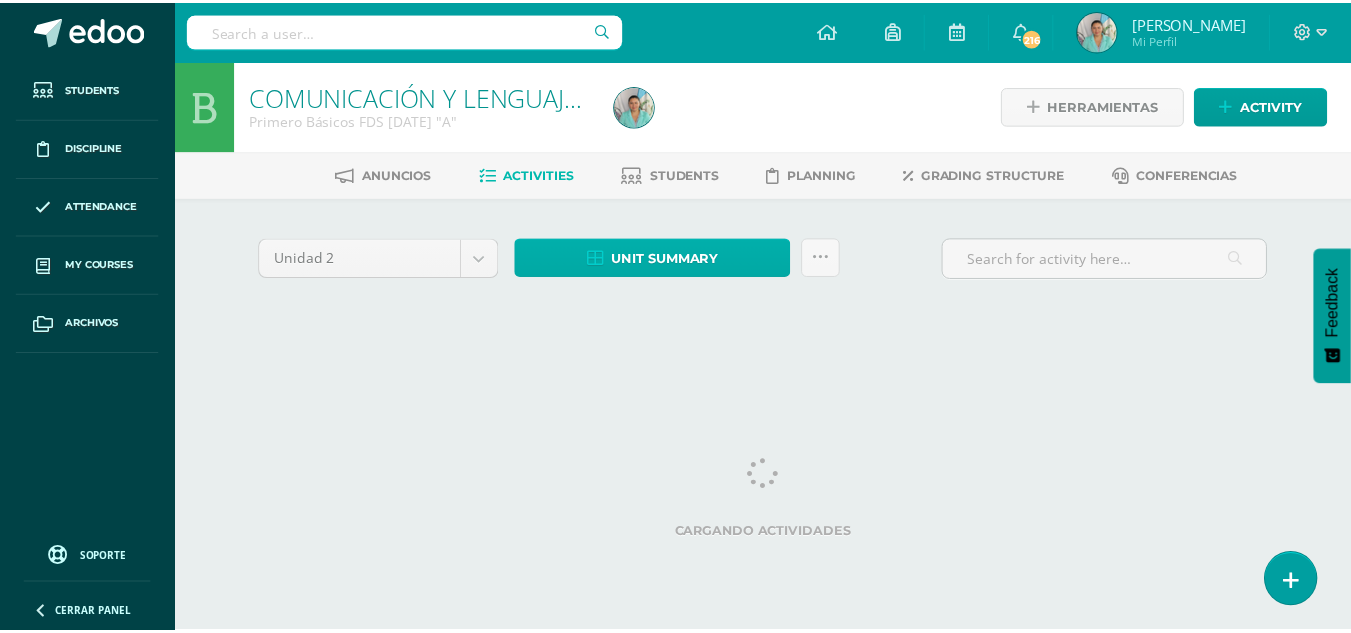 scroll, scrollTop: 0, scrollLeft: 0, axis: both 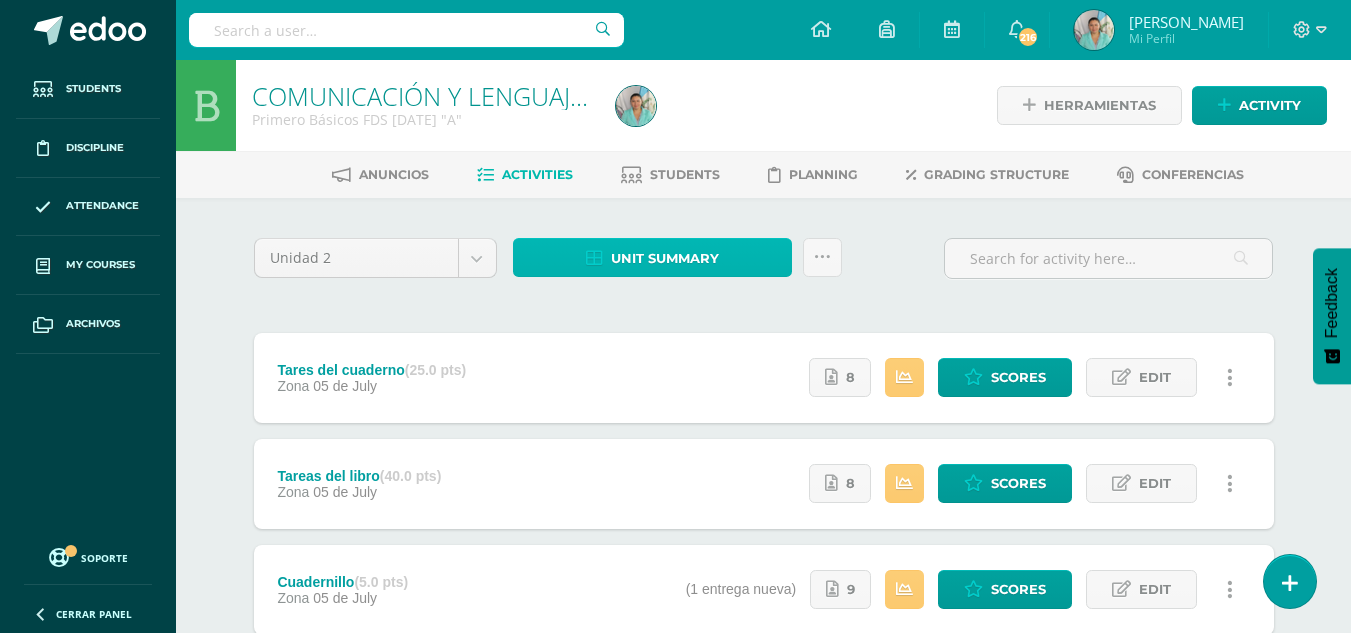 click on "Unit summary" at bounding box center (665, 258) 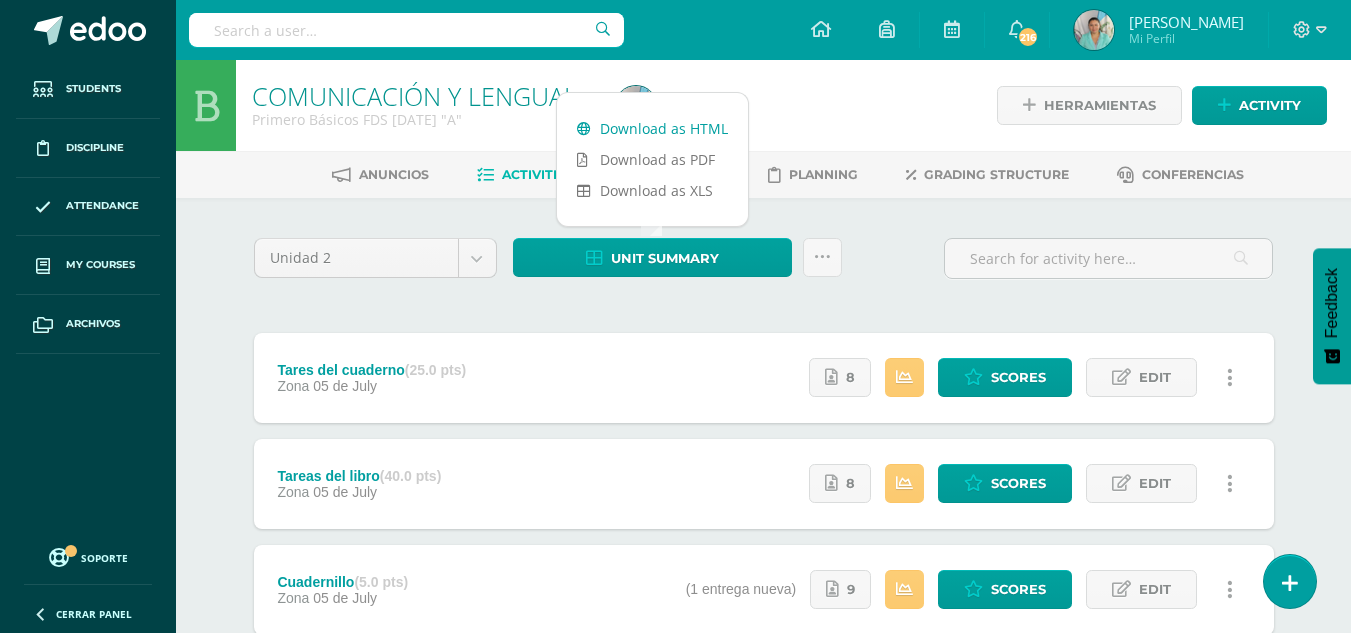 click on "Download as HTML" at bounding box center [652, 128] 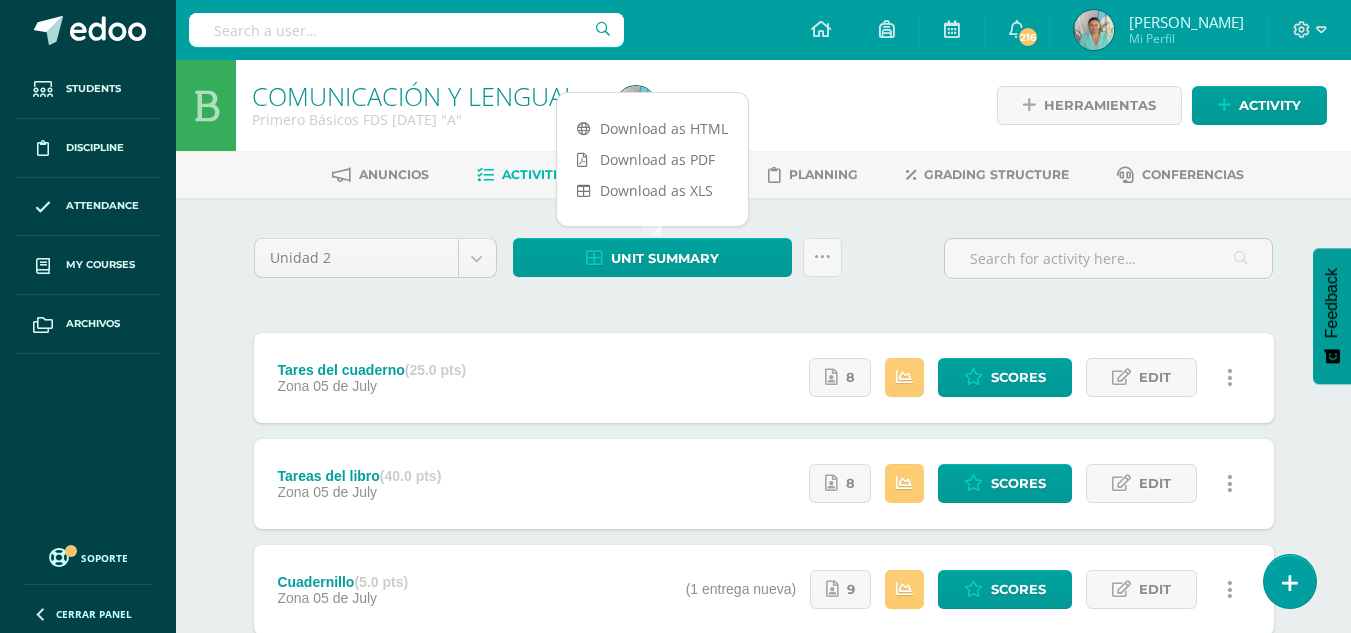 click on "Unidad 2                             Unidad 1 Unidad 2 Unidad 3 Unidad 4 Unit summary
Subir actividades en masa
Send scores for review
Activity history
¿Estás seguro que deseas  Enviar a revisión  las notas de este curso?
Esta acción  enviará una notificación a tu supervisor y no podrás eliminar o cambiar tus notas.  Esta acción no podrá ser revertida a menos que se te conceda permiso
Cancel
Send for review
Creación  y  Calificación   en masa.
Para poder crear actividades y calificar las mismas
deberás subir
un archivo Excel
en el cual incluyas las
o en el formato adjunto." at bounding box center (764, 266) 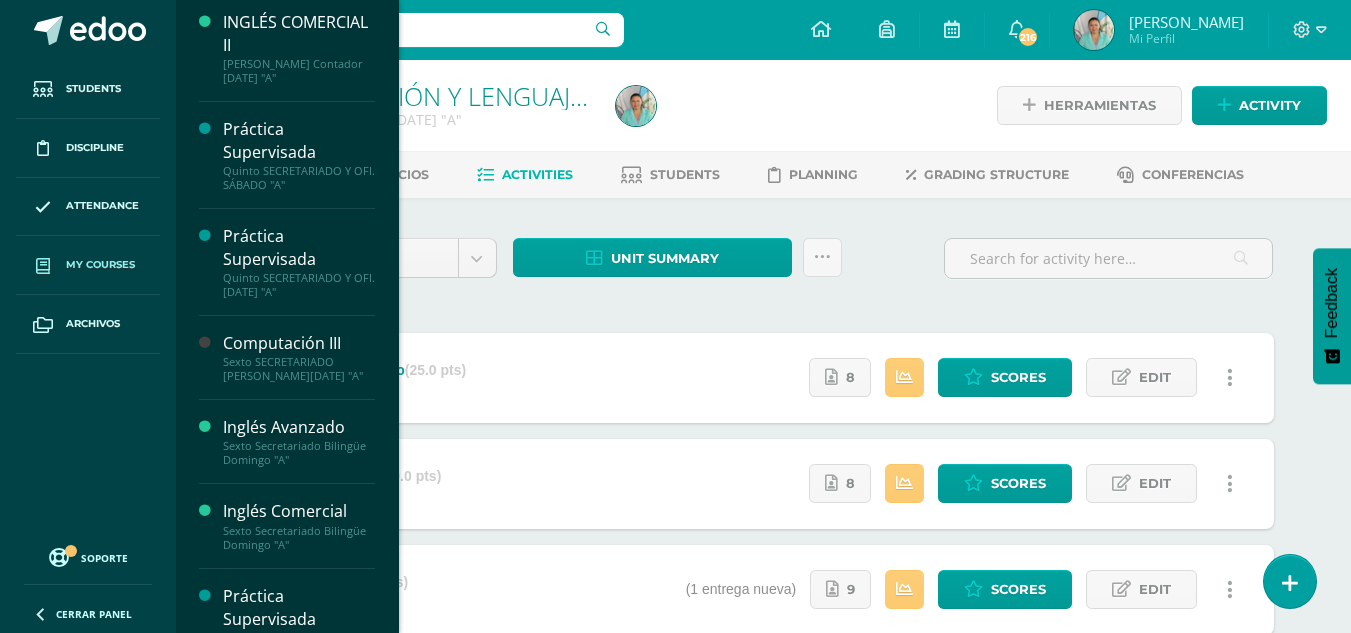 scroll, scrollTop: 2142, scrollLeft: 0, axis: vertical 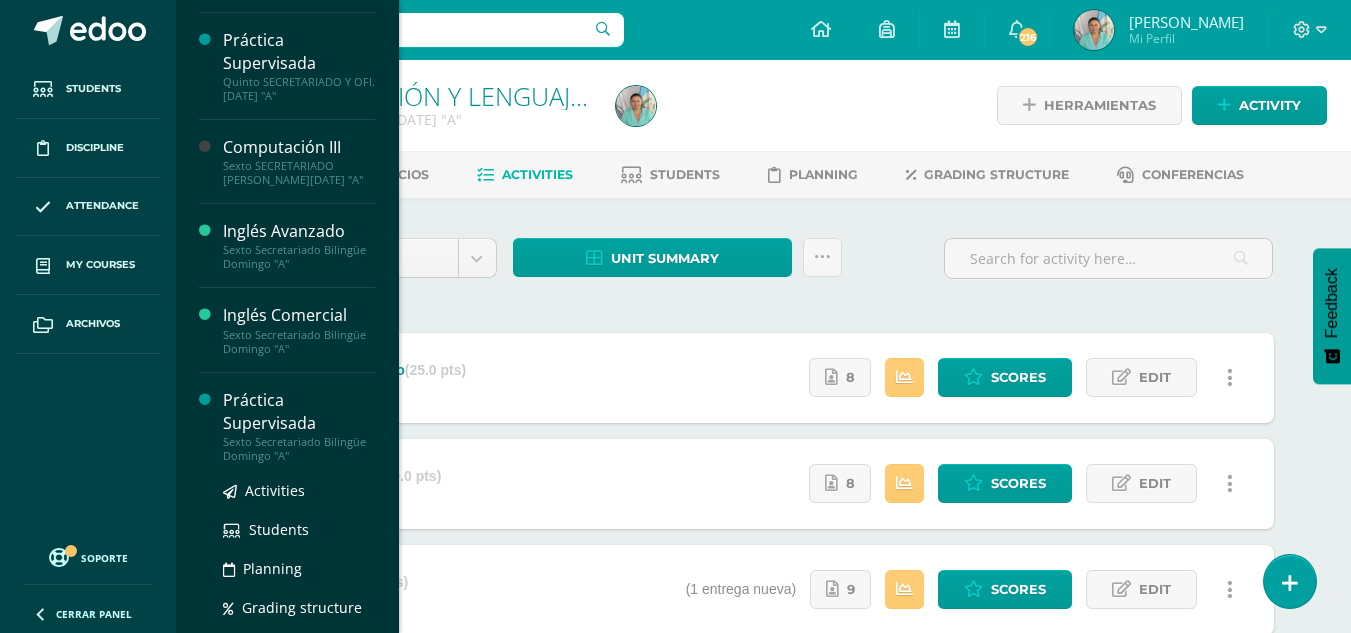 click on "Práctica Supervisada" at bounding box center (299, 412) 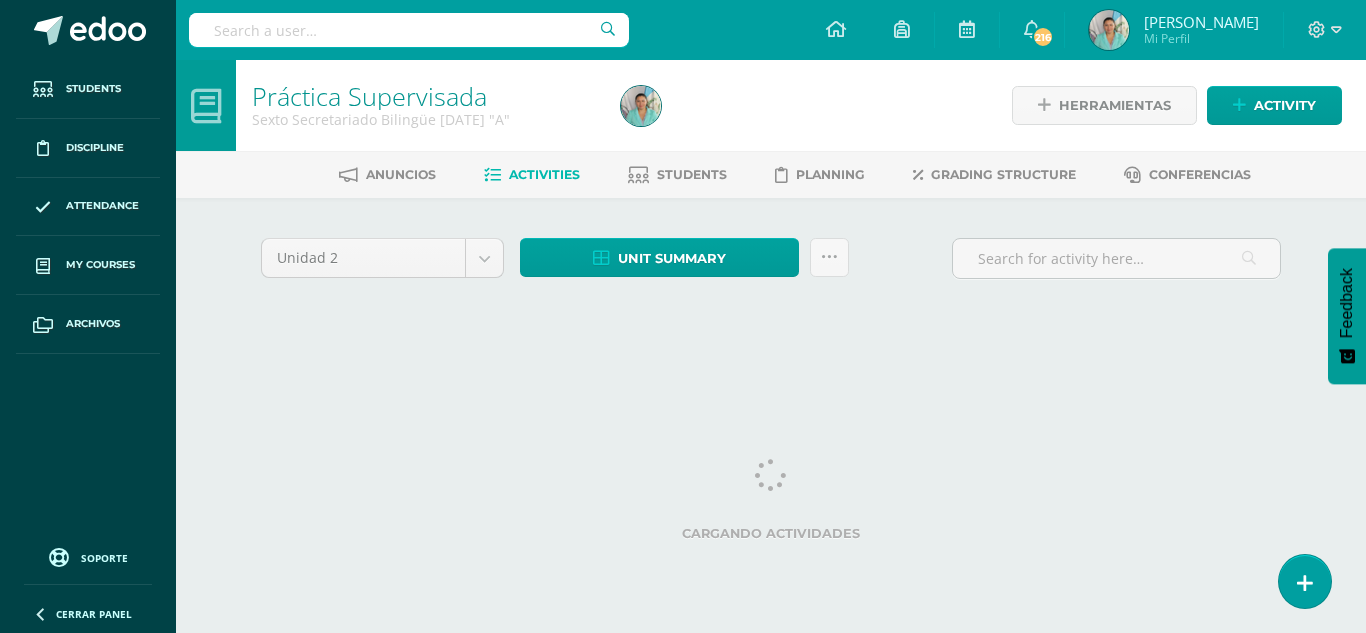 scroll, scrollTop: 0, scrollLeft: 0, axis: both 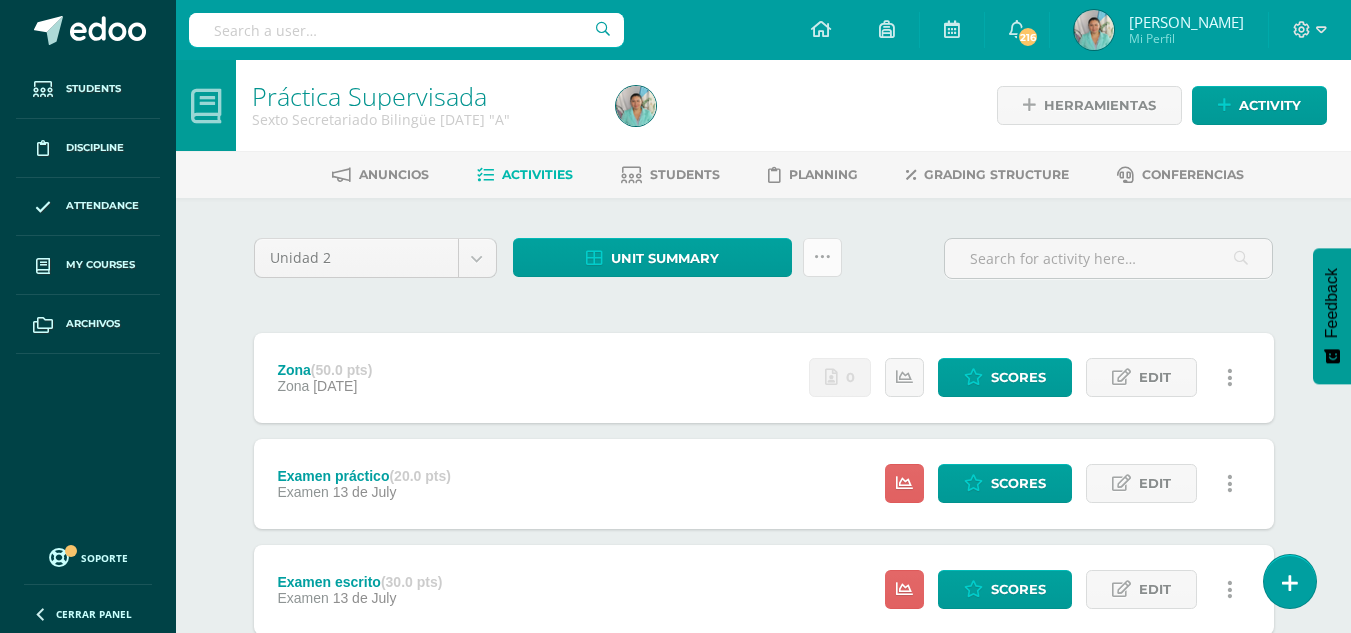 click at bounding box center [822, 257] 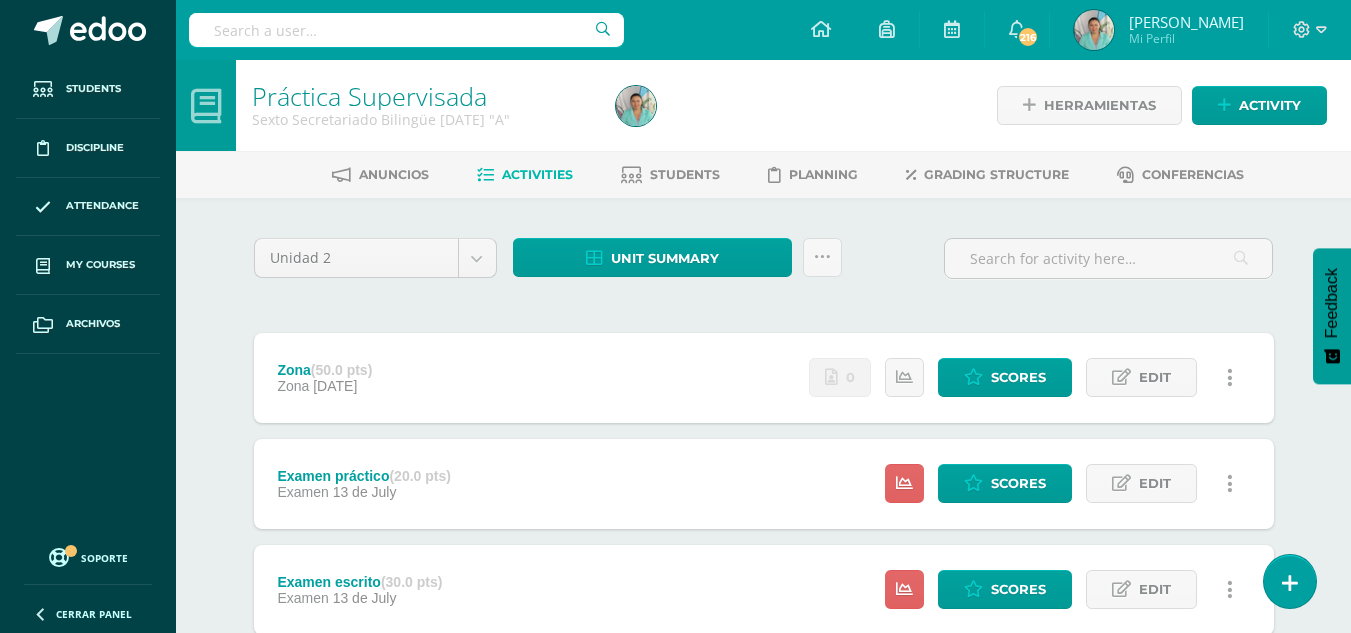 click on "Unidad 2                             Unidad 1 Unidad 2 Unidad 3 Unidad 4 Unit summary
Download as HTML
Download as PDF
Download as XLS
¿Estás seguro que deseas  Enviar a revisión  las notas de este curso?
Esta acción  enviará una notificación a tu supervisor y no podrás eliminar o cambiar tus notas.  Esta acción no podrá ser revertida a menos que se te conceda permiso
Cancel
Send for review
Creación  y  Calificación   en masa.
Para poder crear actividades y calificar las mismas
deberás subir
un archivo Excel
en el cual incluyas las
o en el formato adjunto.
8" at bounding box center [764, 483] 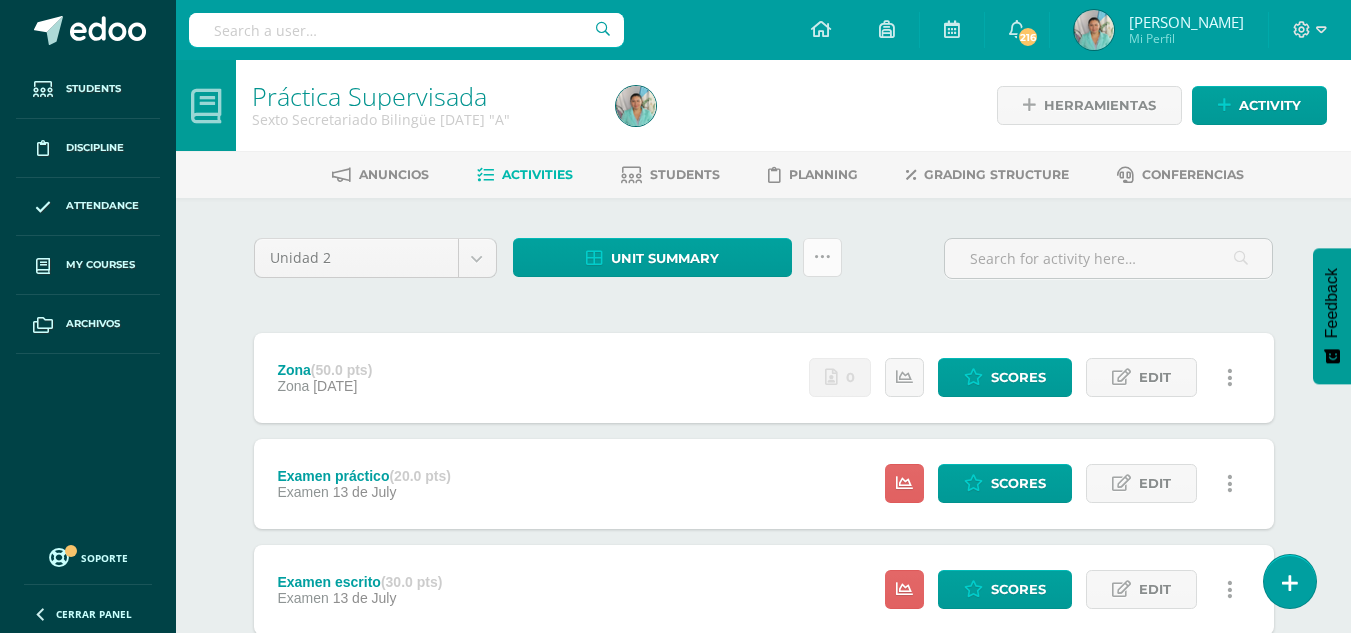 click at bounding box center [822, 257] 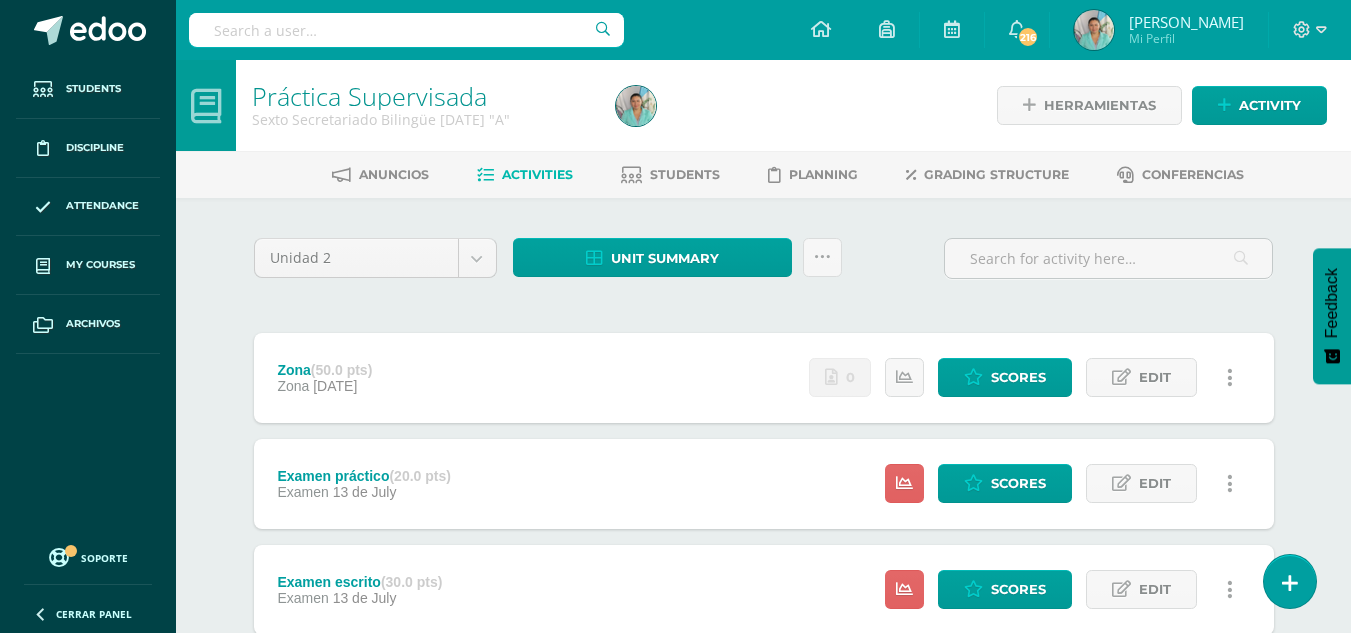 click on "Unidad 2                             Unidad 1 Unidad 2 Unidad 3 Unidad 4 Unit summary
Download as HTML
Download as PDF
Download as XLS
¿Estás seguro que deseas  Enviar a revisión  las notas de este curso?
Esta acción  enviará una notificación a tu supervisor y no podrás eliminar o cambiar tus notas.  Esta acción no podrá ser revertida a menos que se te conceda permiso
Cancel
Send for review
Creación  y  Calificación   en masa.
Para poder crear actividades y calificar las mismas
deberás subir
un archivo Excel
en el cual incluyas las
o en el formato adjunto." at bounding box center (764, 266) 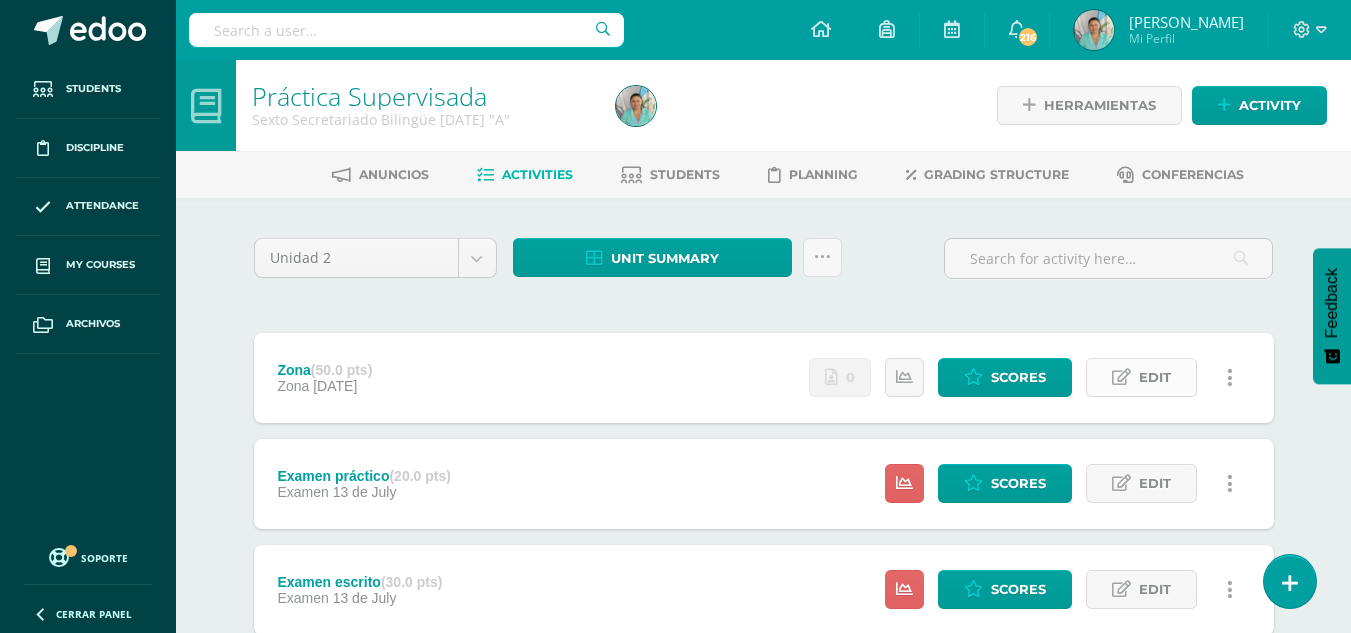 click on "Edit" at bounding box center [1141, 377] 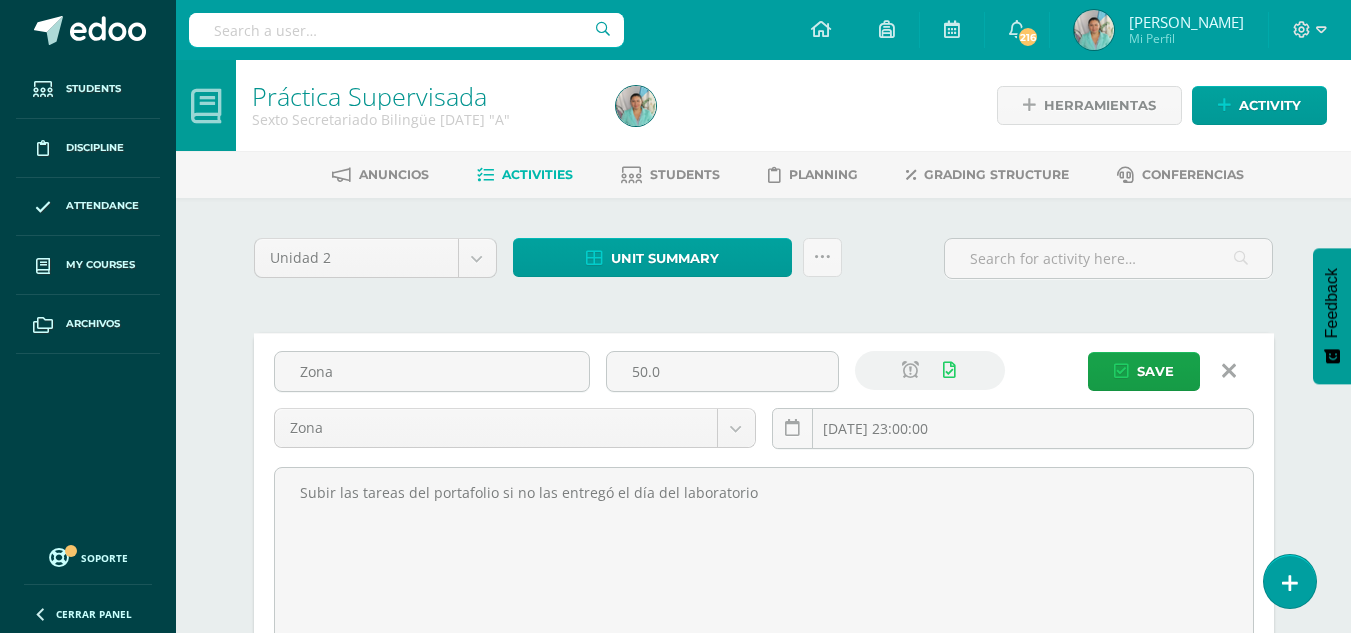 click on "Unidad 2                             Unidad 1 Unidad 2 Unidad 3 Unidad 4 Unit summary
Download as HTML
Download as PDF
Download as XLS
¿Estás seguro que deseas  Enviar a revisión  las notas de este curso?
Esta acción  enviará una notificación a tu supervisor y no podrás eliminar o cambiar tus notas.  Esta acción no podrá ser revertida a menos que se te conceda permiso
Cancel
Send for review
Creación  y  Calificación   en masa.
Para poder crear actividades y calificar las mismas
deberás subir
un archivo Excel
en el cual incluyas las
o en el formato adjunto." at bounding box center [764, 266] 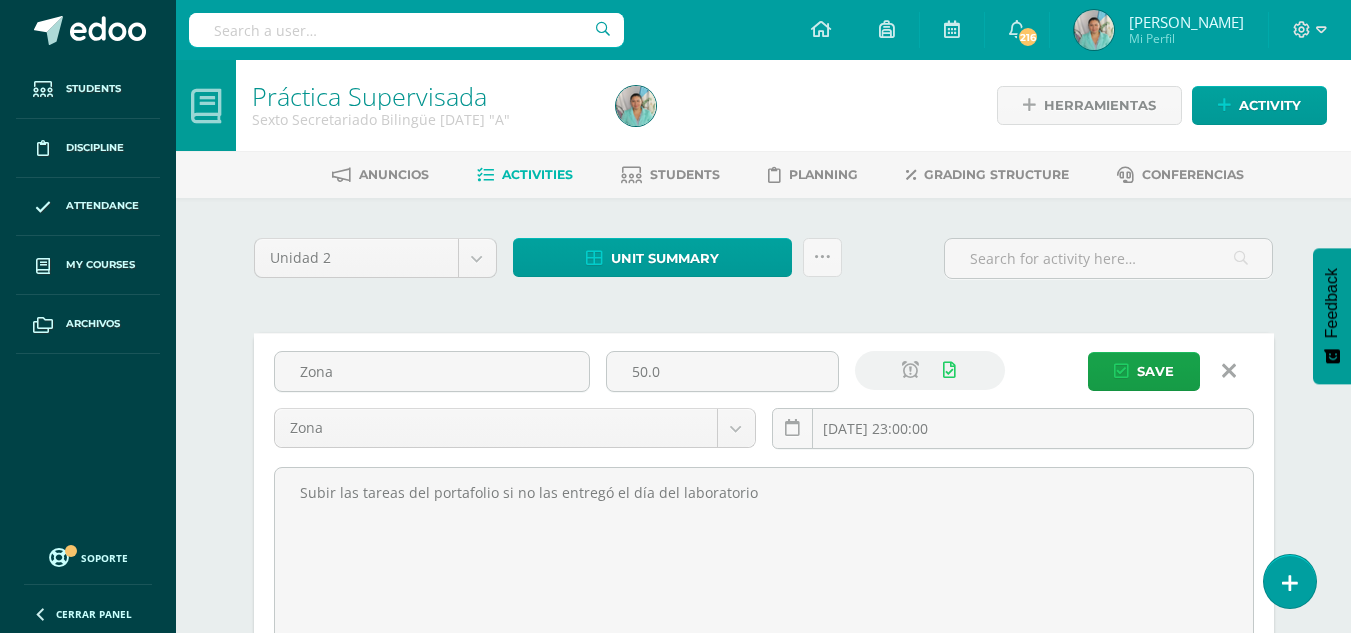 click at bounding box center [1229, 371] 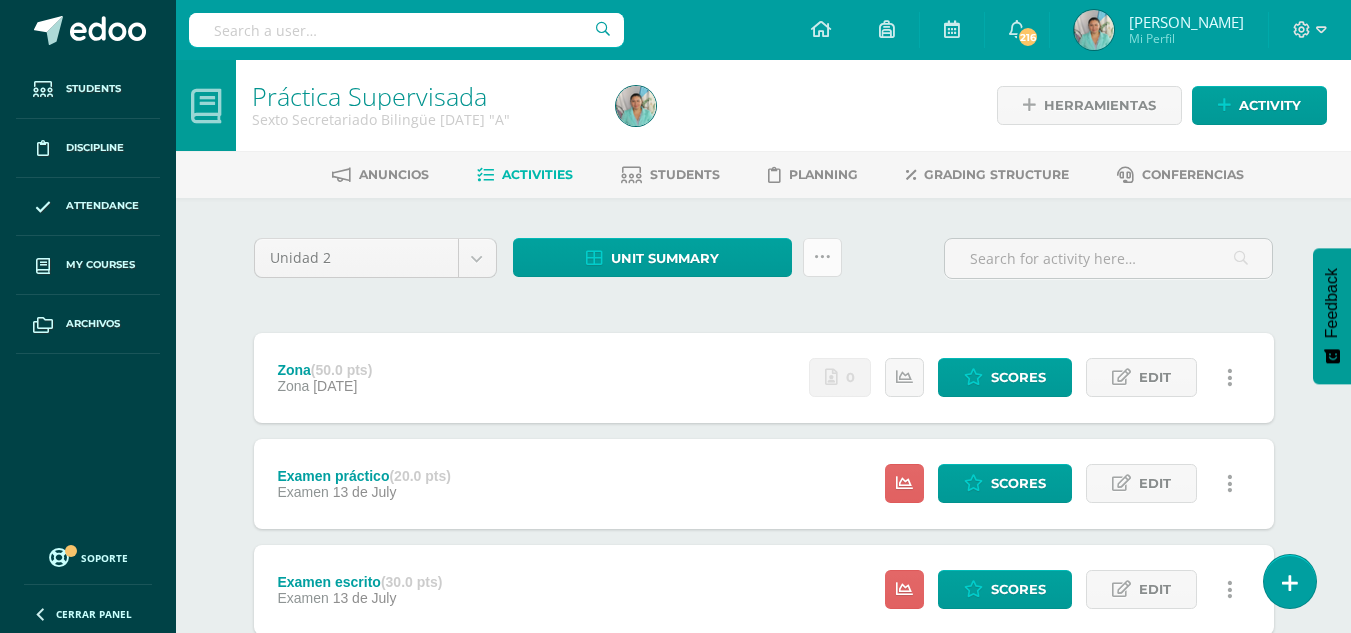 click at bounding box center [822, 257] 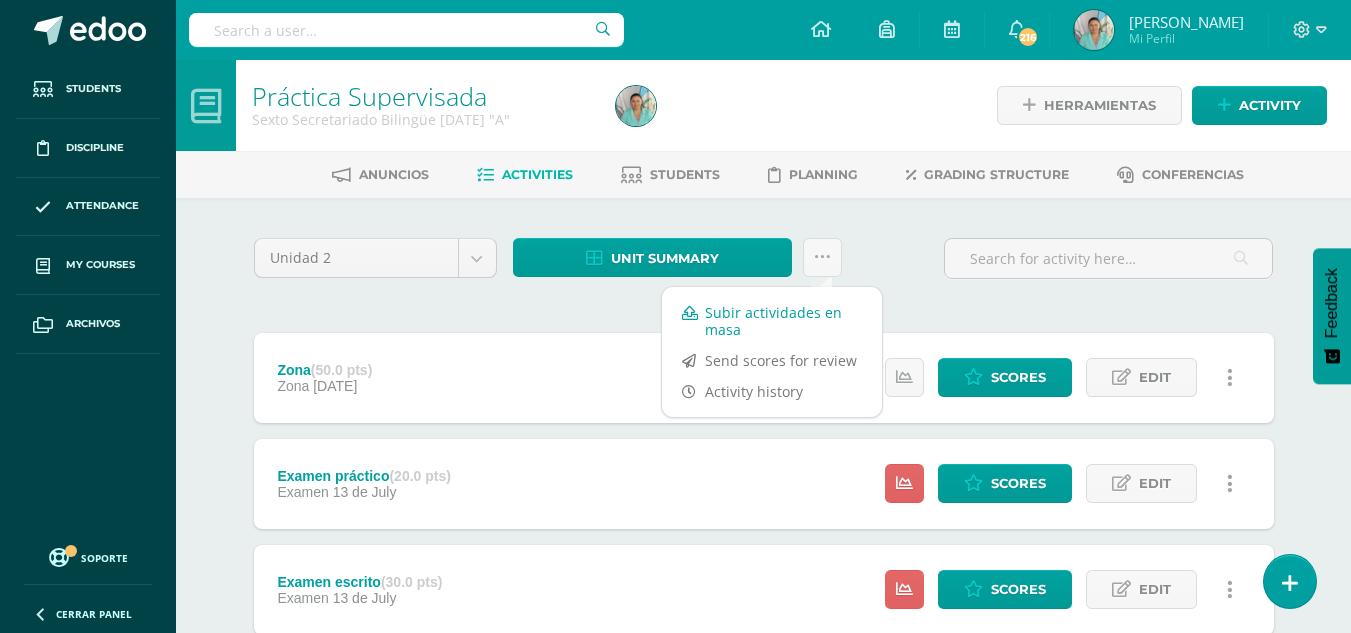 click on "Subir actividades en masa" at bounding box center [772, 321] 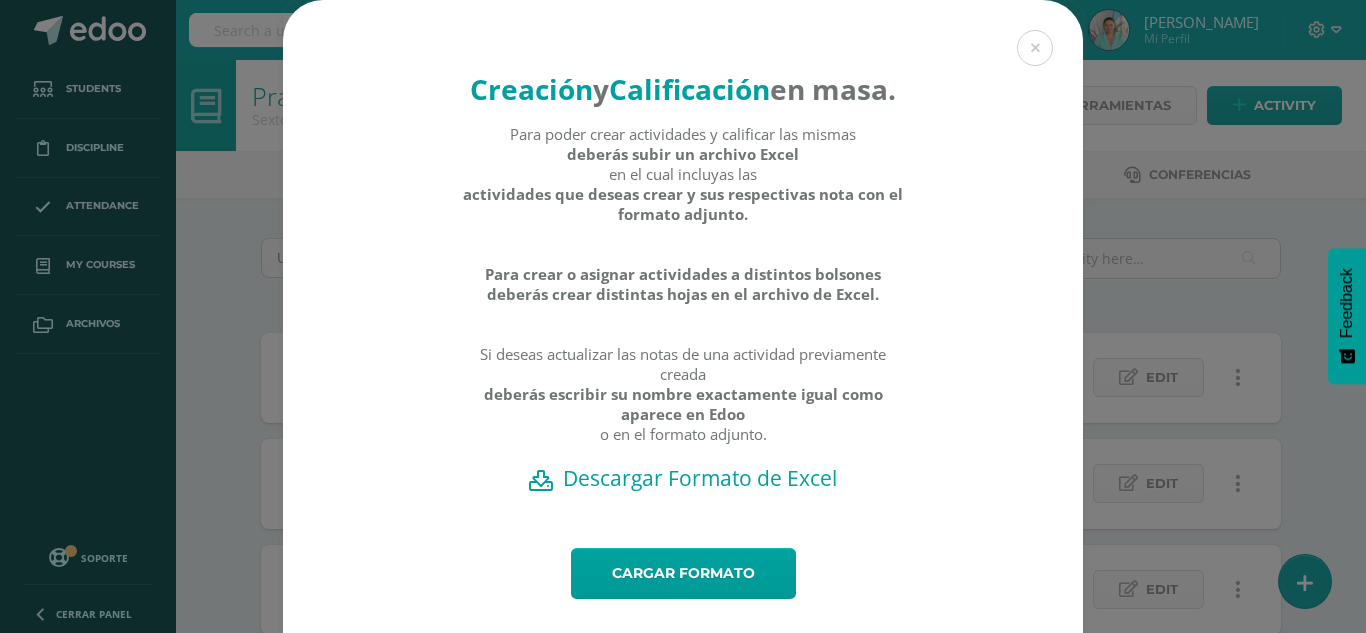 click on "Descargar Formato de Excel" at bounding box center (683, 478) 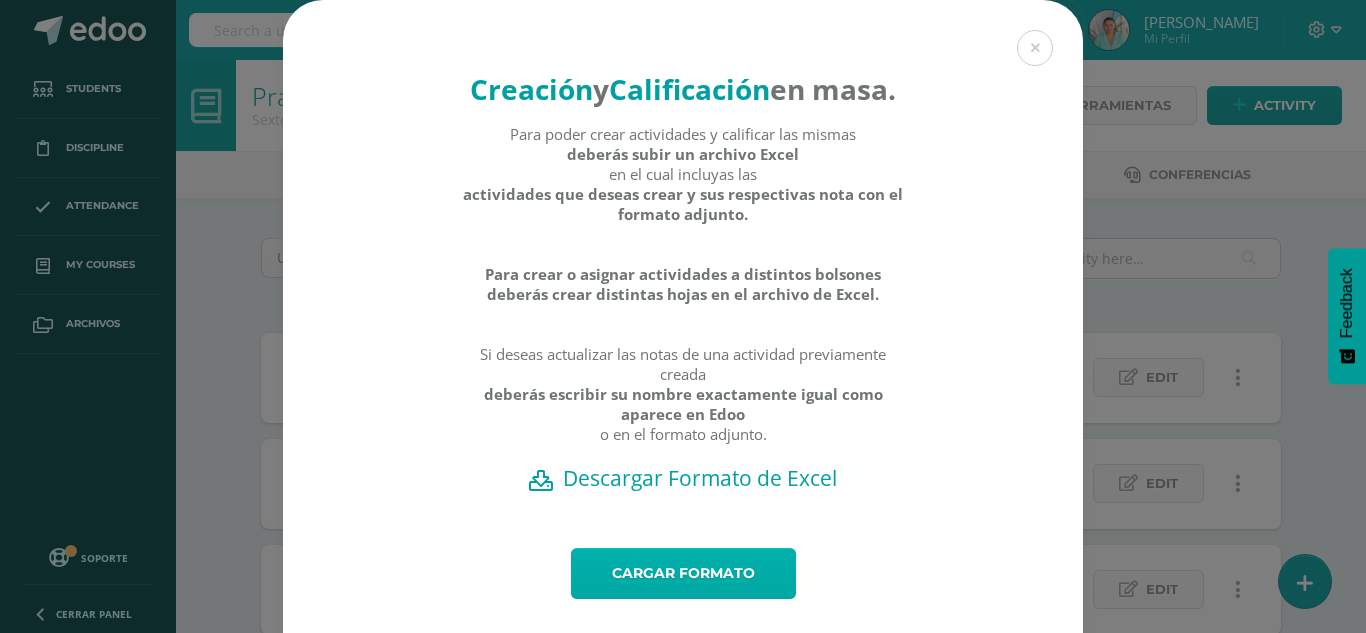 click on "Cargar formato" at bounding box center (683, 573) 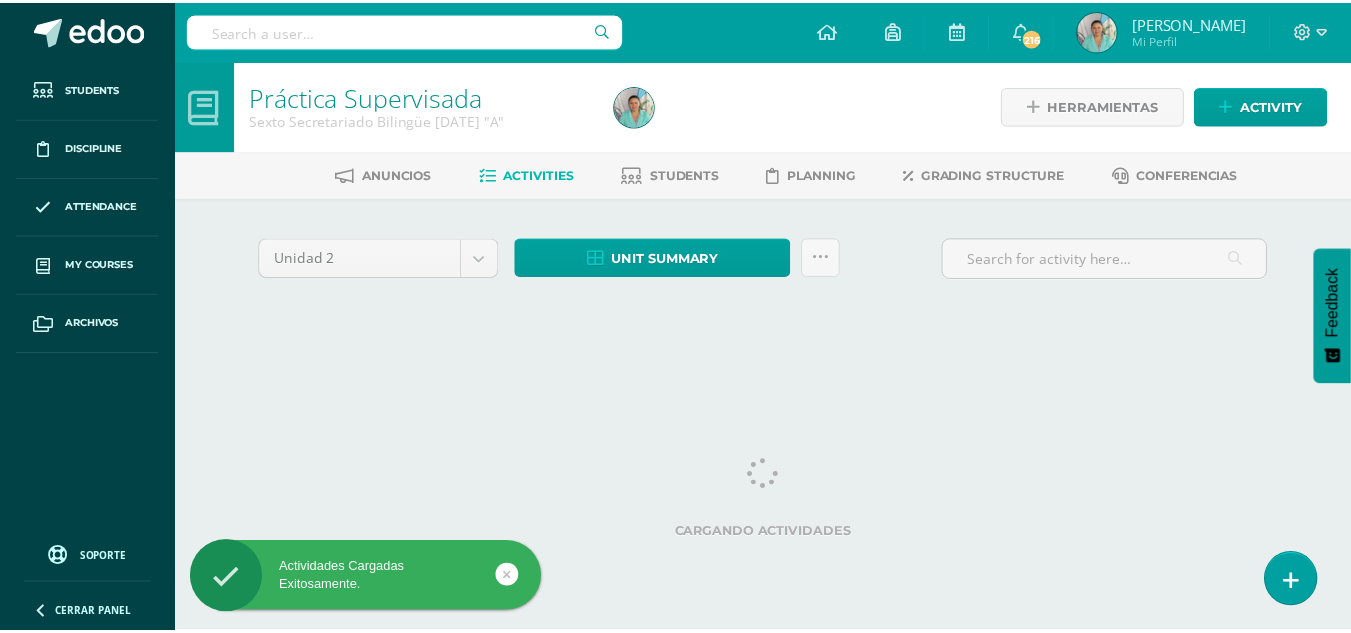 scroll, scrollTop: 0, scrollLeft: 0, axis: both 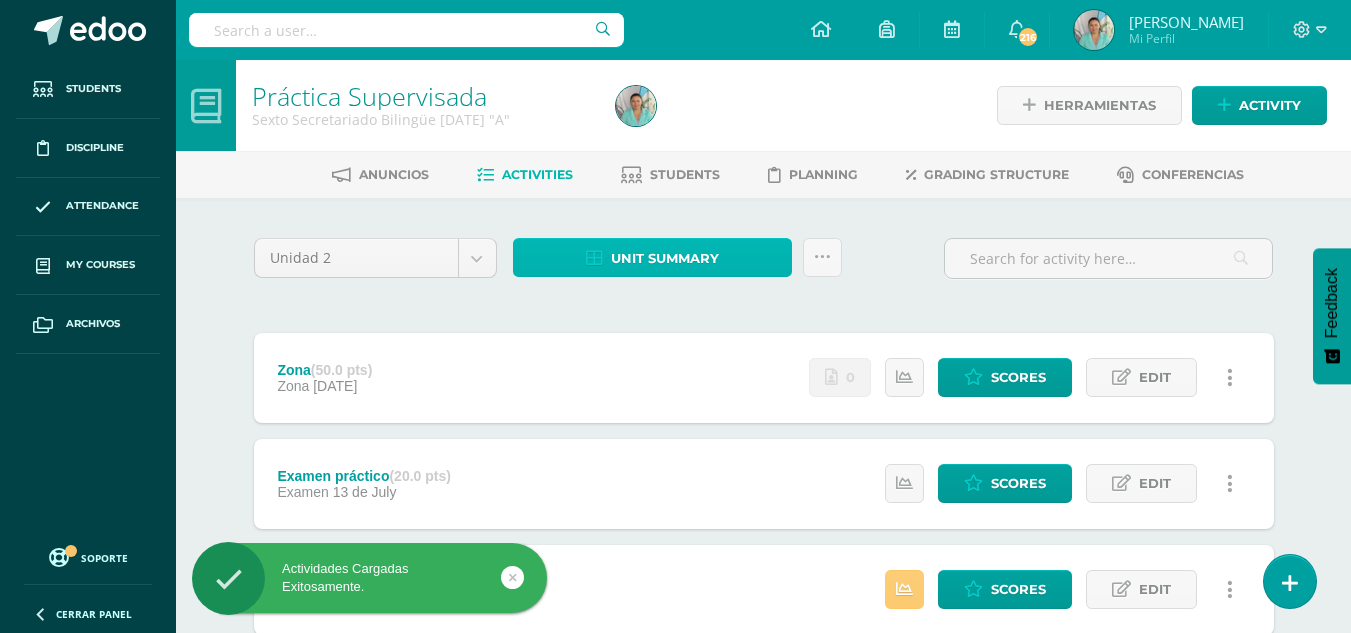 click on "Unit summary" at bounding box center (665, 258) 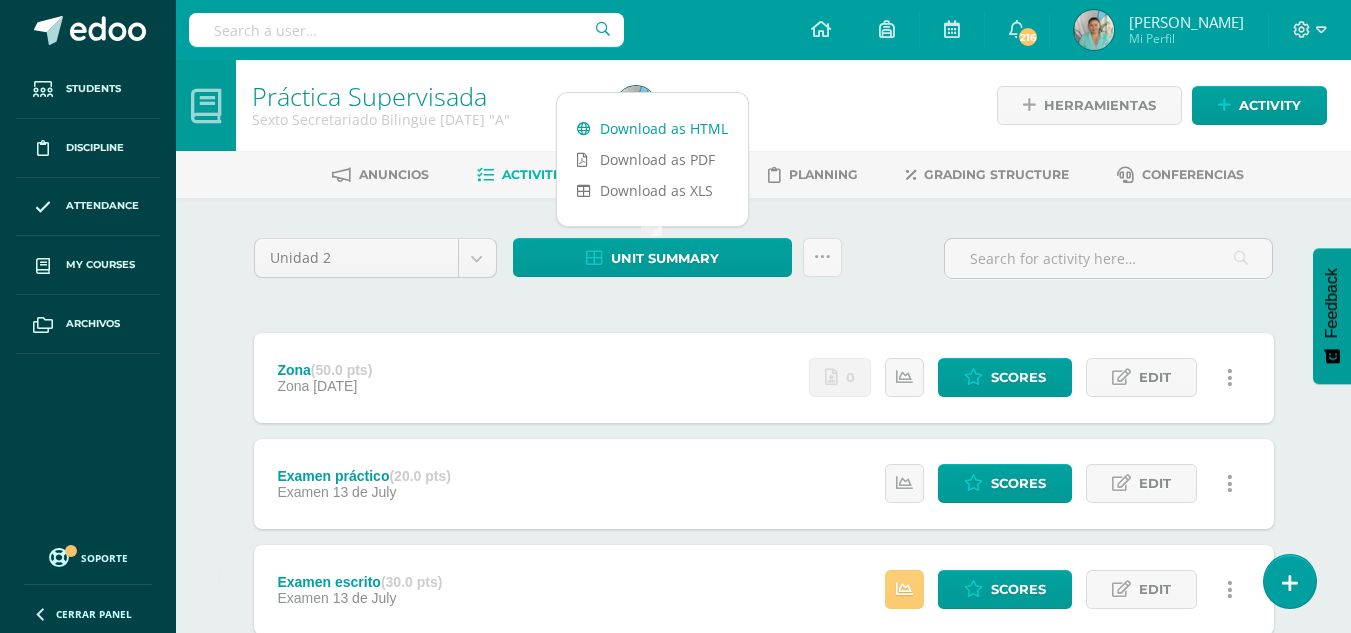 click on "Download as HTML" at bounding box center [652, 128] 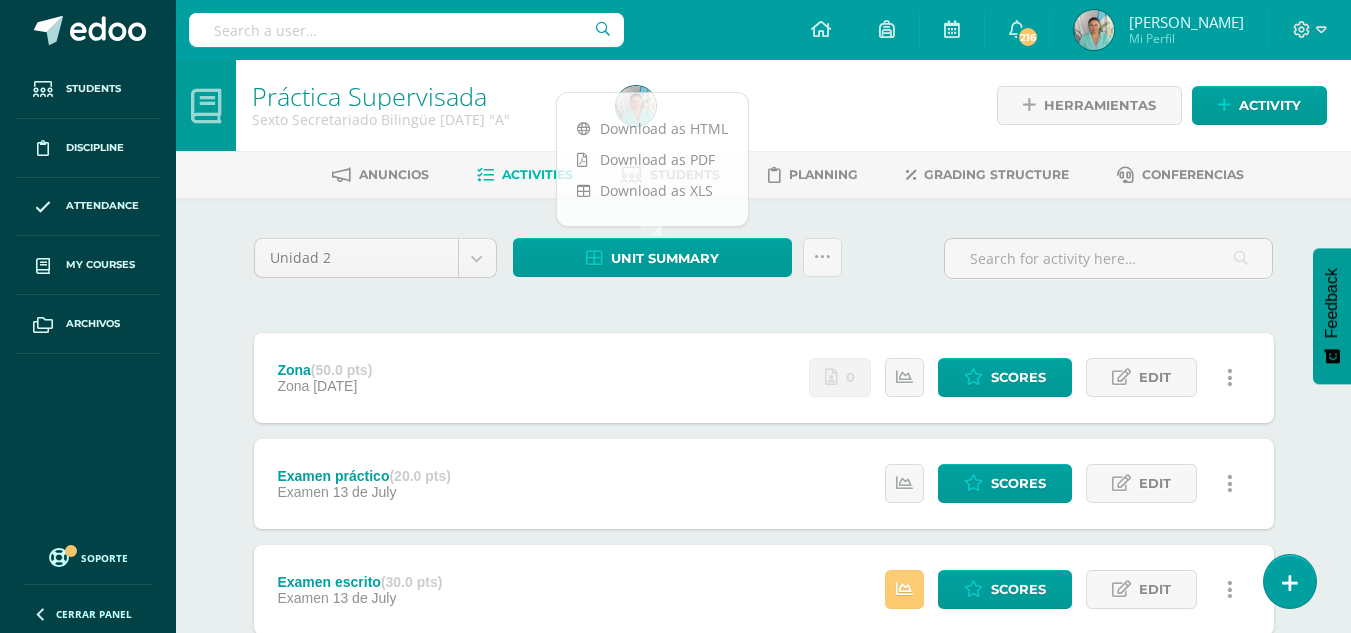 click on "Unidad 2                             Unidad 1 Unidad 2 Unidad 3 Unidad 4 Unit summary
Subir actividades en masa
Send scores for review
Activity history
¿Estás seguro que deseas  Enviar a revisión  las notas de este curso?
Esta acción  enviará una notificación a tu supervisor y no podrás eliminar o cambiar tus notas.  Esta acción no podrá ser revertida a menos que se te conceda permiso
Cancel
Send for review
Creación  y  Calificación   en masa.
Para poder crear actividades y calificar las mismas
deberás subir
un archivo Excel
en el cual incluyas las
o en el formato adjunto." at bounding box center [764, 266] 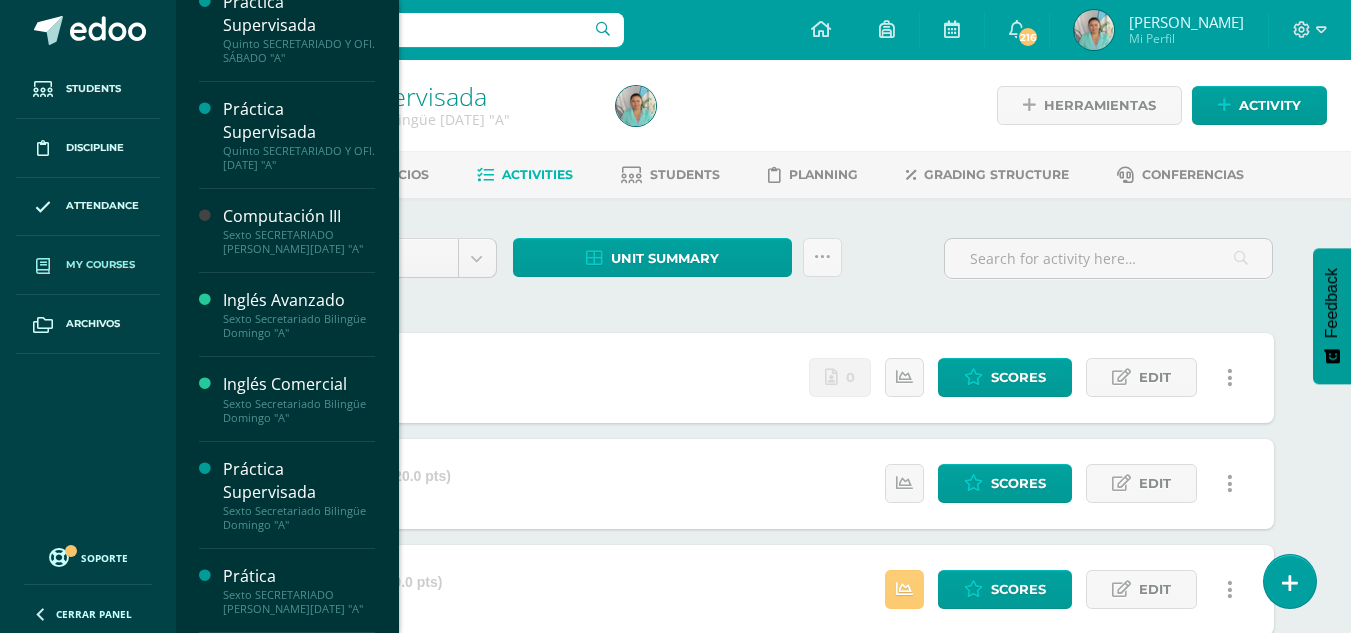 scroll, scrollTop: 2142, scrollLeft: 0, axis: vertical 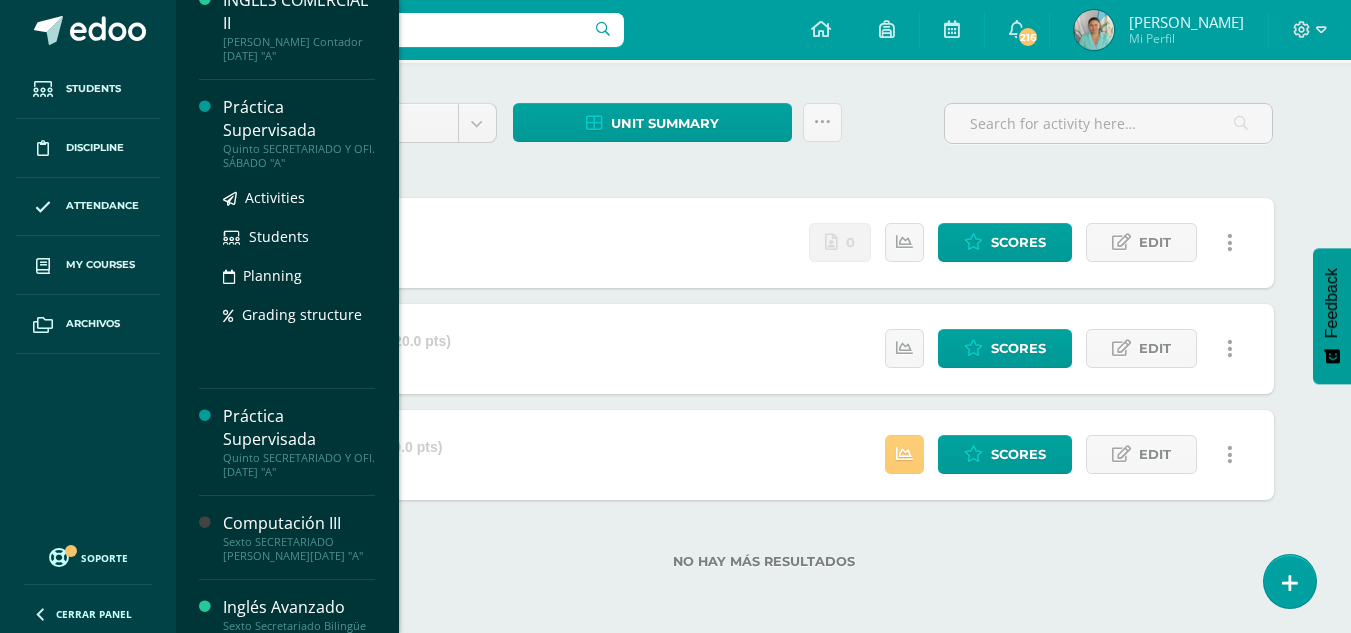 click on "Práctica Supervisada" at bounding box center [299, 119] 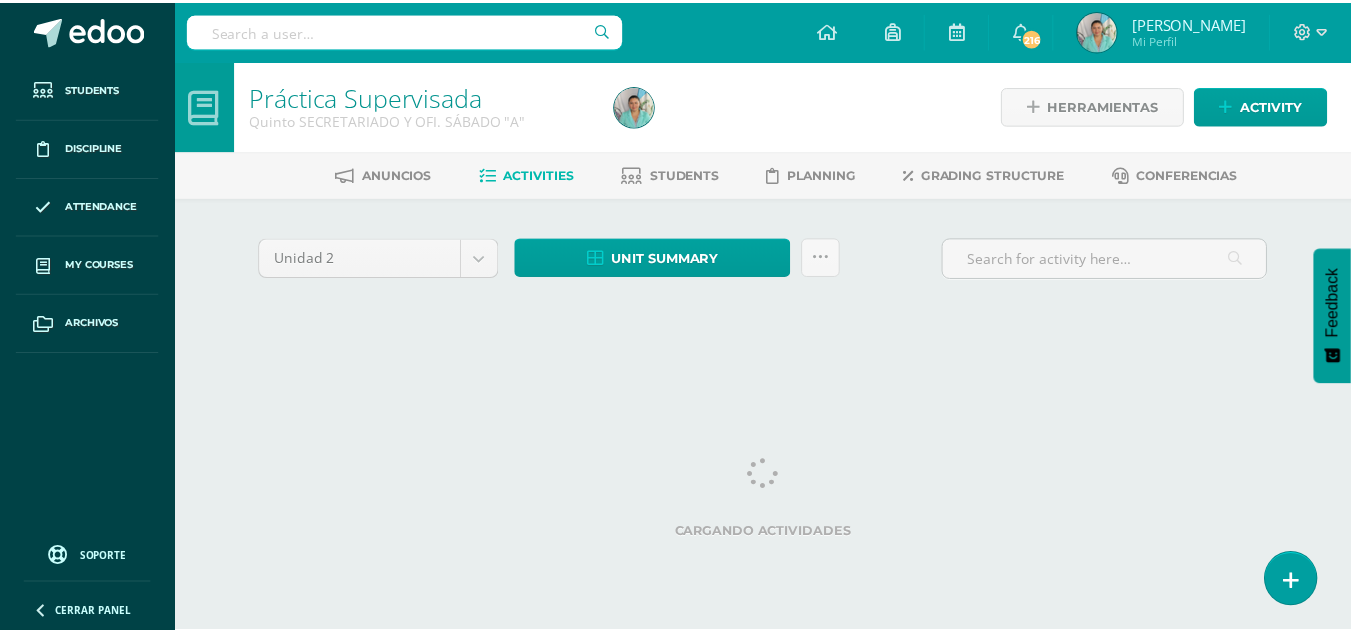 scroll, scrollTop: 0, scrollLeft: 0, axis: both 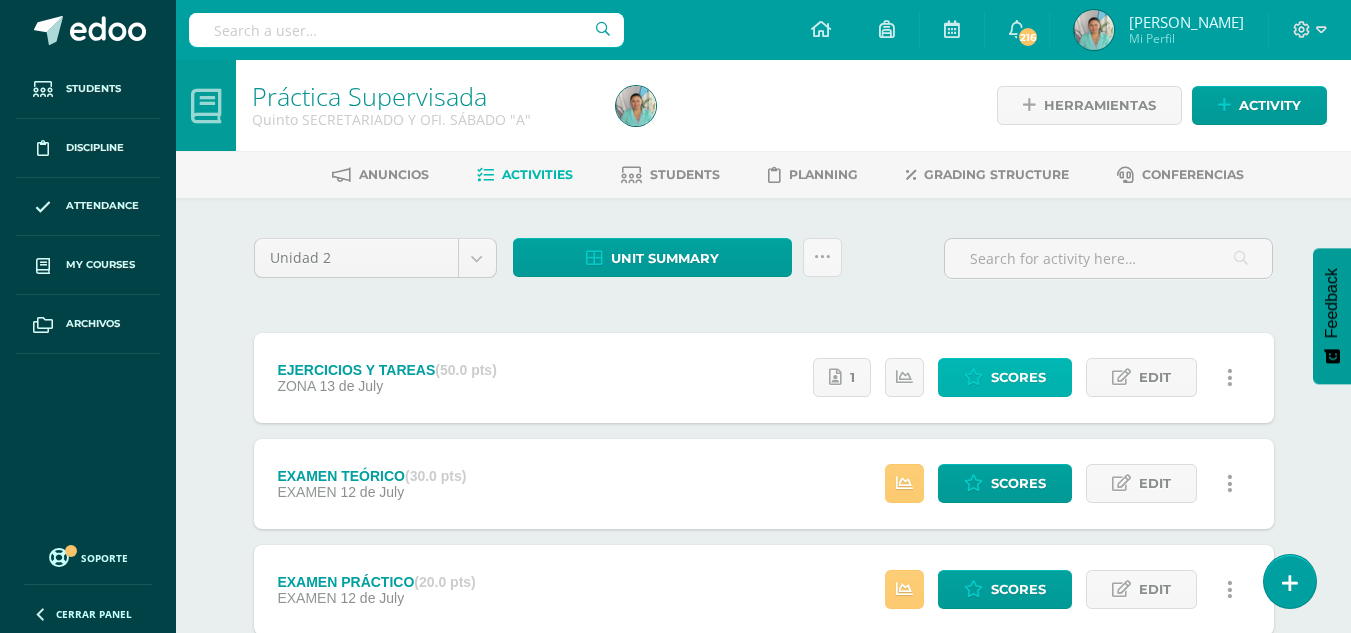 click on "Scores" at bounding box center [1018, 377] 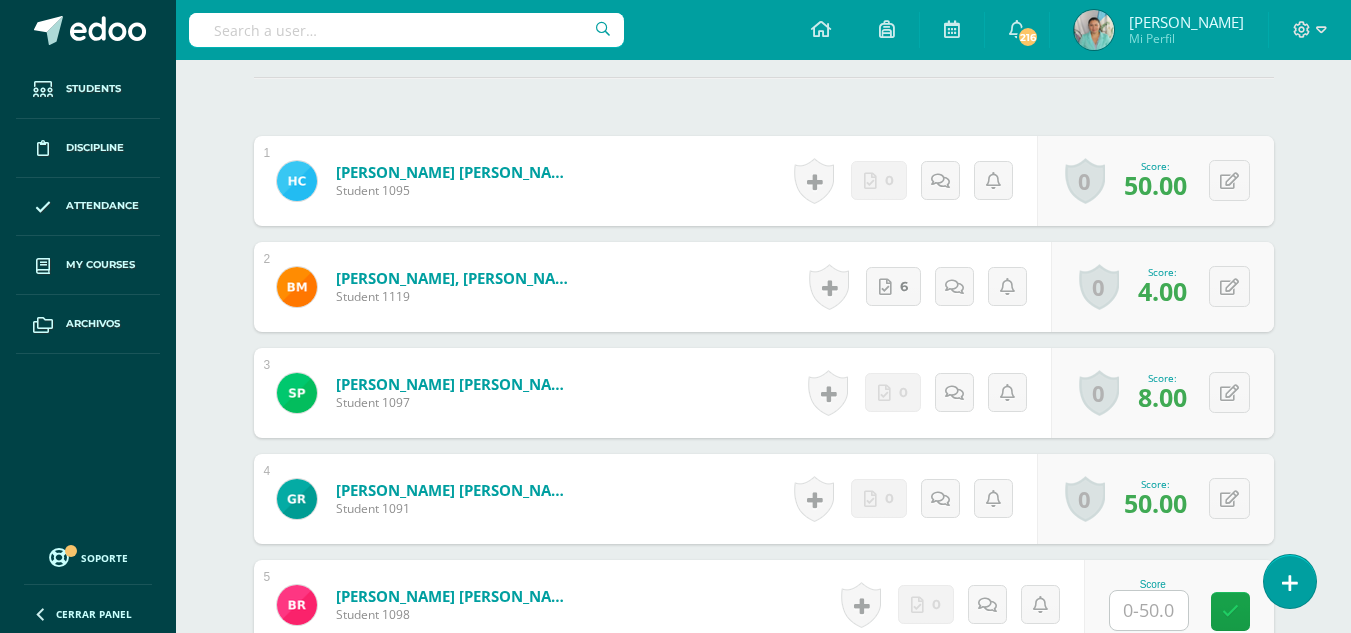 scroll, scrollTop: 574, scrollLeft: 0, axis: vertical 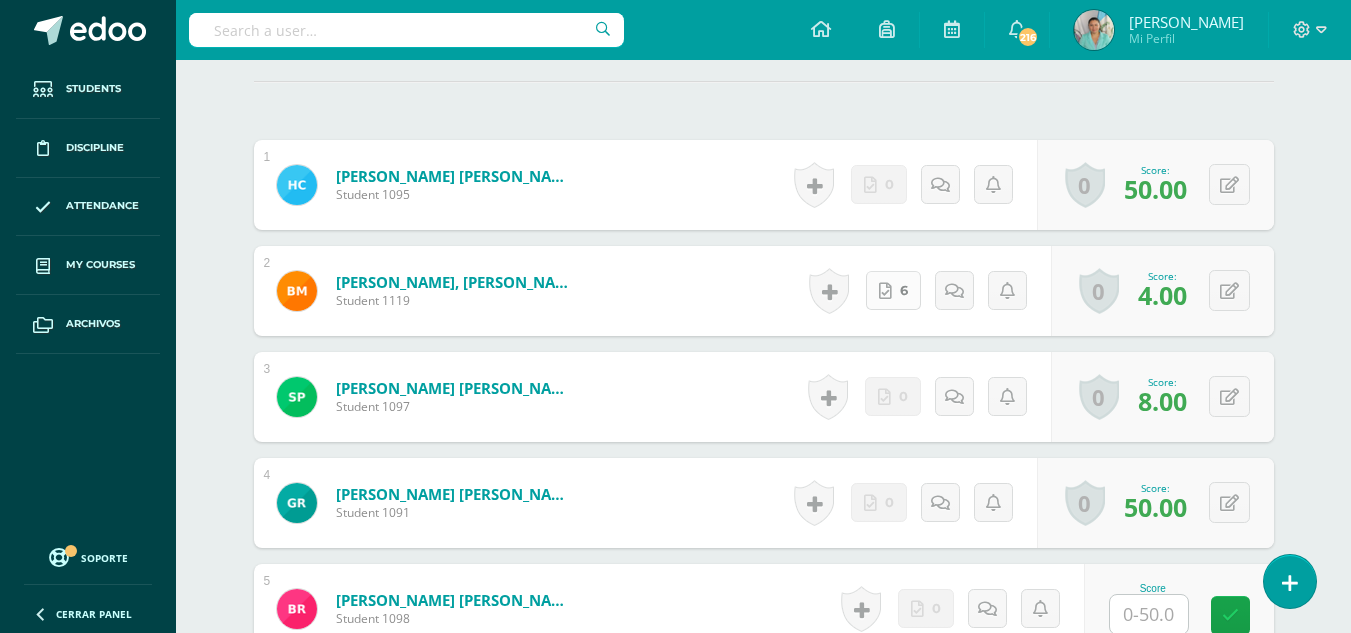 click at bounding box center [885, 291] 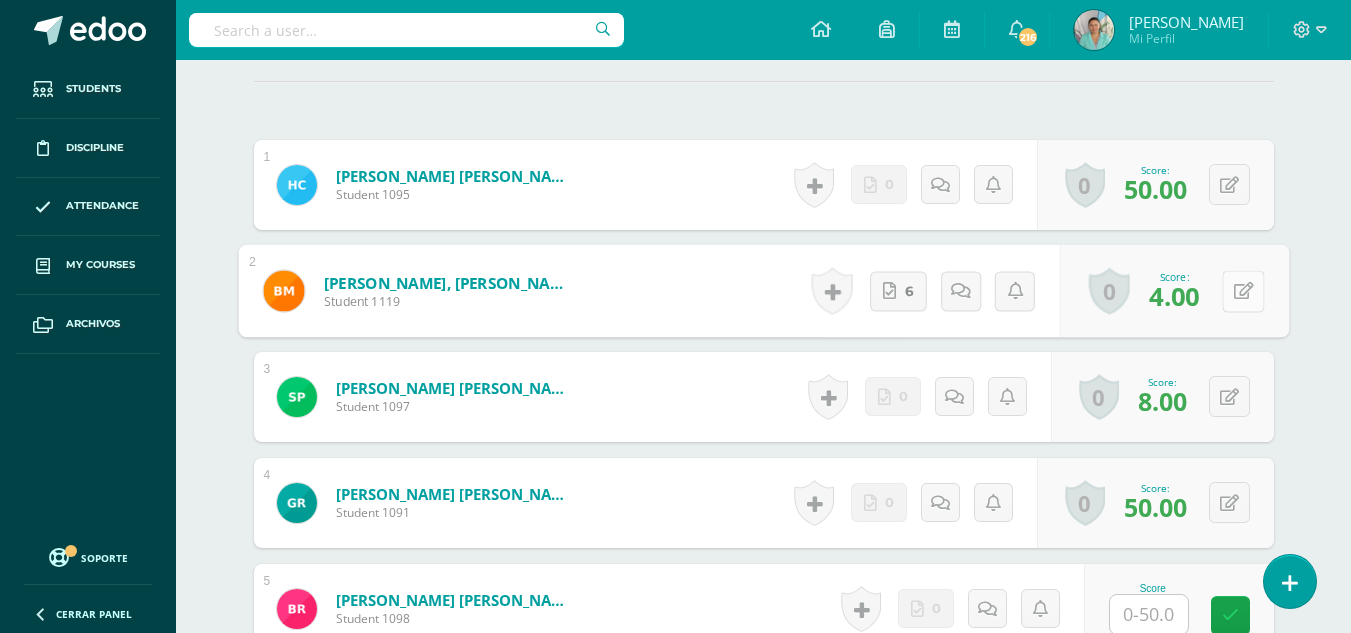 click at bounding box center (1243, 290) 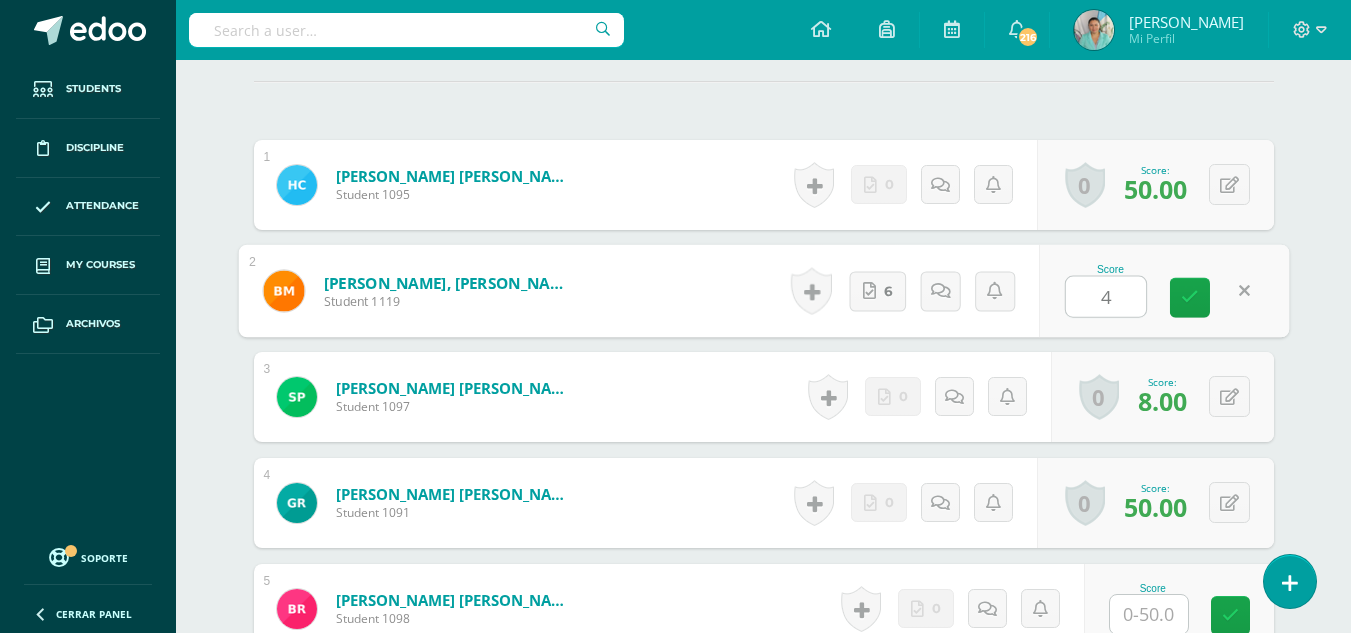 type on "40" 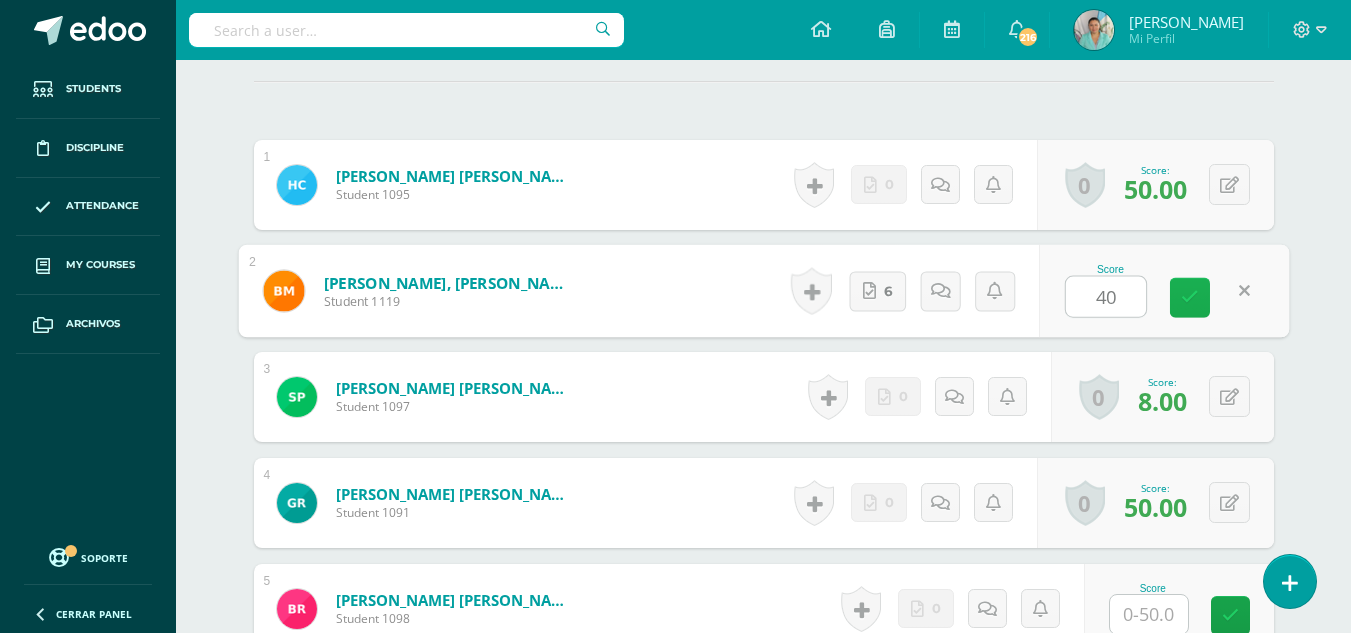 click at bounding box center [1190, 297] 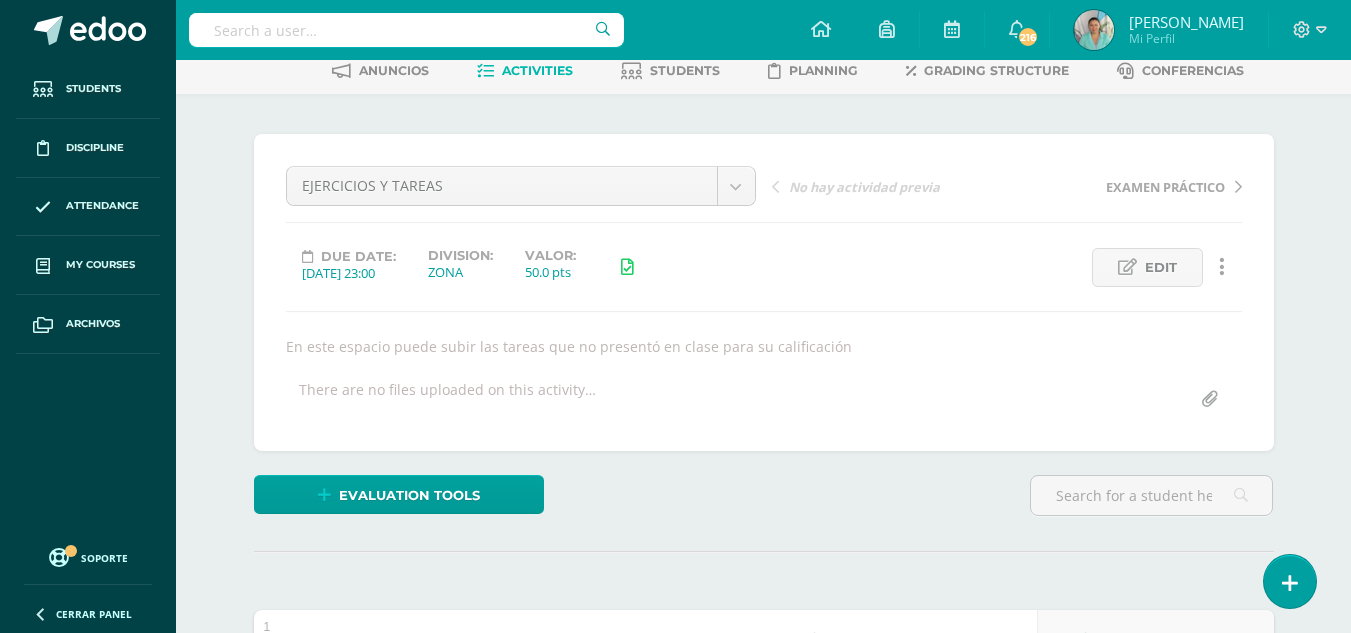 scroll, scrollTop: 0, scrollLeft: 0, axis: both 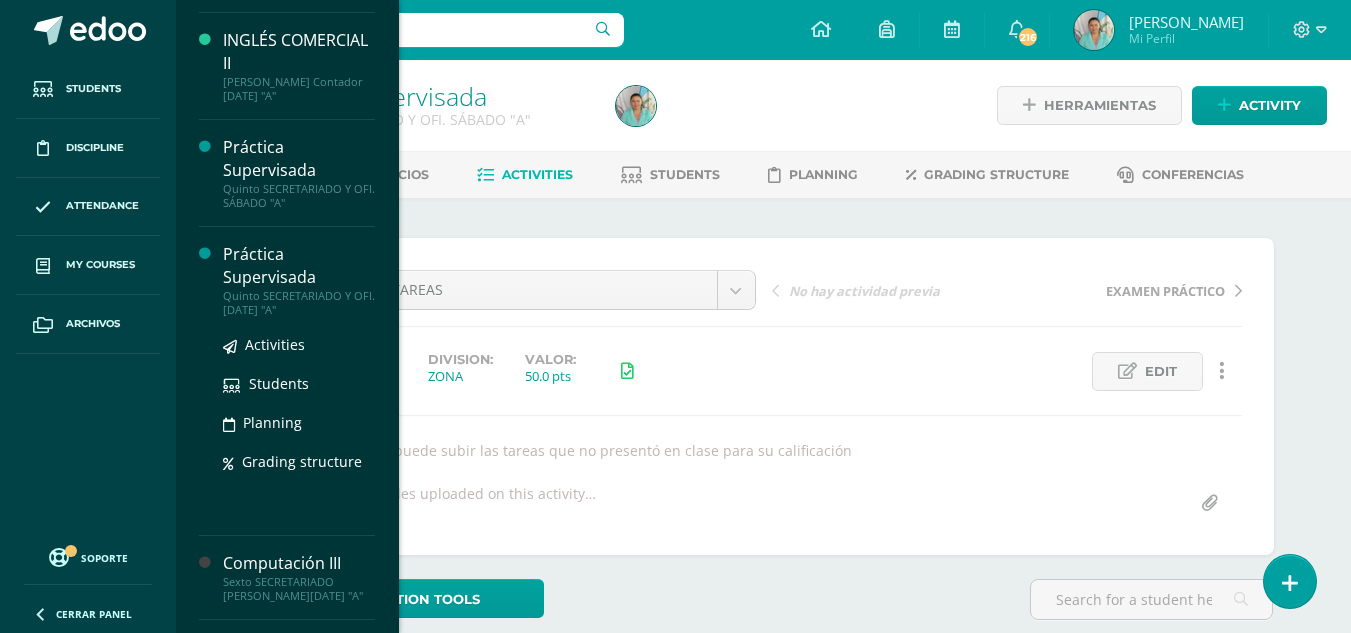 click on "Práctica Supervisada" at bounding box center (299, 266) 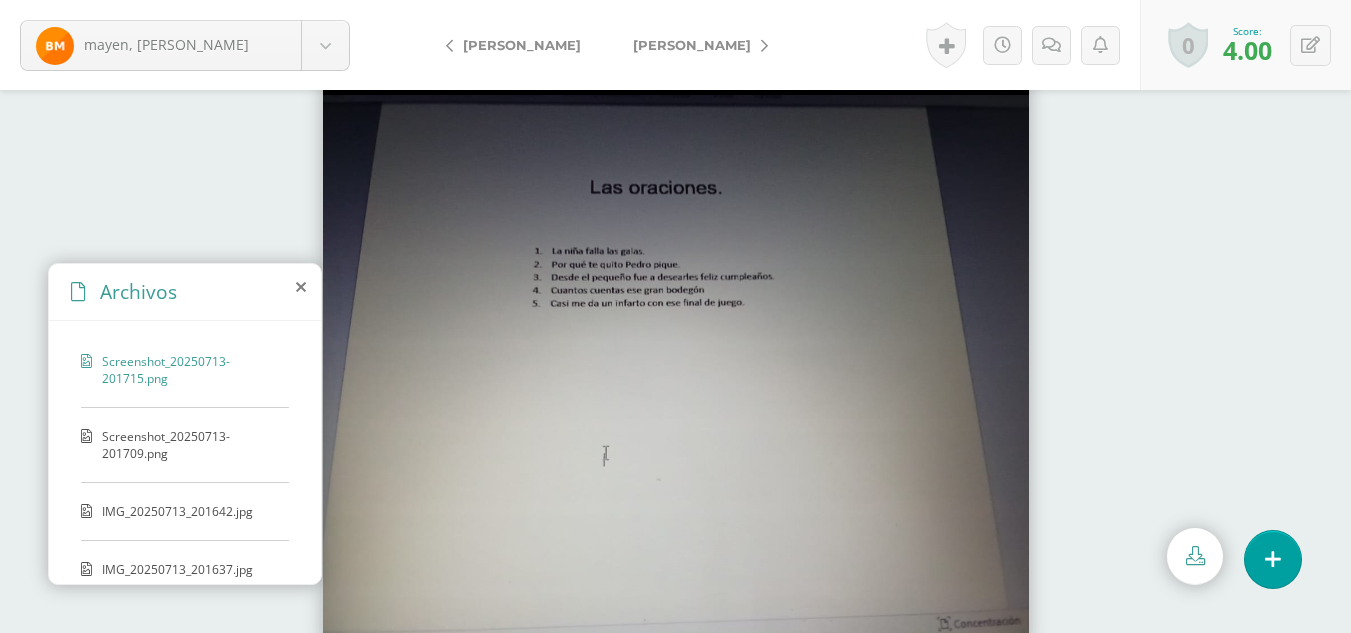 scroll, scrollTop: 15, scrollLeft: 0, axis: vertical 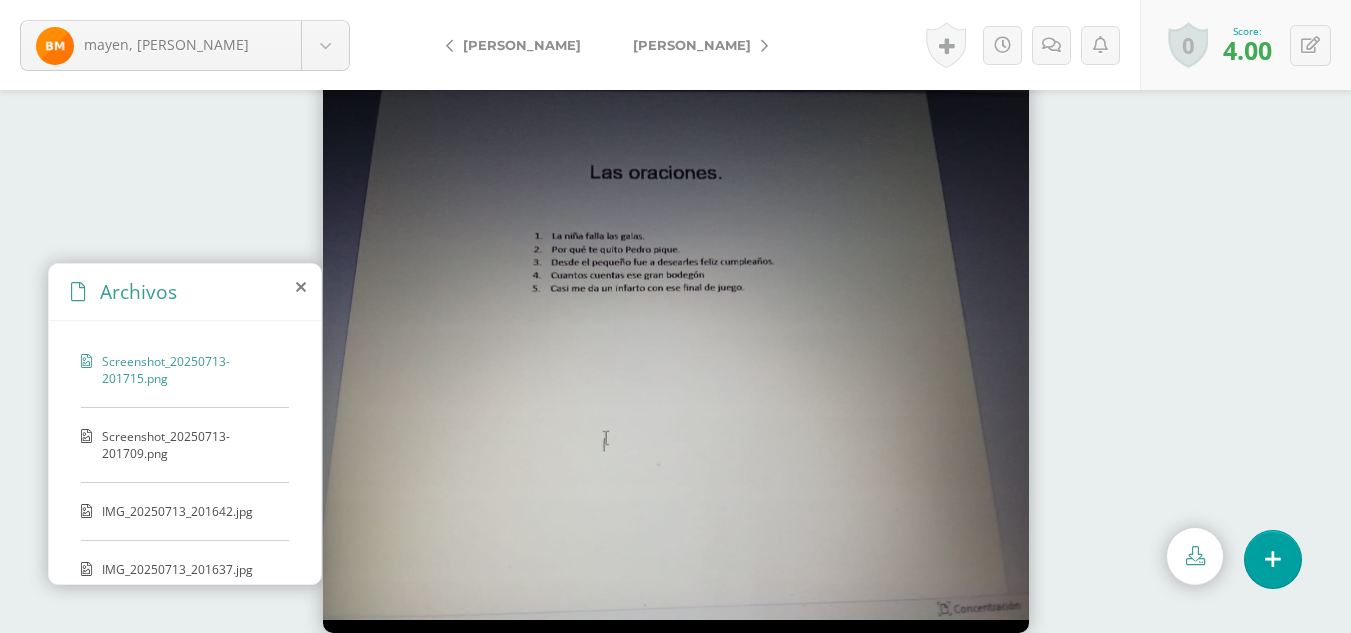 click on "Screenshot_20250713-201709.png" at bounding box center (190, 445) 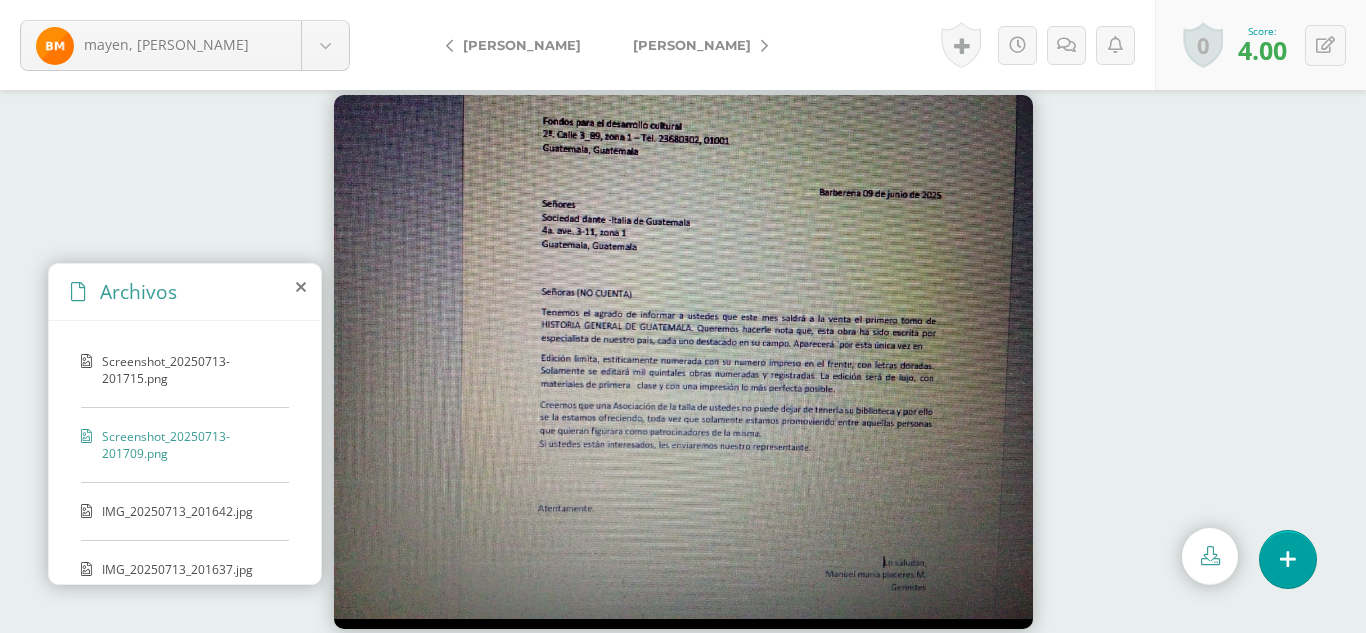 click on "IMG_20250713_201642.jpg" at bounding box center [184, 511] 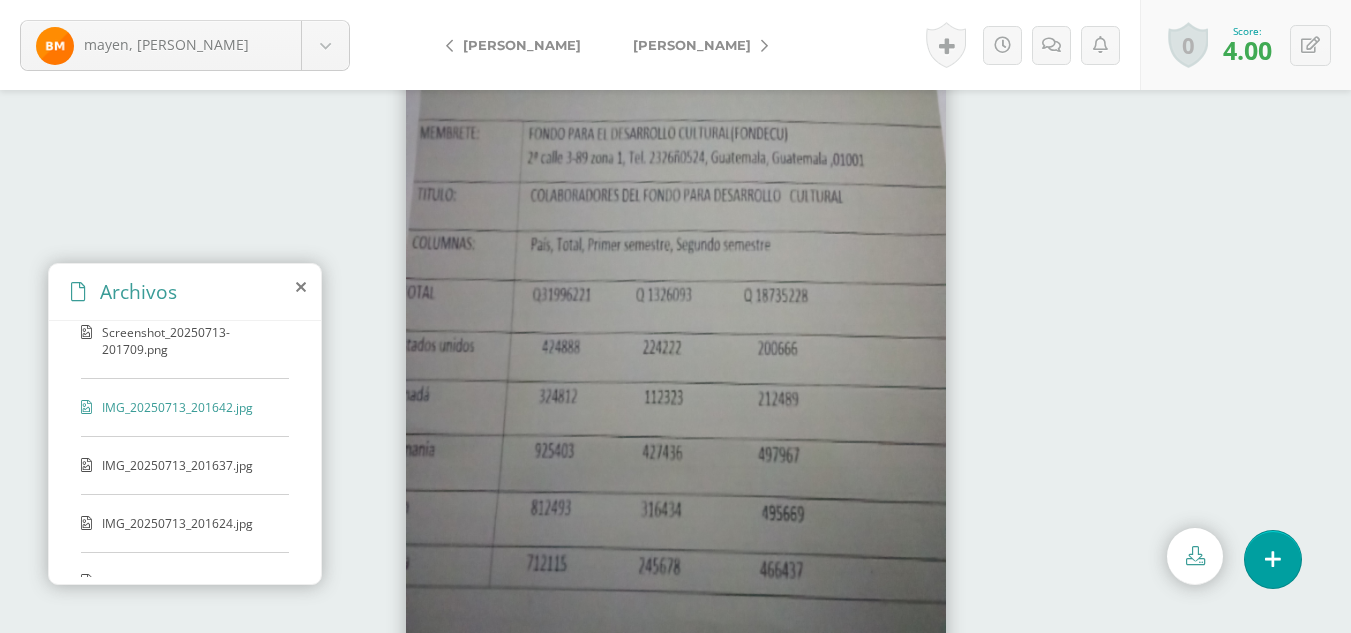 scroll, scrollTop: 137, scrollLeft: 0, axis: vertical 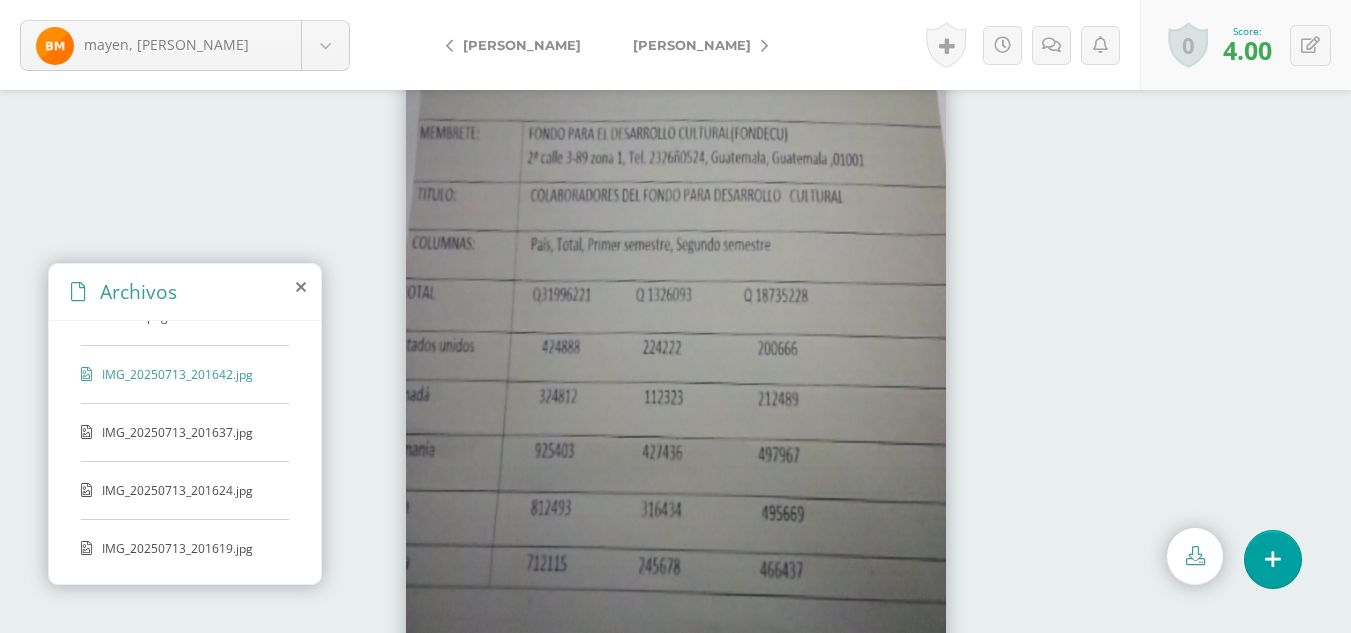 click on "IMG_20250713_201637.jpg" at bounding box center [185, 443] 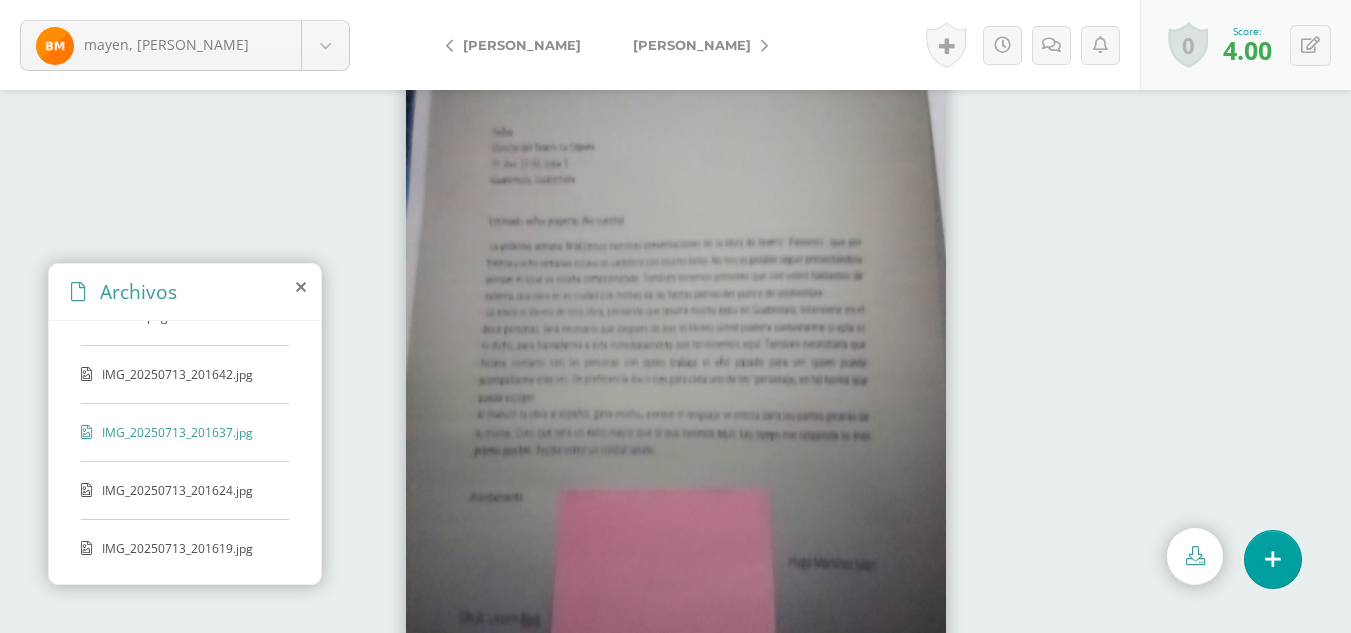 click on "IMG_20250713_201619.jpg" at bounding box center [184, 548] 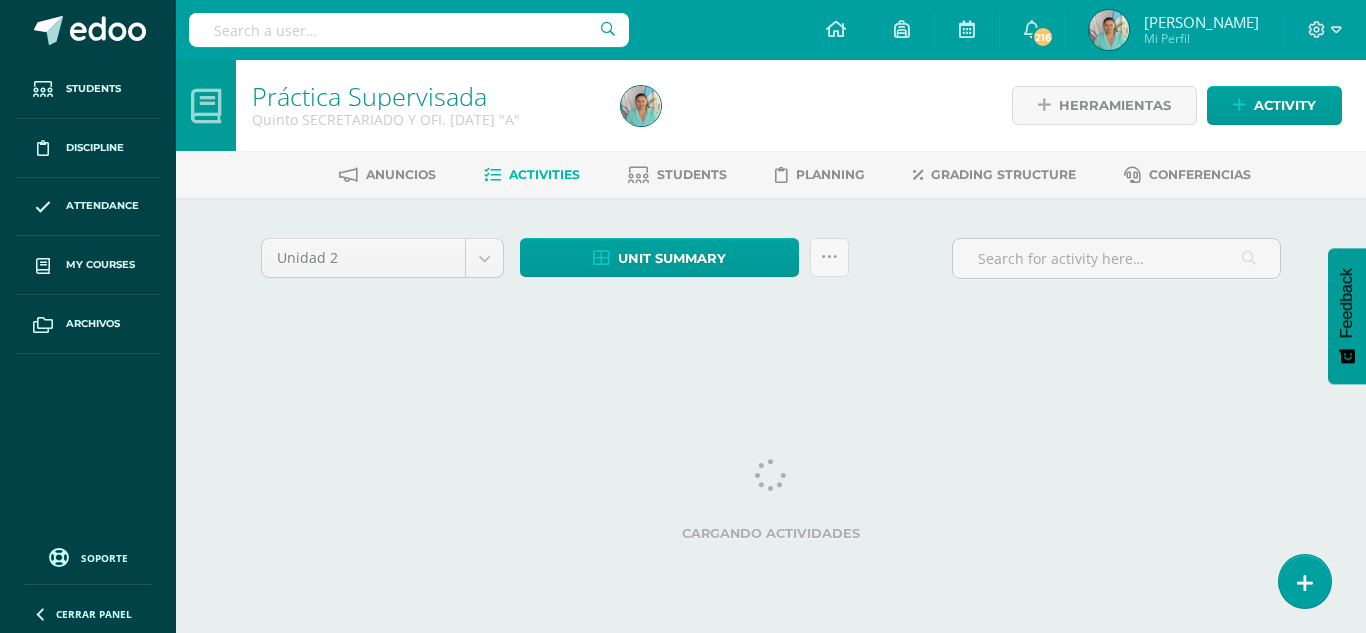 scroll, scrollTop: 0, scrollLeft: 0, axis: both 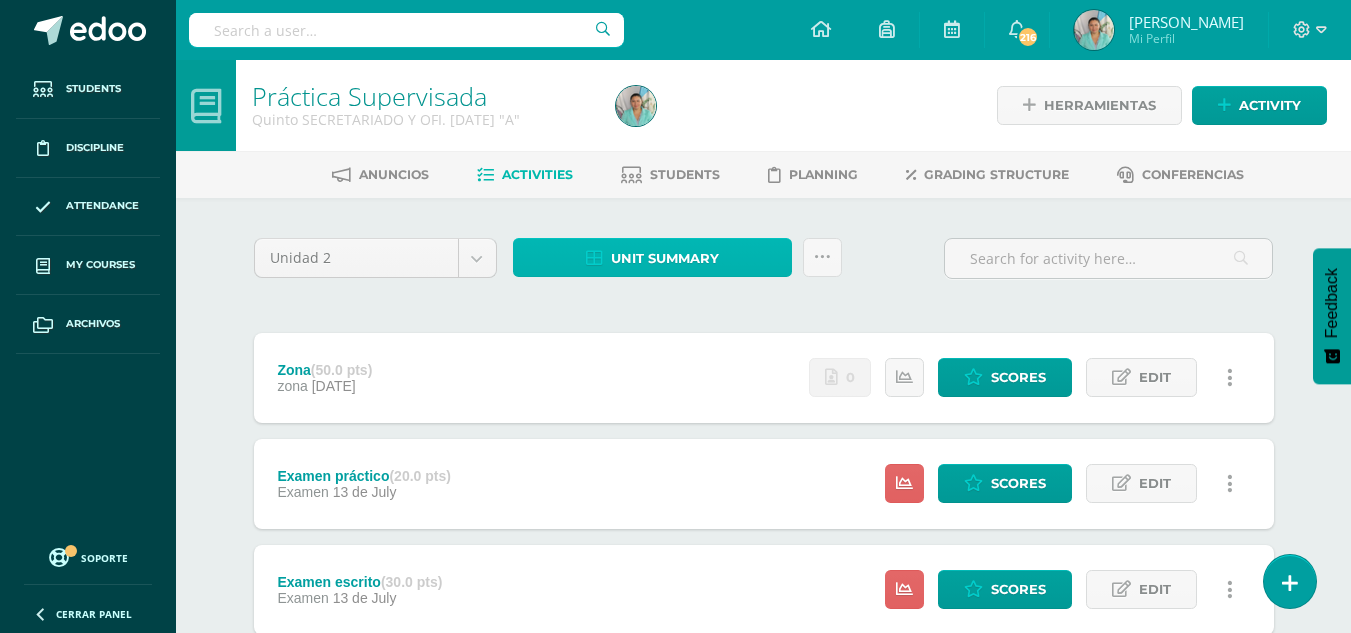 click on "Unit summary" at bounding box center [665, 258] 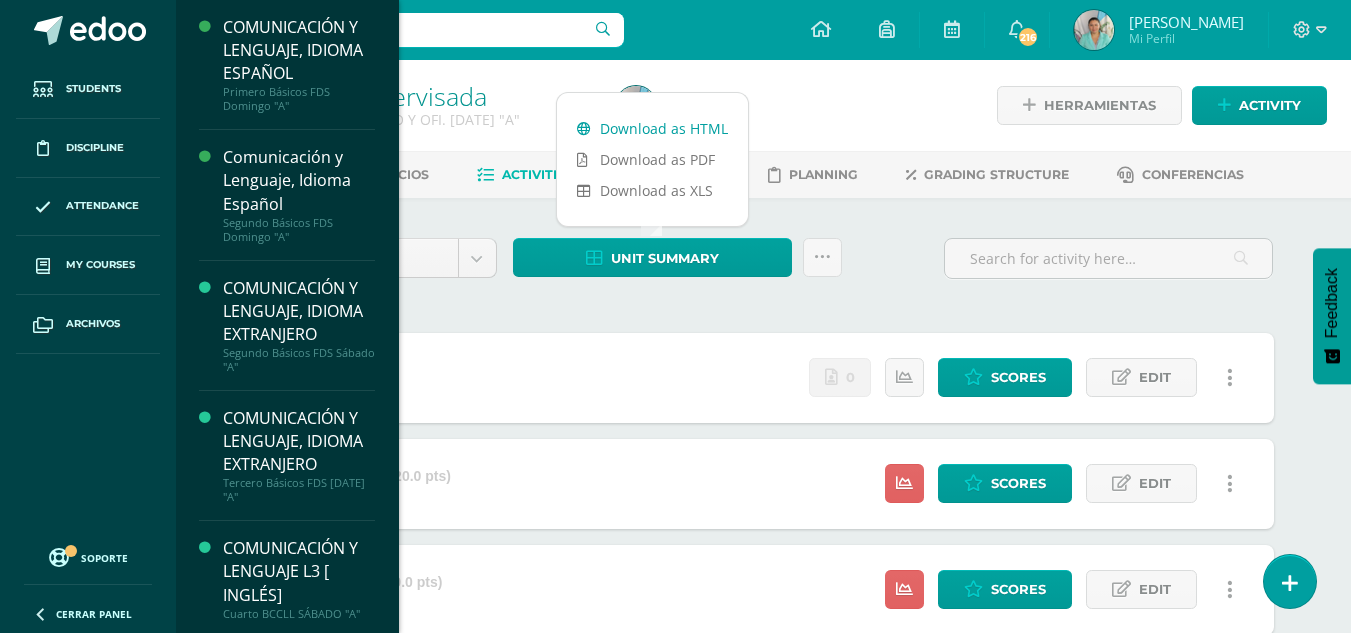 click on "Download as HTML" at bounding box center [652, 128] 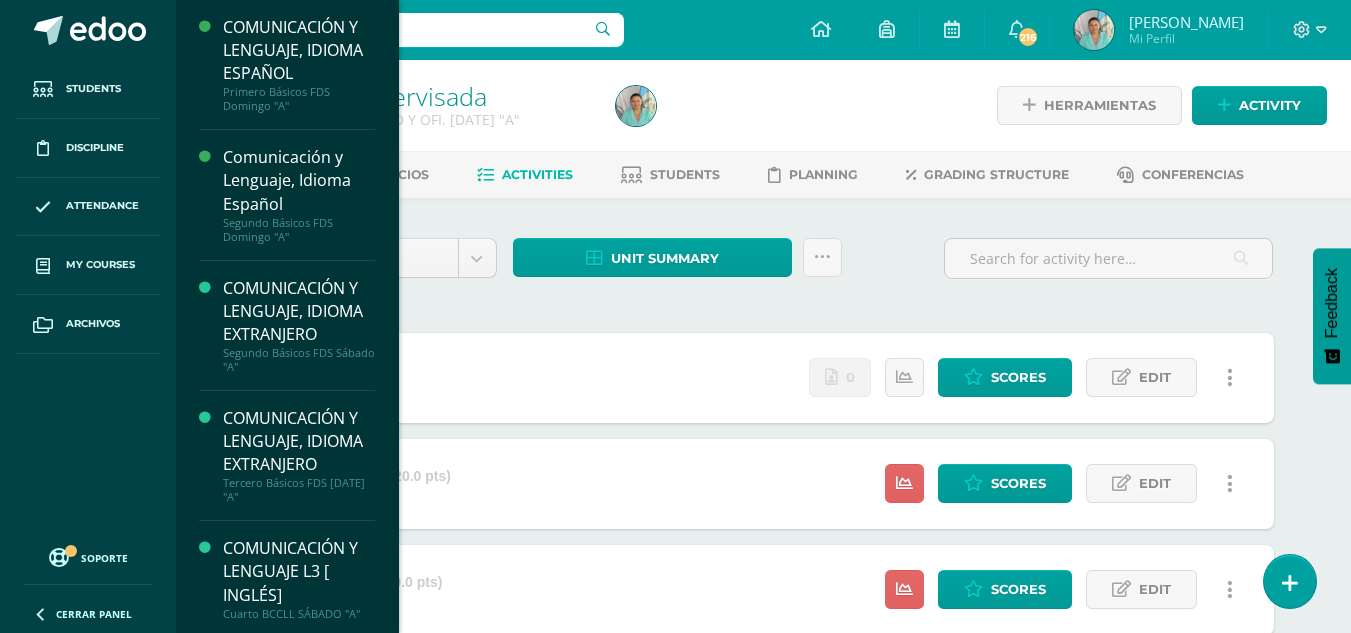 click on "Unidad 2                             Unidad 1 Unidad 2 Unidad 3 Unidad 4 Unit summary
Subir actividades en masa
Send scores for review
Activity history
¿Estás seguro que deseas  Enviar a revisión  las notas de este curso?
Esta acción  enviará una notificación a tu supervisor y no podrás eliminar o cambiar tus notas.  Esta acción no podrá ser revertida a menos que se te conceda permiso
Cancel
Send for review
Creación  y  Calificación   en masa.
Para poder crear actividades y calificar las mismas
deberás subir
un archivo Excel
en el cual incluyas las
o en el formato adjunto." at bounding box center (764, 266) 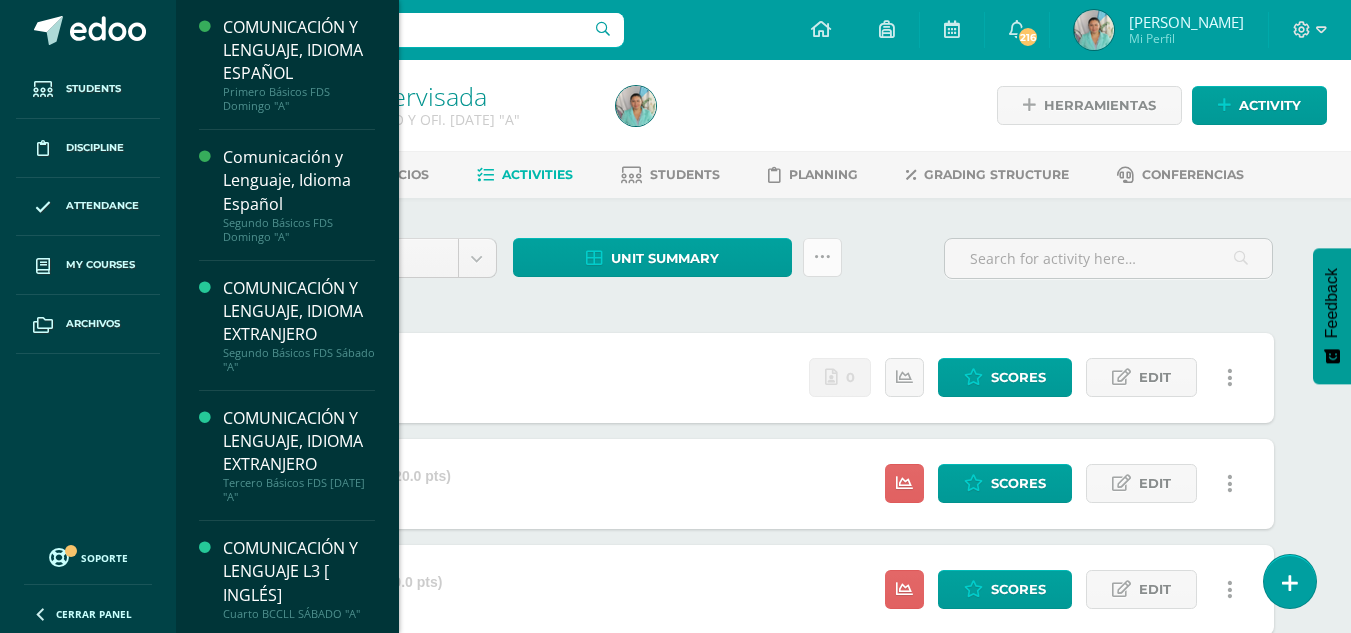 click at bounding box center (822, 257) 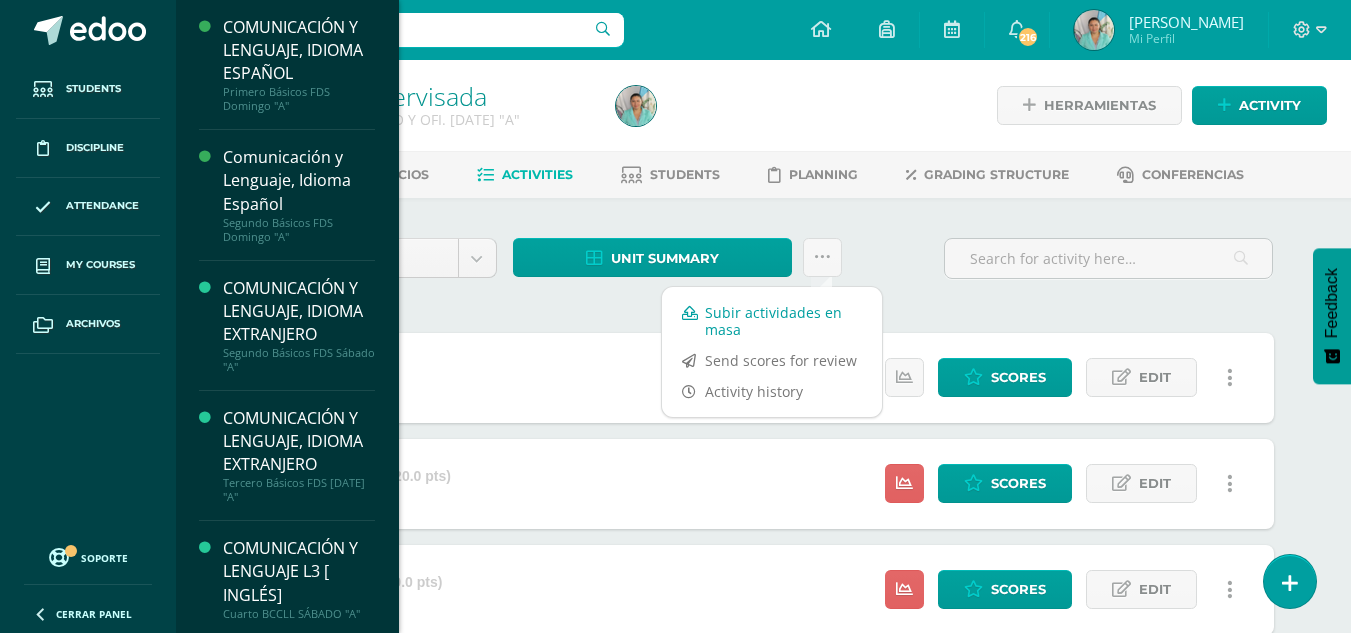 click on "Subir actividades en masa" at bounding box center [772, 321] 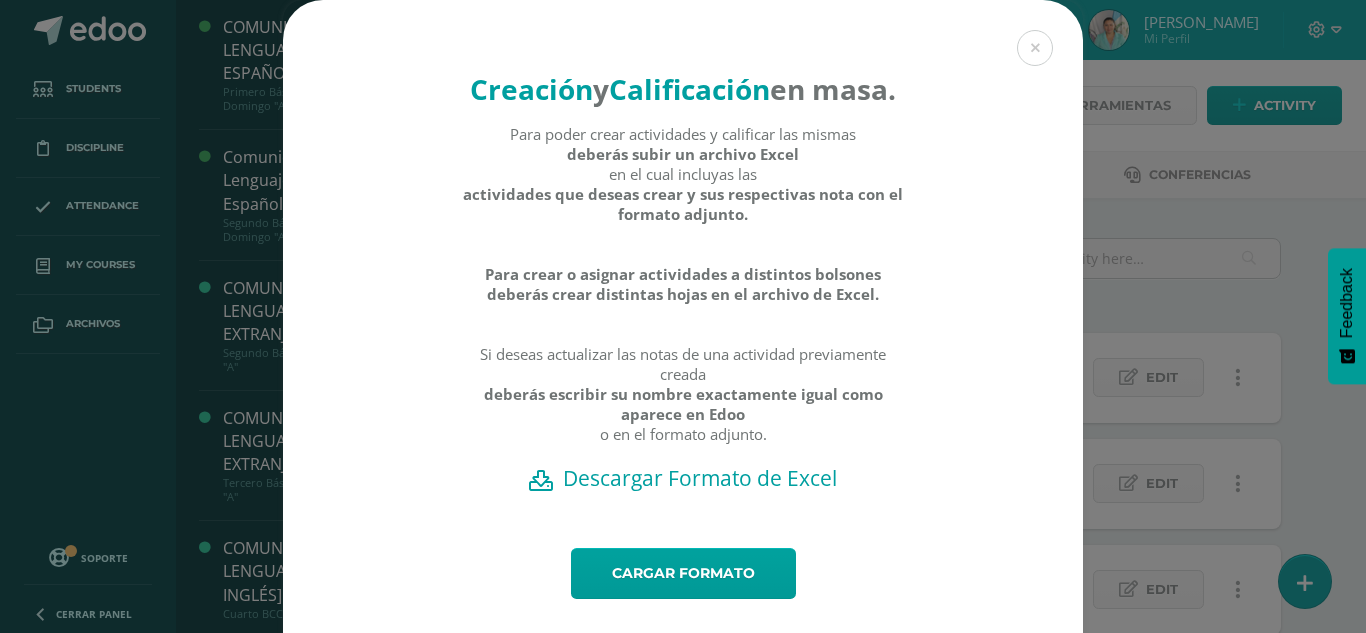 click on "Descargar Formato de Excel" at bounding box center [683, 478] 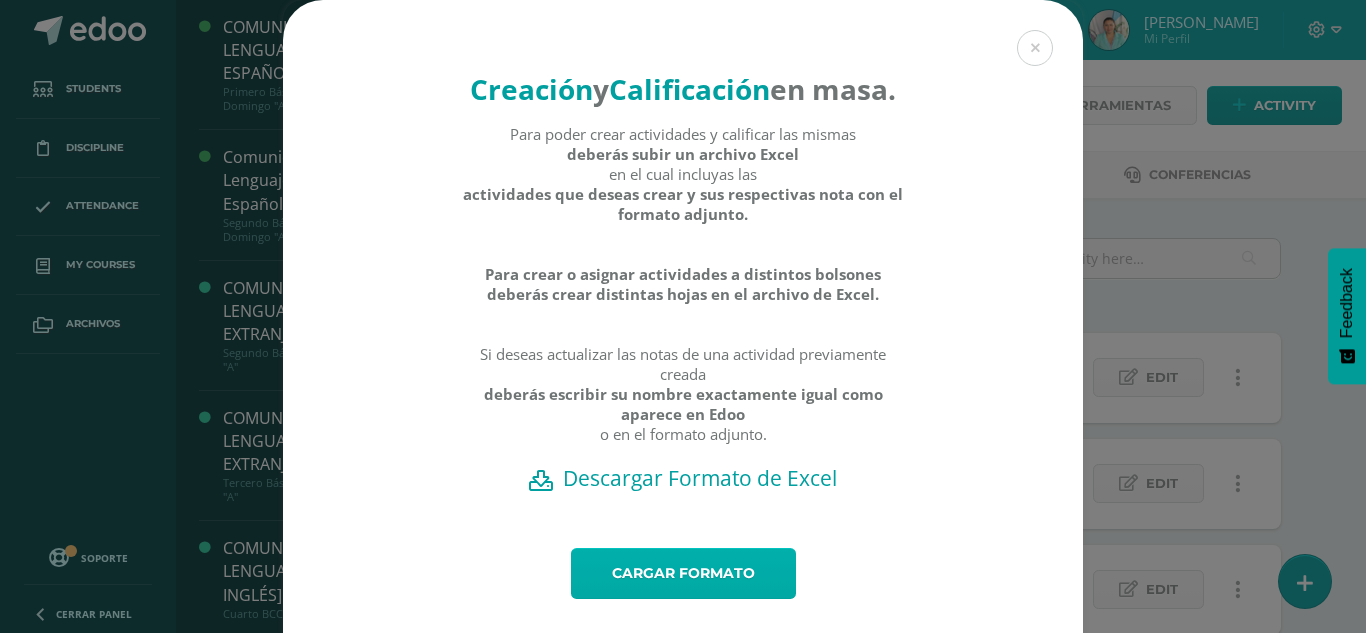 click on "Cargar formato" at bounding box center (683, 573) 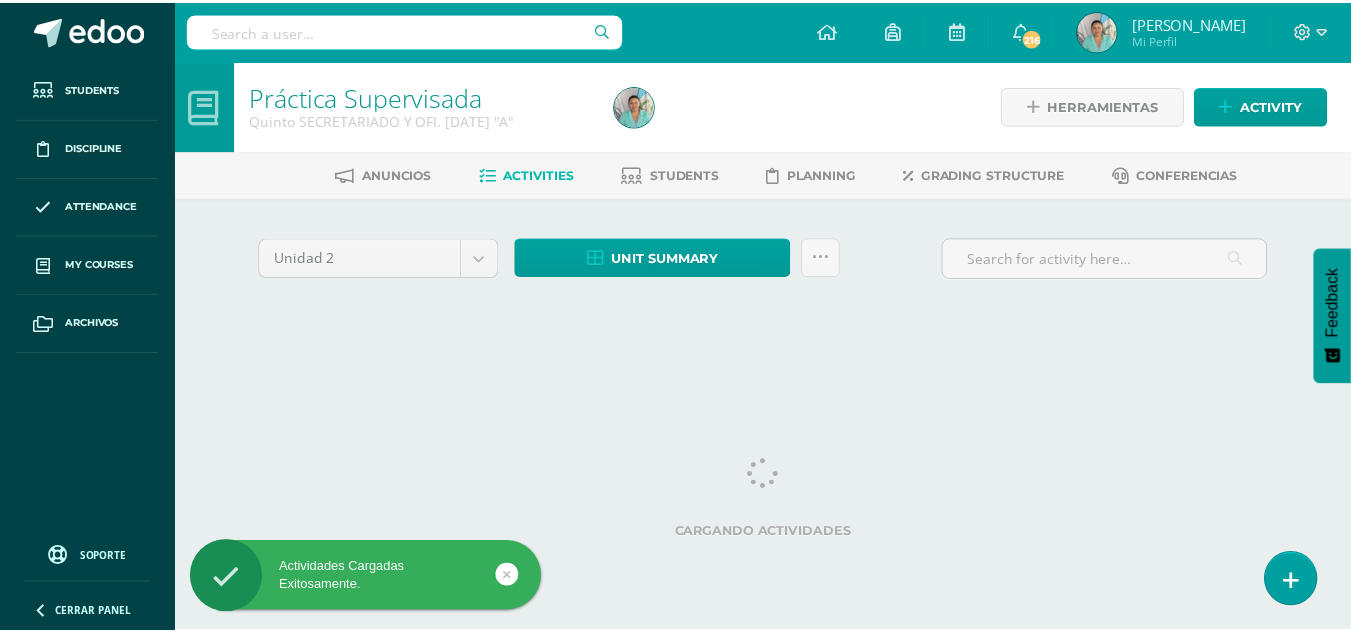 scroll, scrollTop: 0, scrollLeft: 0, axis: both 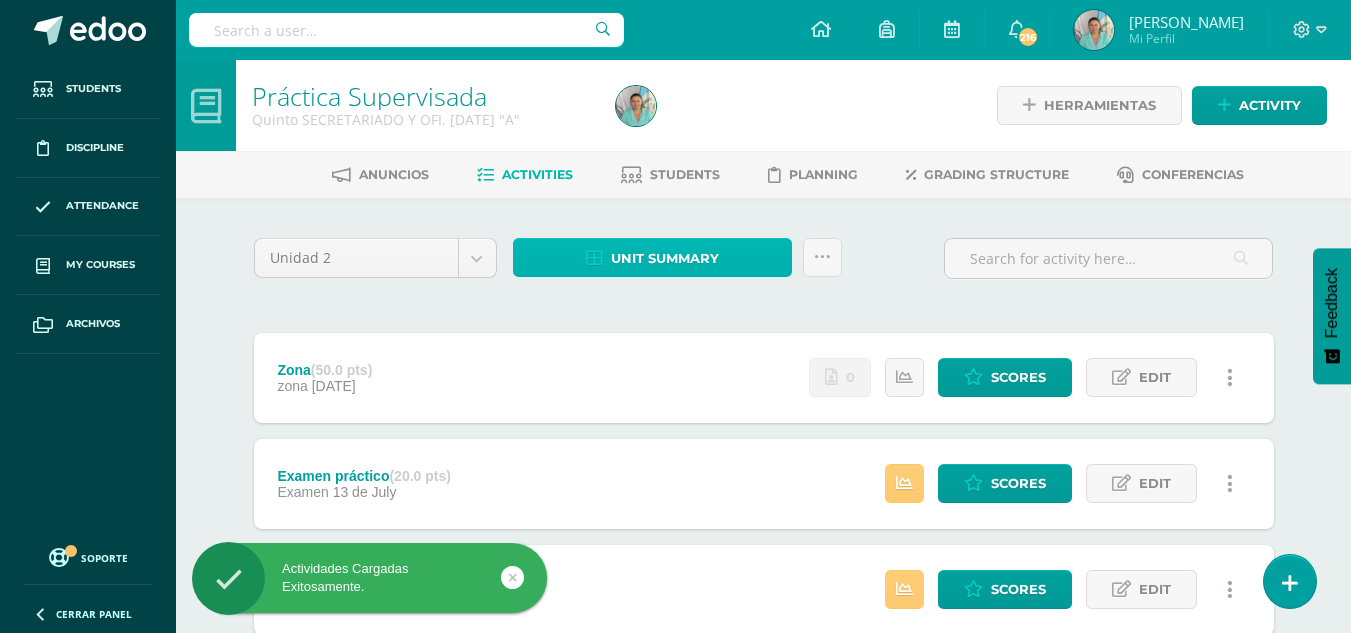 click on "Unit summary" at bounding box center (665, 258) 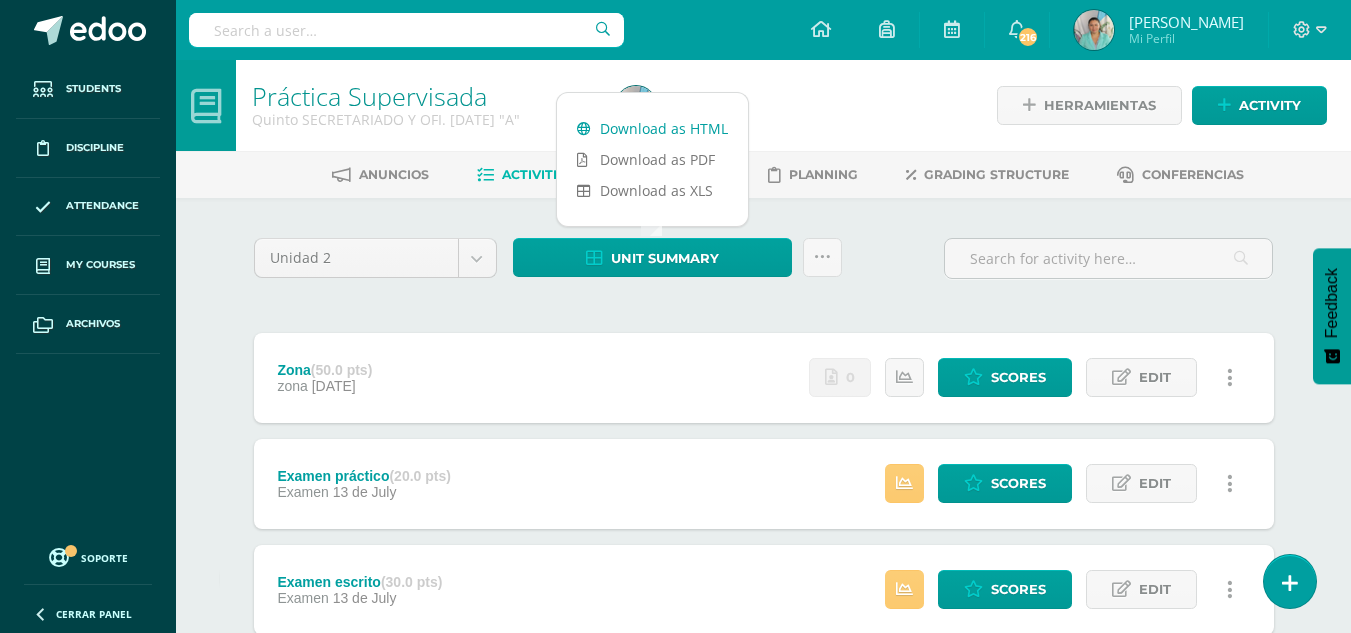 click on "Download as HTML" at bounding box center [652, 128] 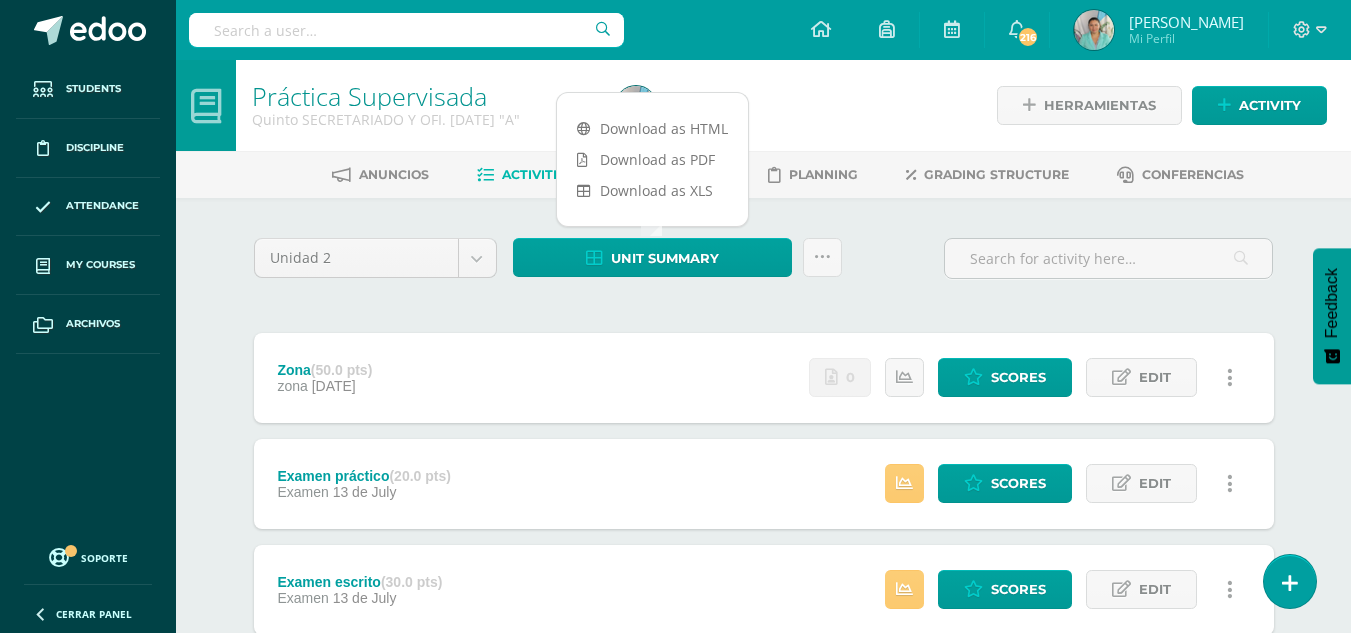 click on "Unidad 2                             Unidad 1 Unidad 2 Unidad 3 Unidad 4 Unit summary
Subir actividades en masa
Send scores for review
Activity history
¿Estás seguro que deseas  Enviar a revisión  las notas de este curso?
Esta acción  enviará una notificación a tu supervisor y no podrás eliminar o cambiar tus notas.  Esta acción no podrá ser revertida a menos que se te conceda permiso
Cancel
Send for review
Creación  y  Calificación   en masa.
Para poder crear actividades y calificar las mismas
deberás subir
un archivo Excel
en el cual incluyas las
o en el formato adjunto.
7" at bounding box center (764, 483) 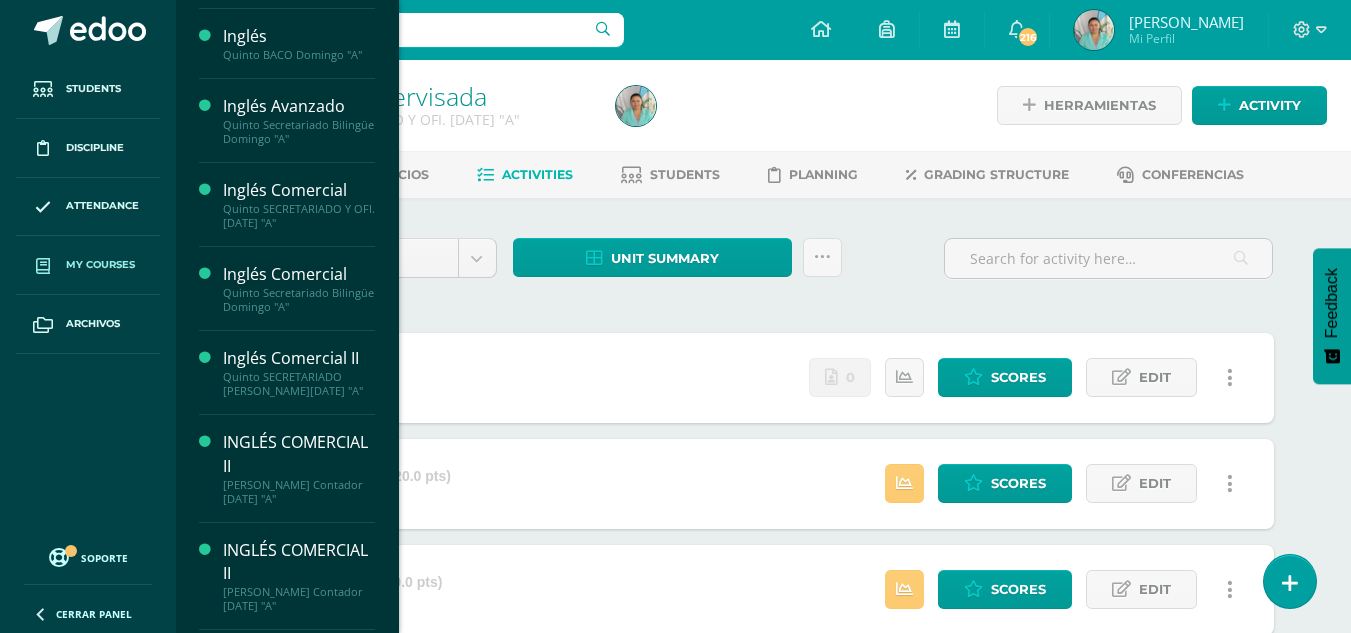 scroll, scrollTop: 2142, scrollLeft: 0, axis: vertical 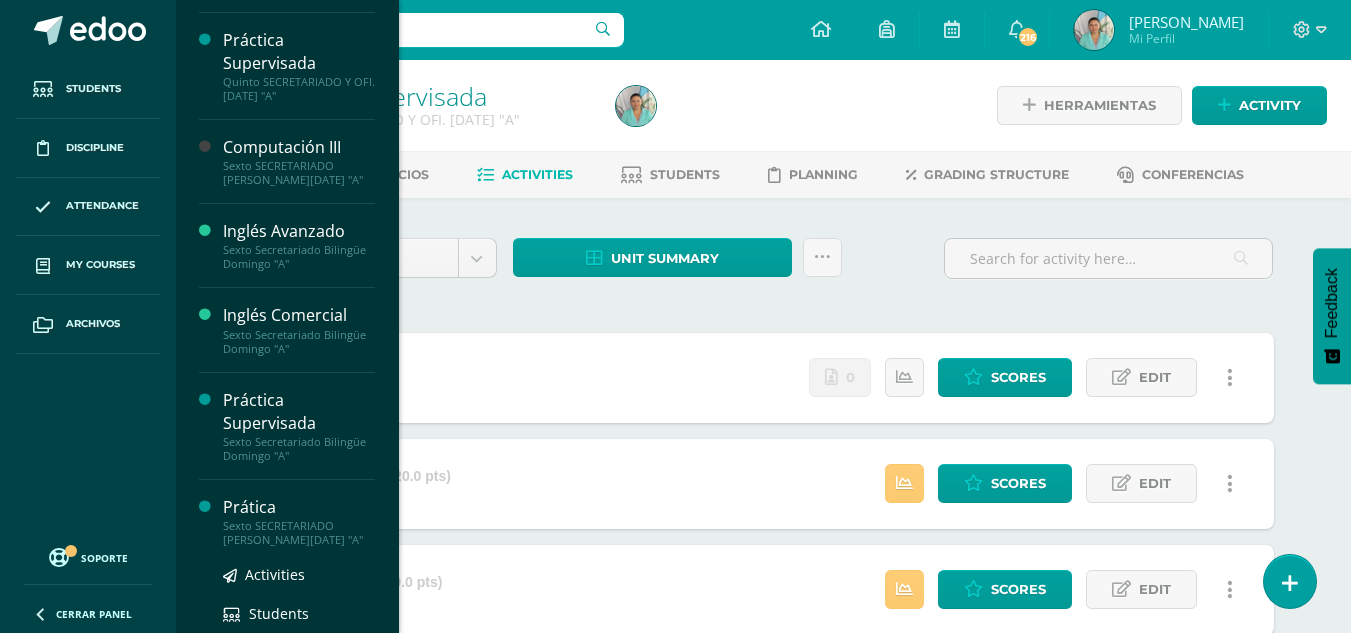 click on "Sexto
SECRETARIADO B.  SÁBADO
"A"" at bounding box center (299, 533) 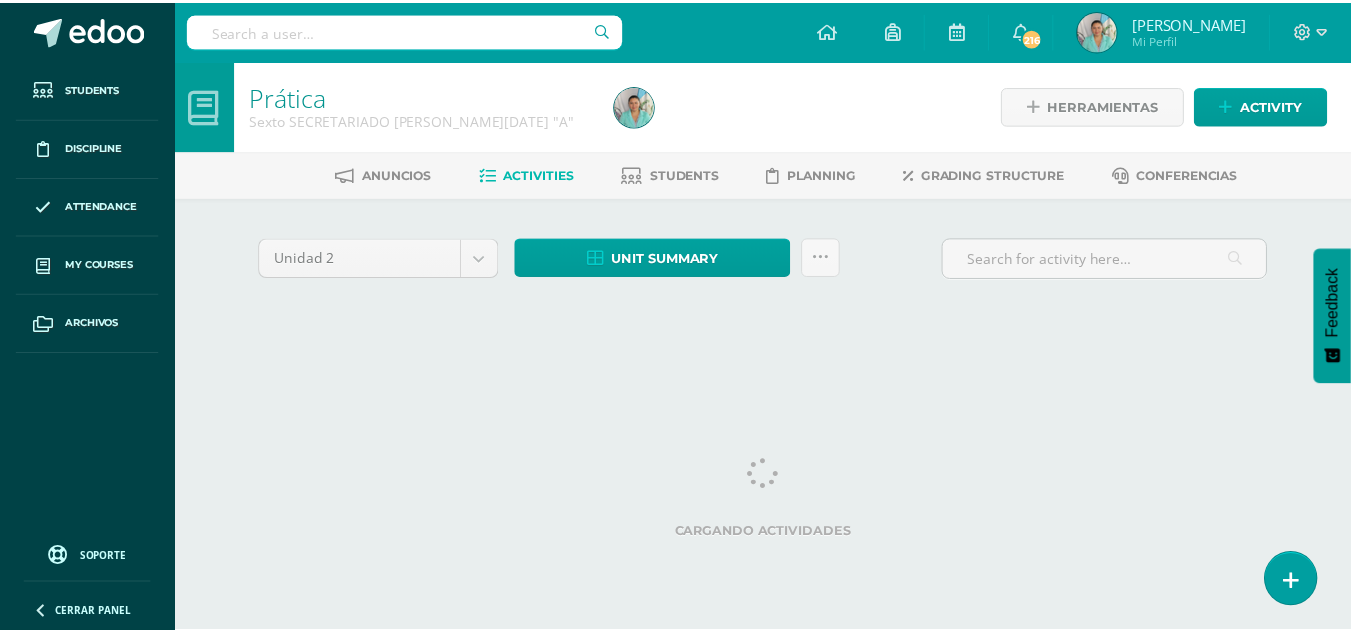 scroll, scrollTop: 0, scrollLeft: 0, axis: both 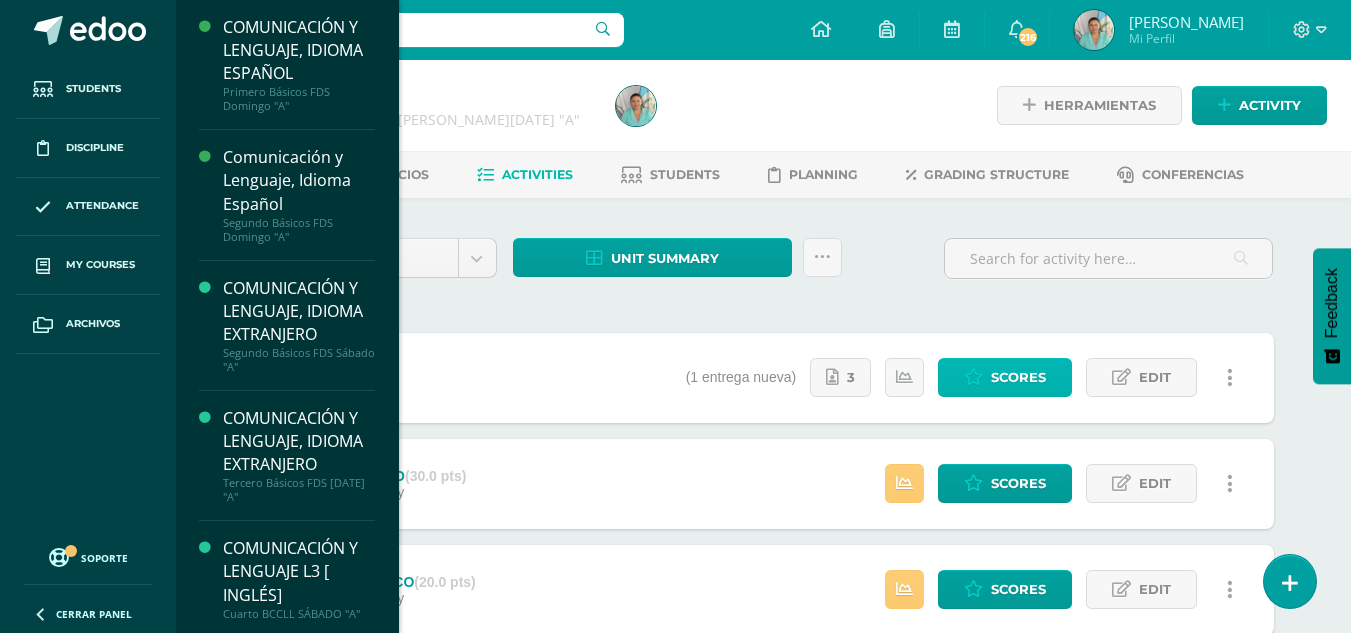 click on "Scores" at bounding box center [1018, 377] 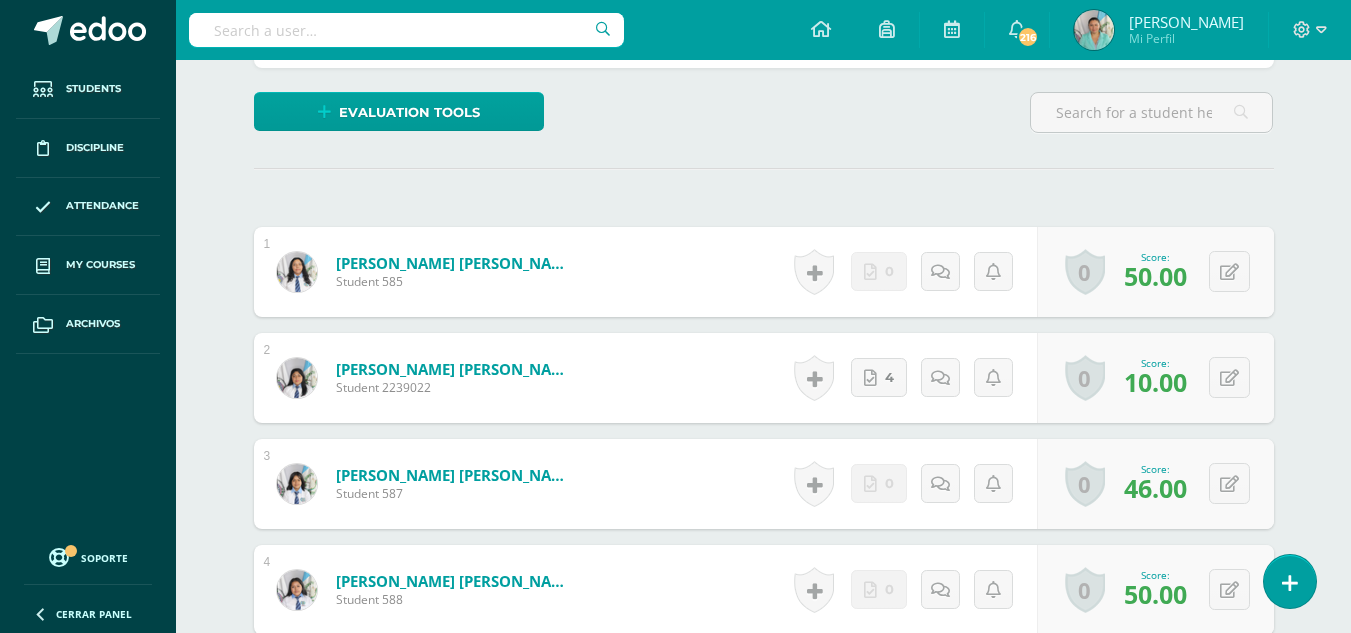 scroll, scrollTop: 496, scrollLeft: 0, axis: vertical 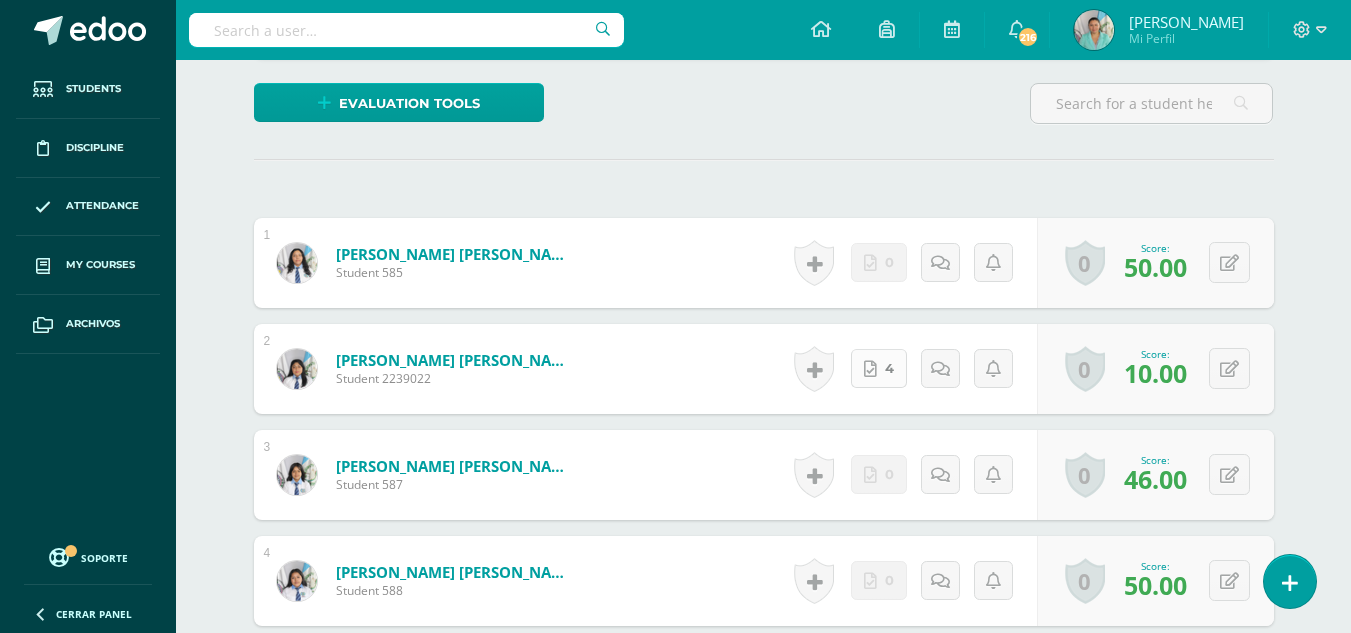 click at bounding box center (870, 369) 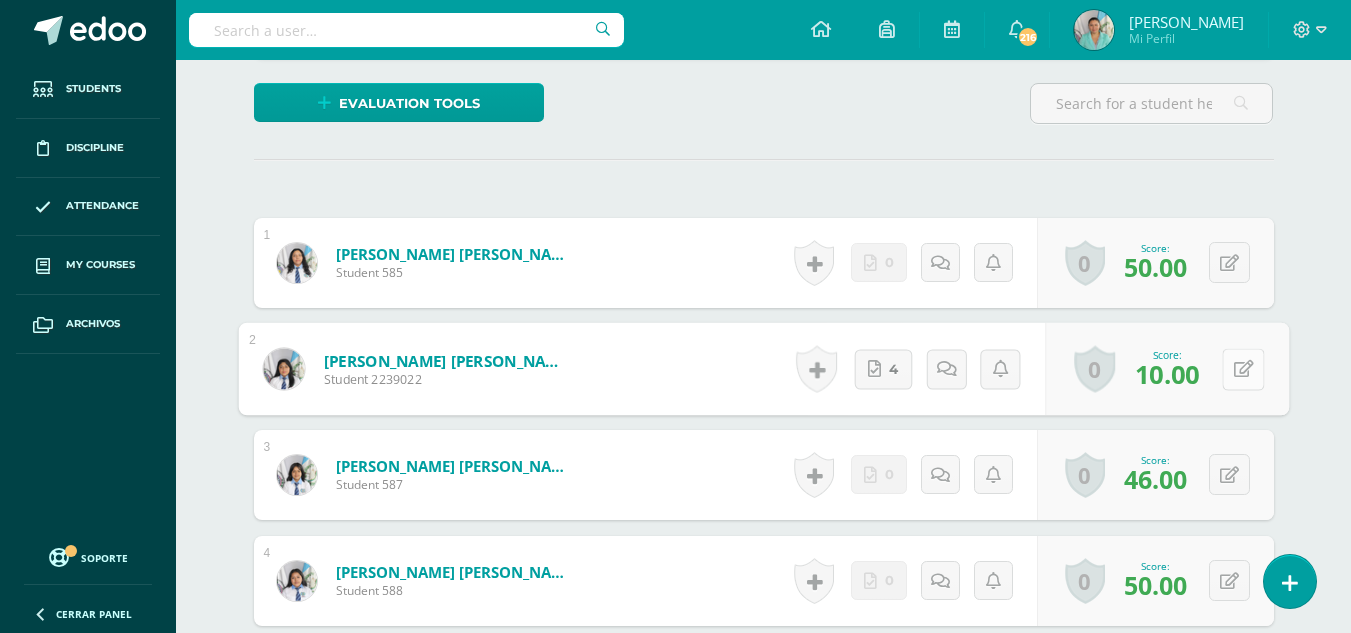 click at bounding box center (1243, 368) 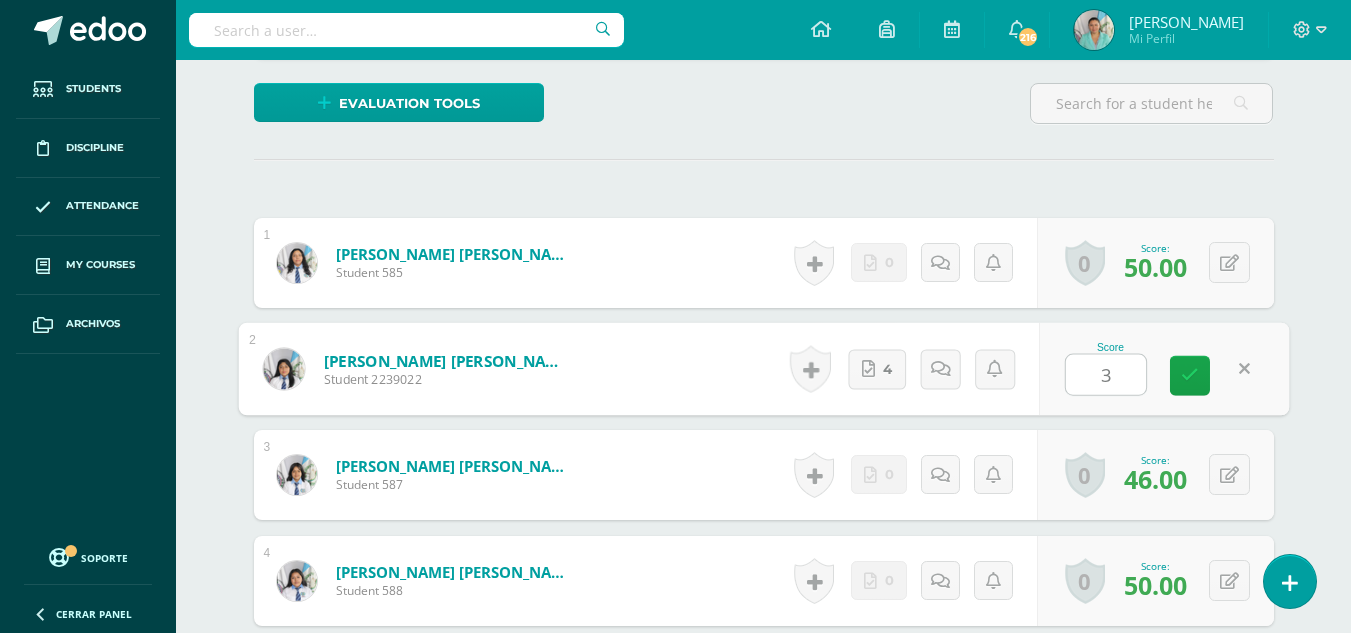 type on "35" 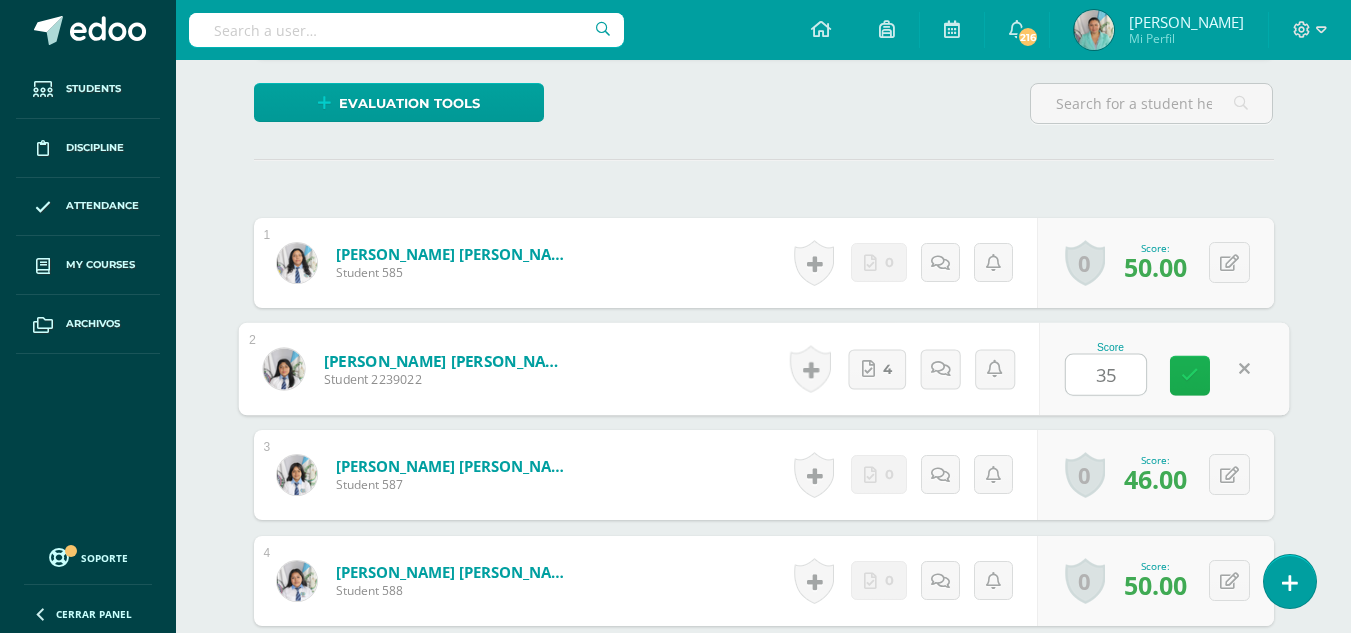 click at bounding box center [1190, 375] 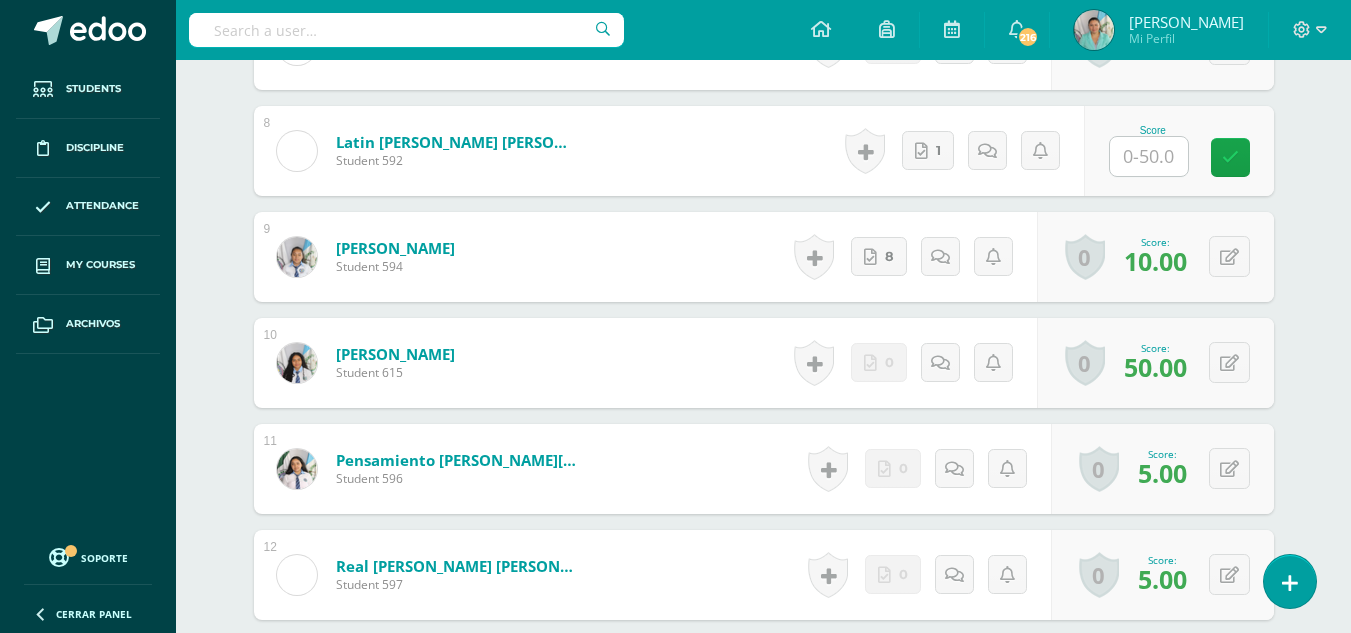 scroll, scrollTop: 1353, scrollLeft: 0, axis: vertical 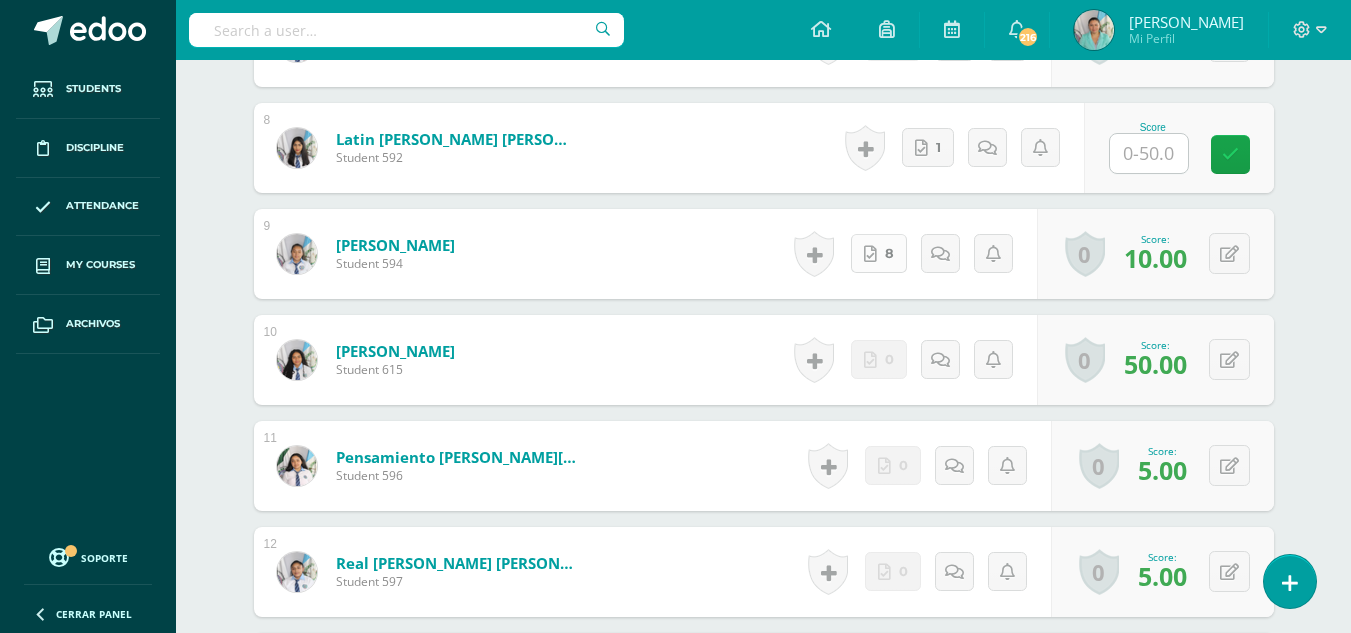 click on "8" at bounding box center (879, 253) 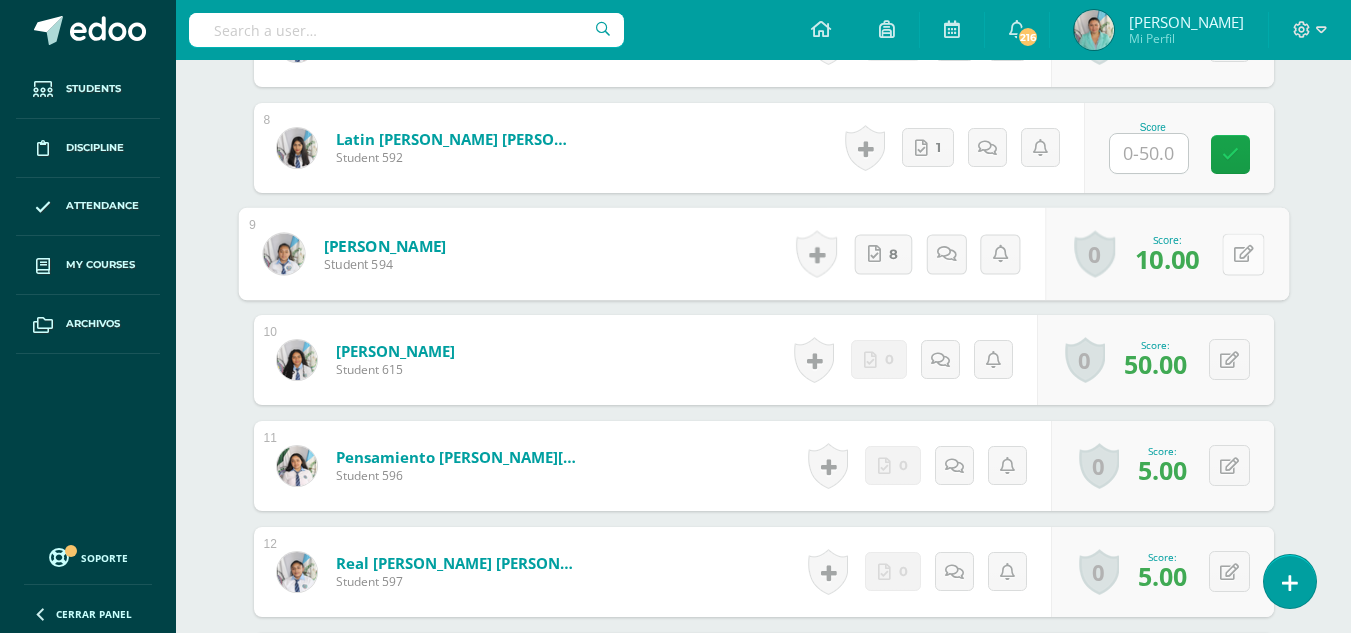 click at bounding box center [1243, 253] 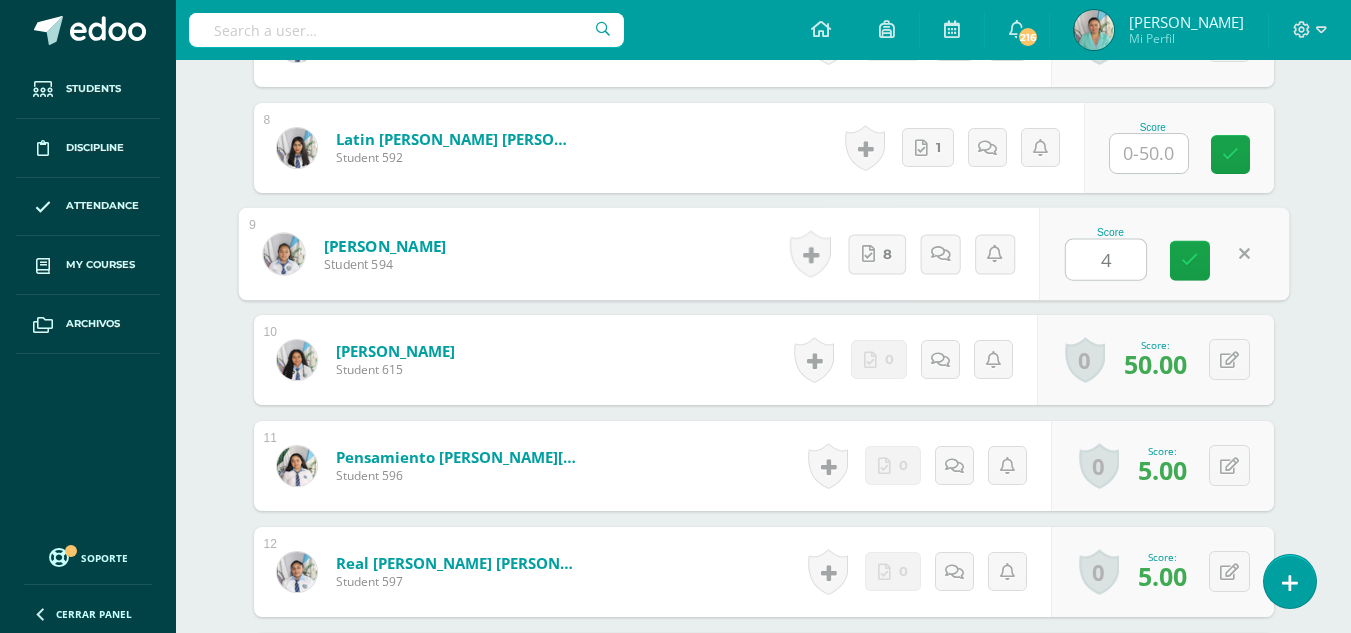 type on "45" 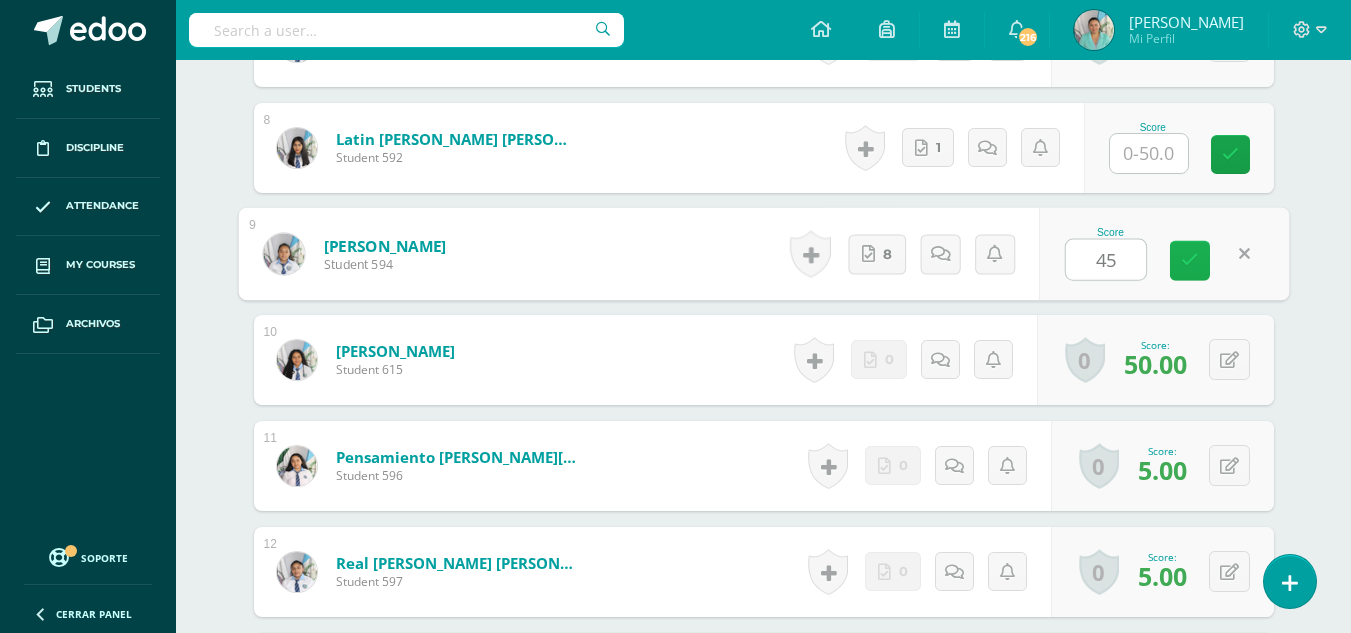 click at bounding box center (1190, 260) 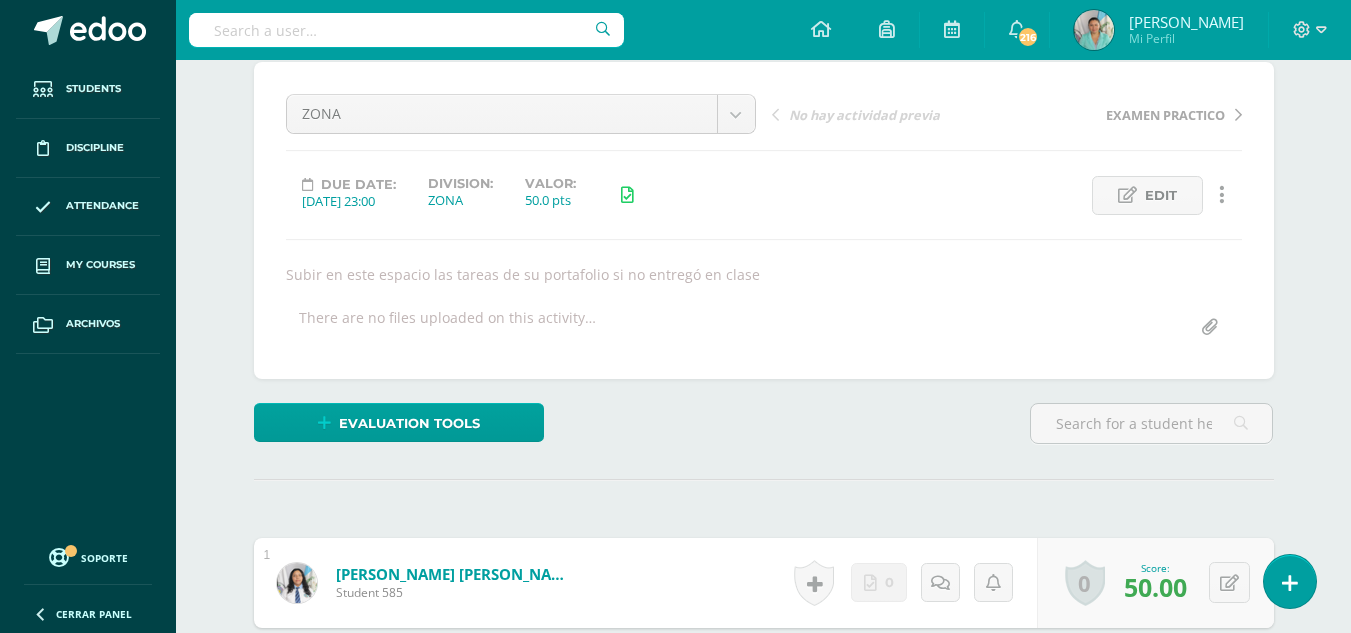 scroll, scrollTop: 0, scrollLeft: 0, axis: both 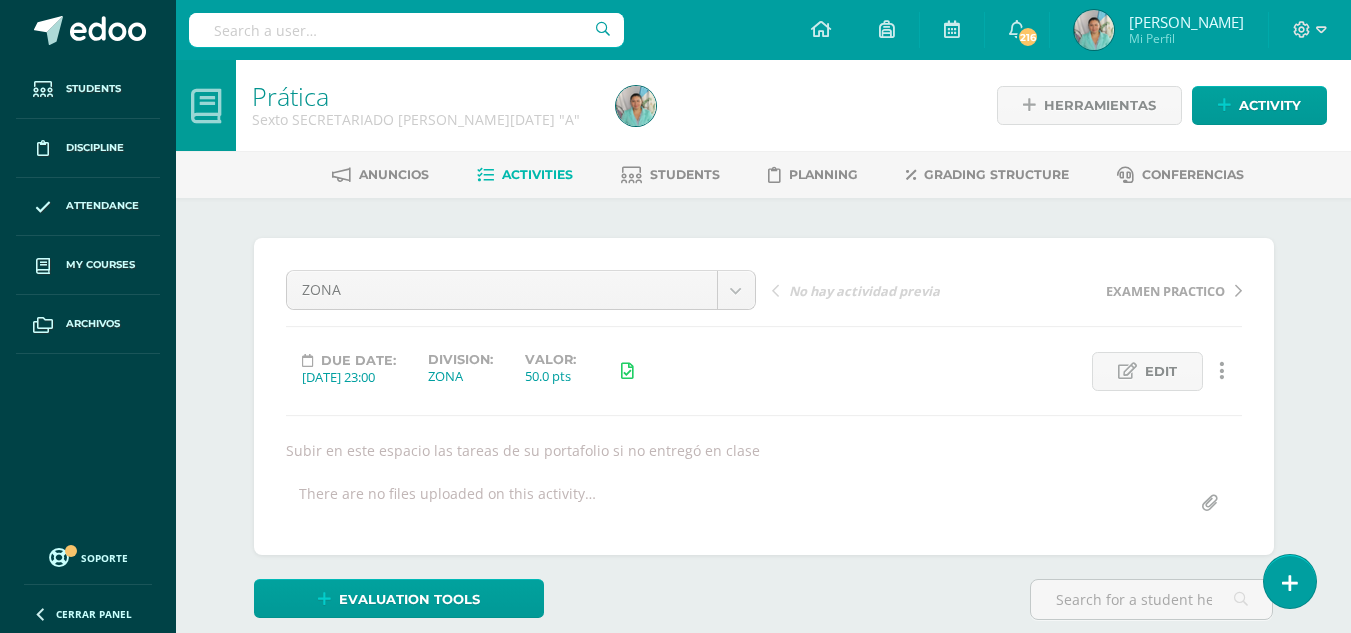 click on "Activities" at bounding box center [537, 174] 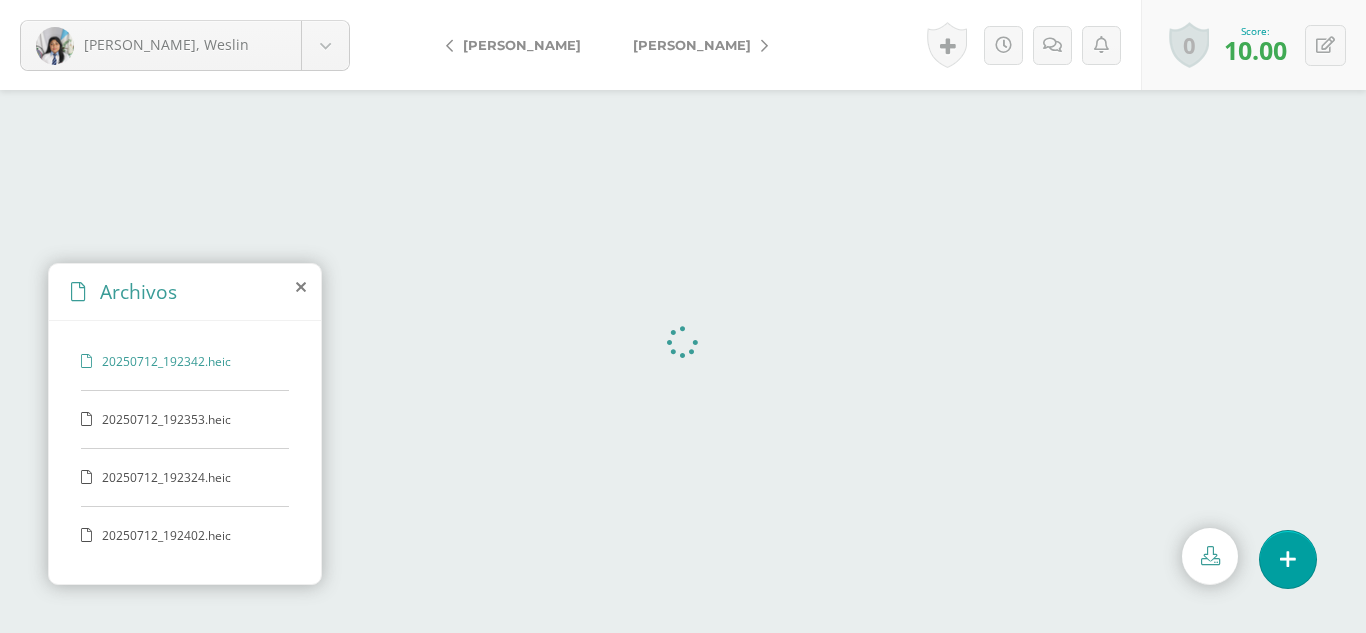 scroll, scrollTop: 0, scrollLeft: 0, axis: both 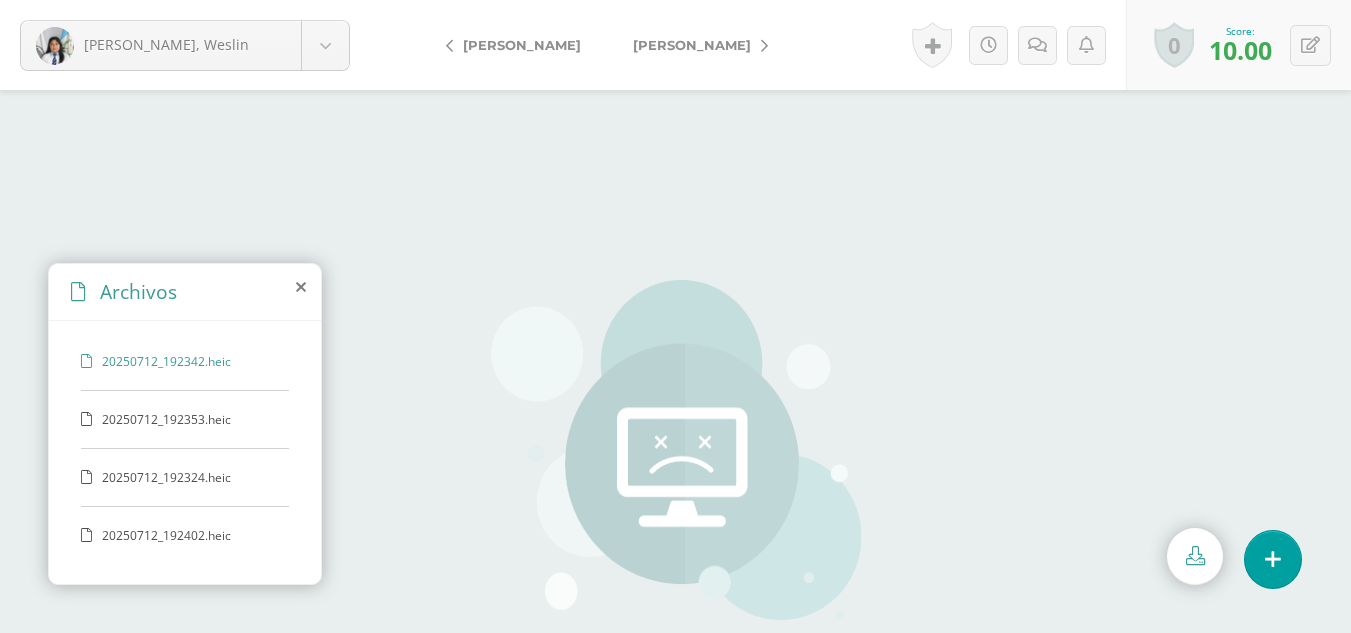 click on "20250712_192342.heic" at bounding box center (184, 361) 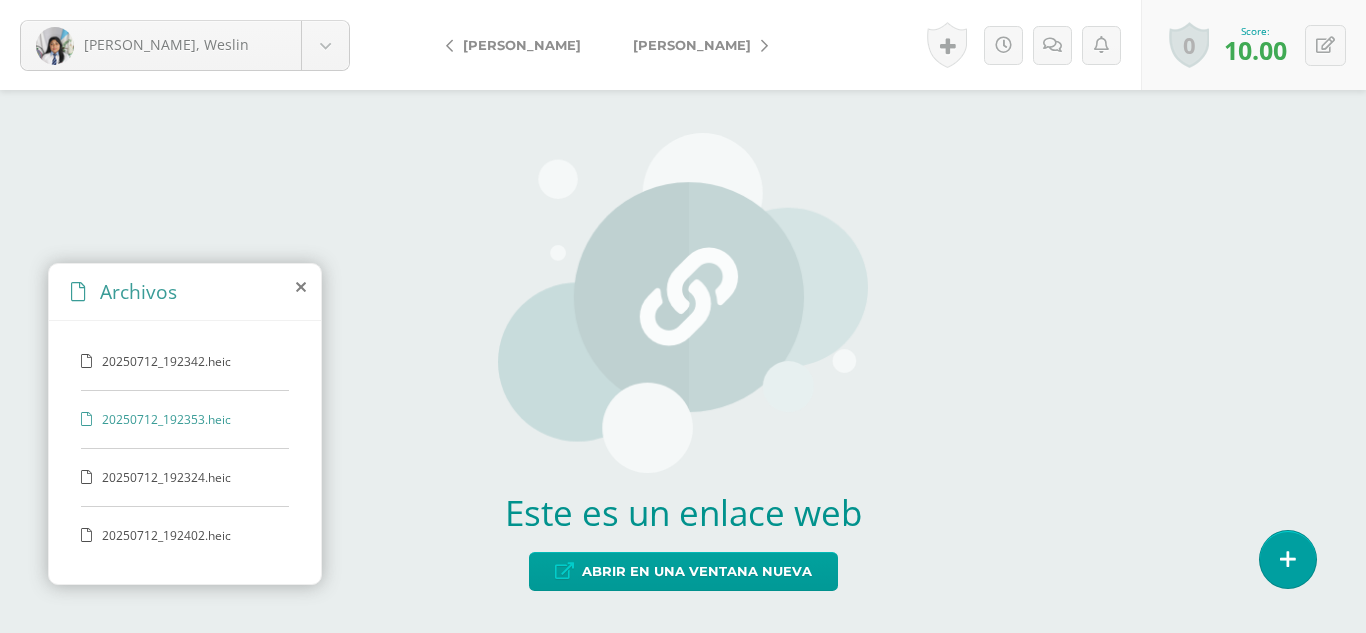 click on "20250712_192324.heic" at bounding box center (184, 477) 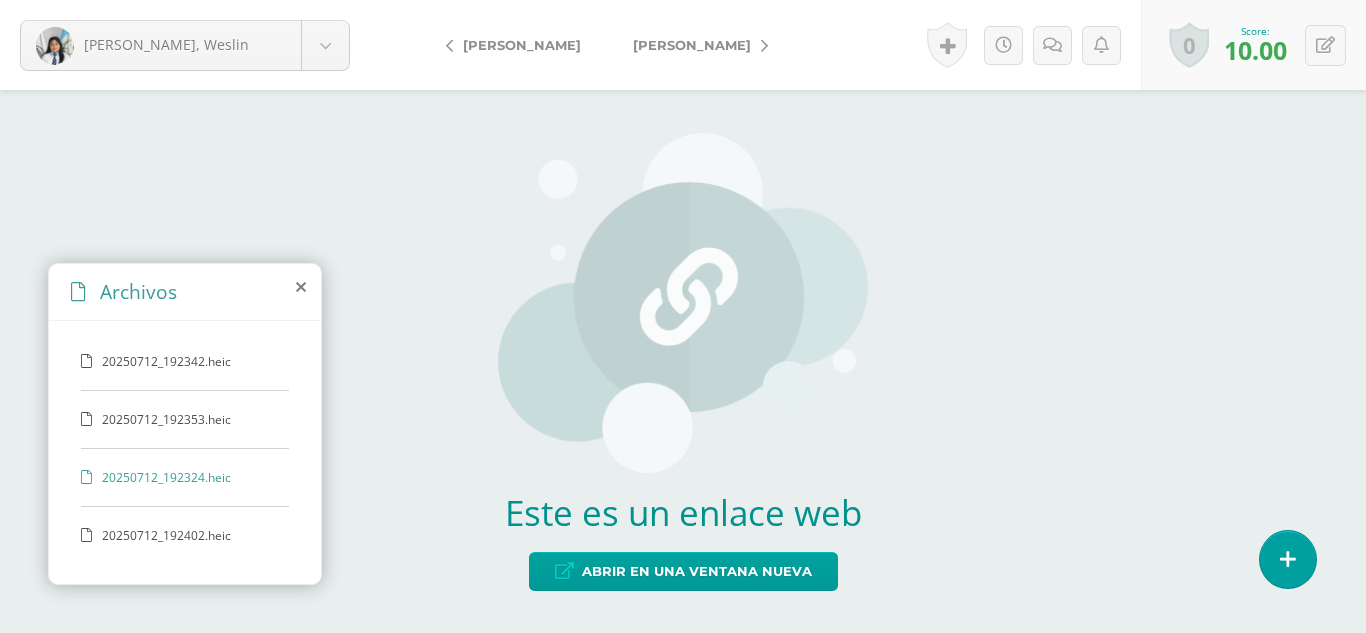 click on "20250712_192402.heic" at bounding box center (184, 535) 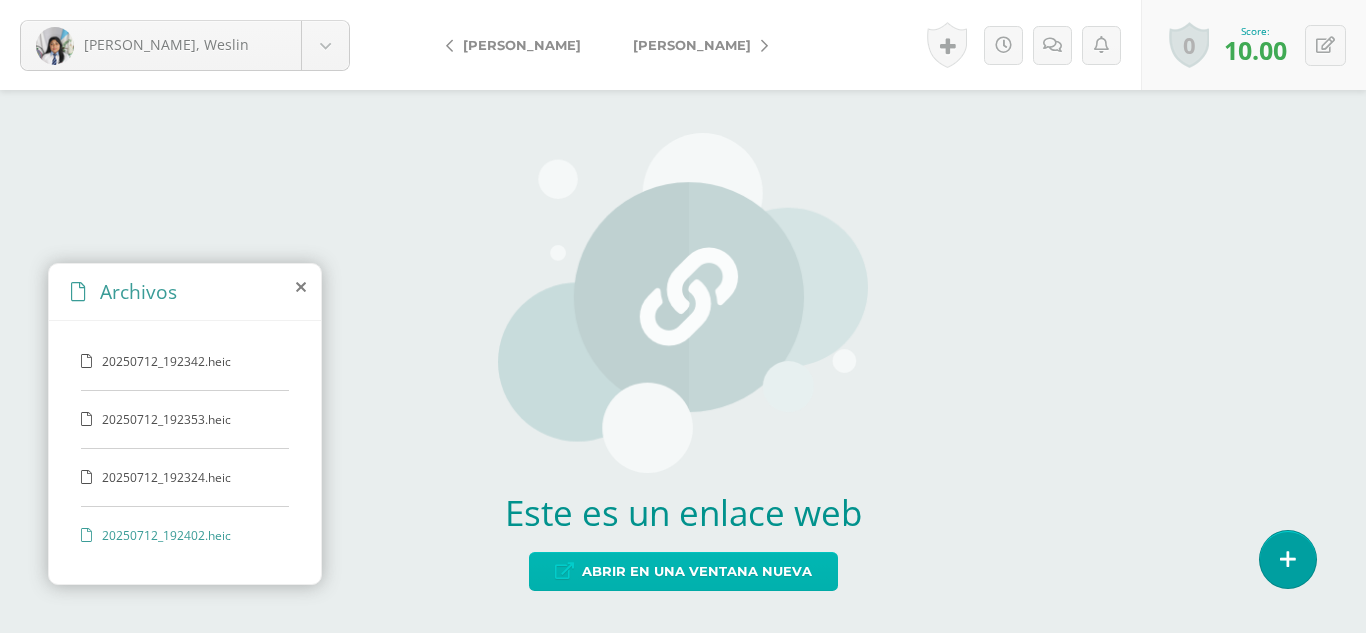 click on "Abrir en una ventana nueva" at bounding box center (697, 571) 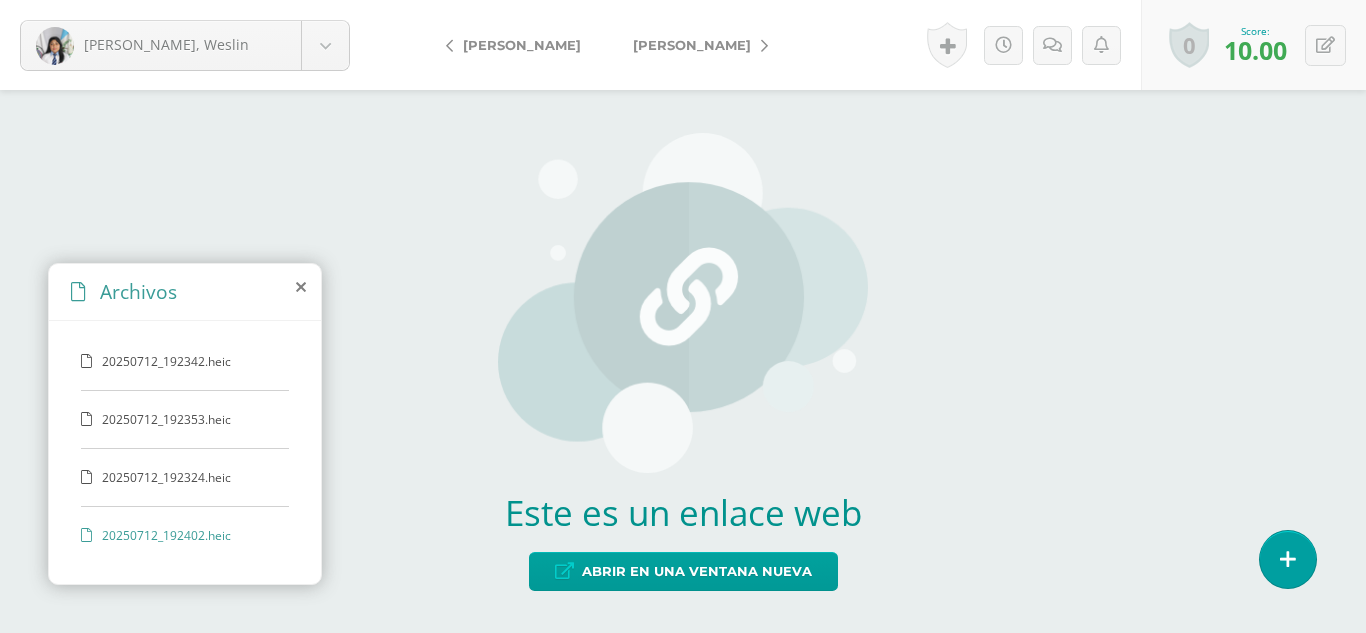 click on "20250712_192342.heic" at bounding box center (184, 361) 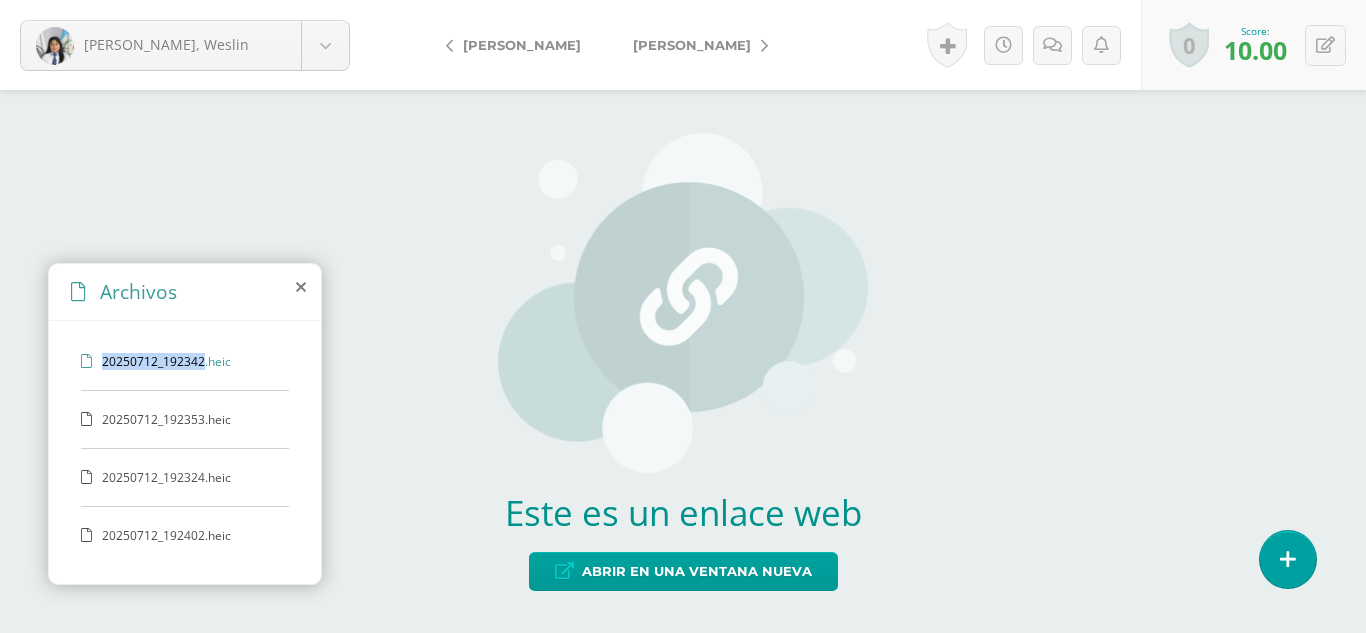 click on "20250712_192342.heic" at bounding box center [184, 361] 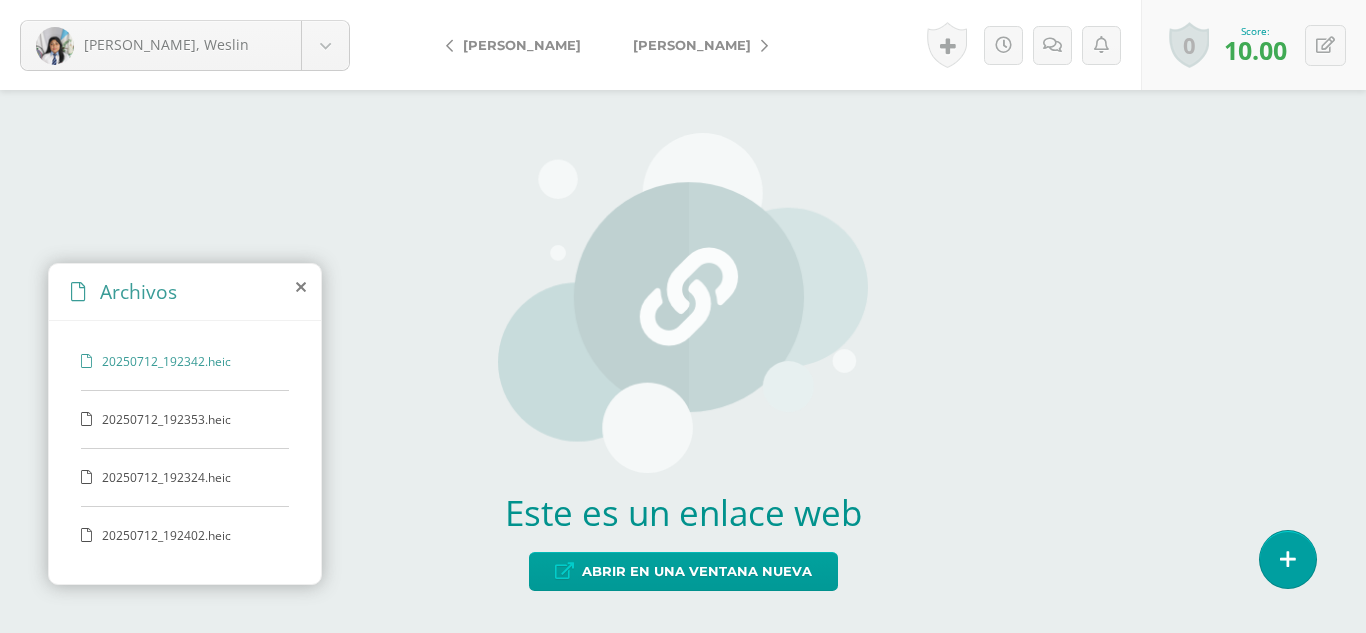 click on "20250712_192342.heic" at bounding box center (184, 361) 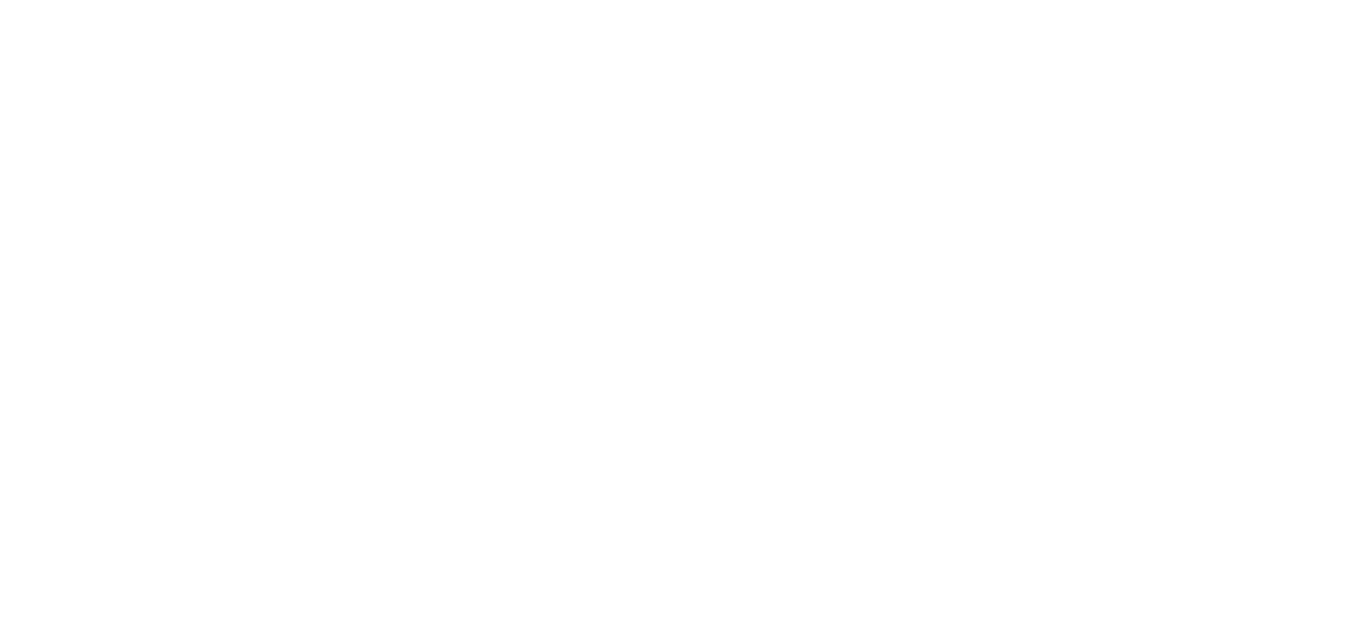 scroll, scrollTop: 0, scrollLeft: 0, axis: both 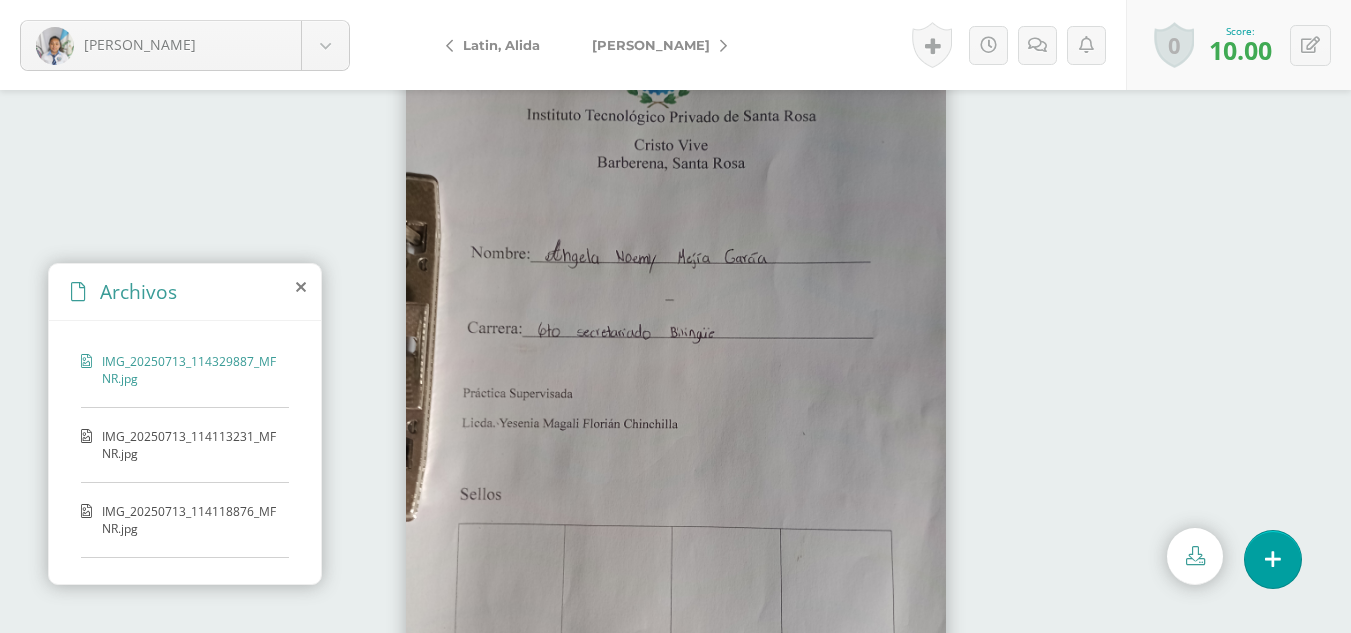 click on "IMG_20250713_114113231_MFNR.jpg" at bounding box center [190, 445] 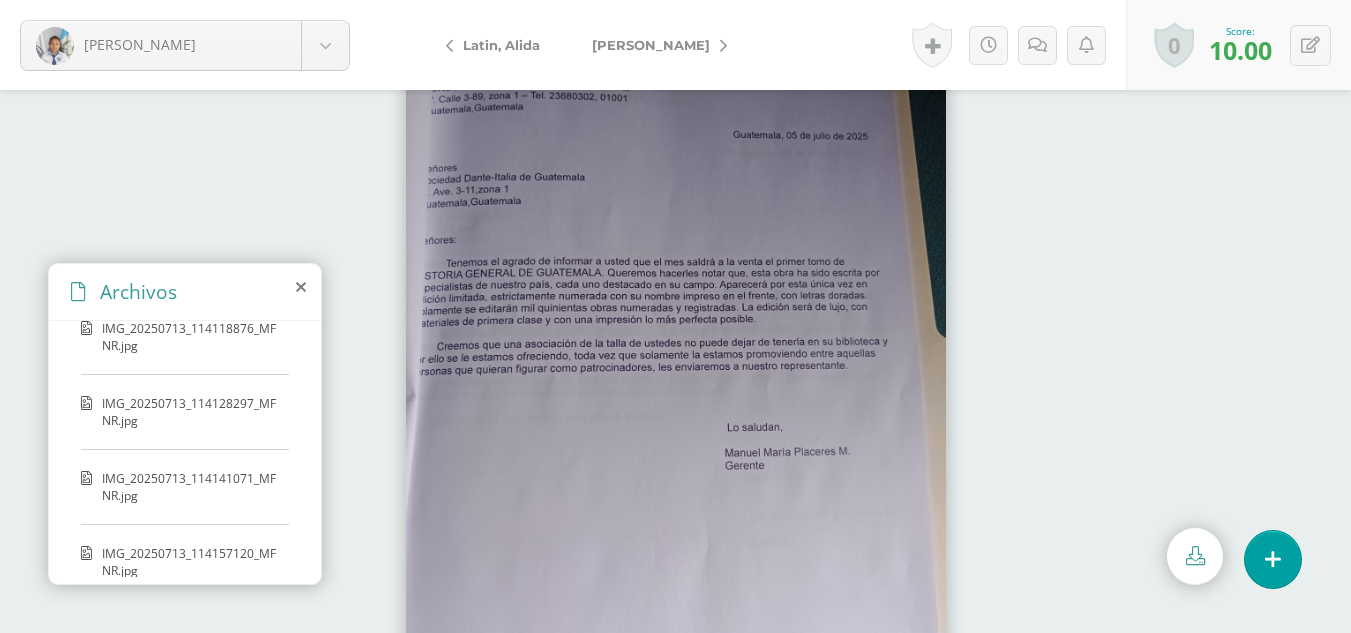 scroll, scrollTop: 207, scrollLeft: 0, axis: vertical 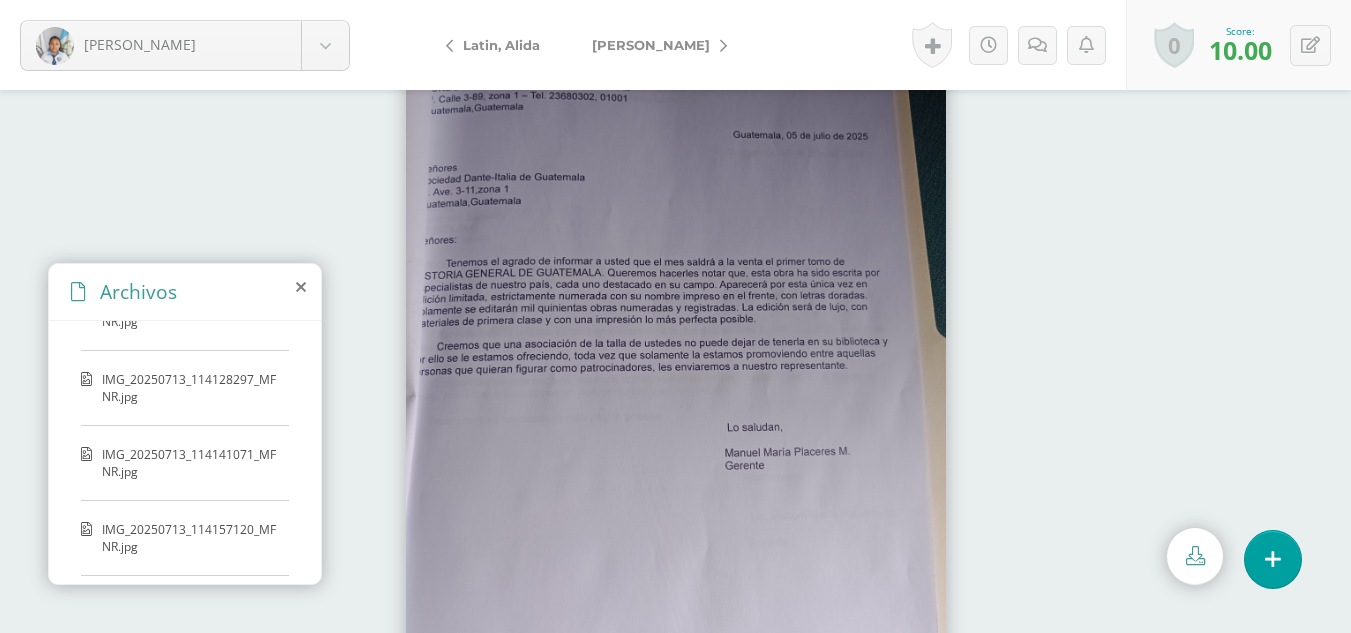click on "IMG_20250713_114157120_MFNR.jpg" at bounding box center (190, 538) 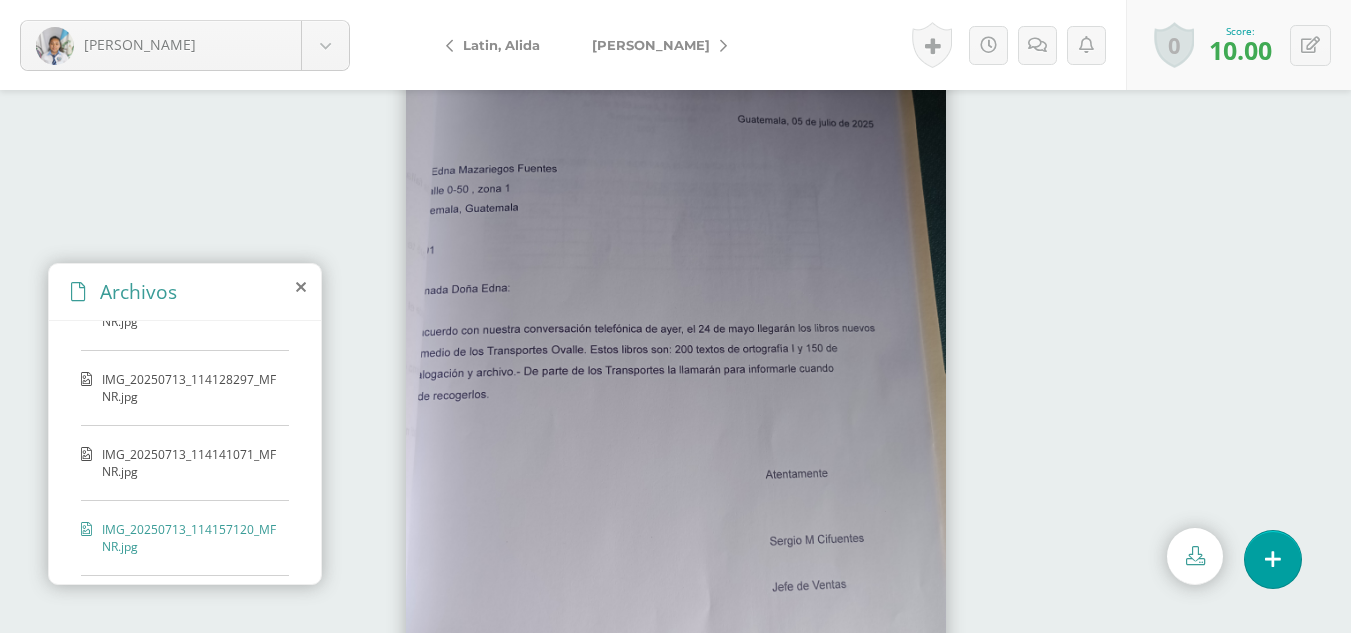 click on "IMG_20250713_114141071_MFNR.jpg" at bounding box center (190, 463) 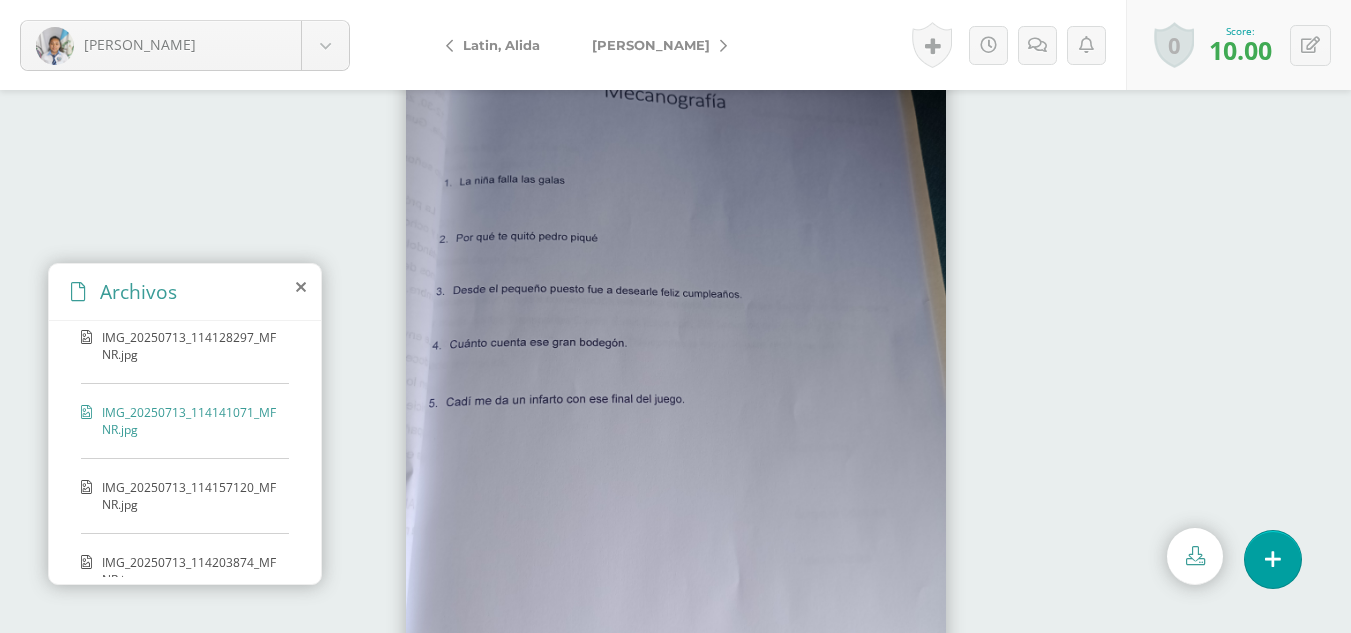 scroll, scrollTop: 355, scrollLeft: 0, axis: vertical 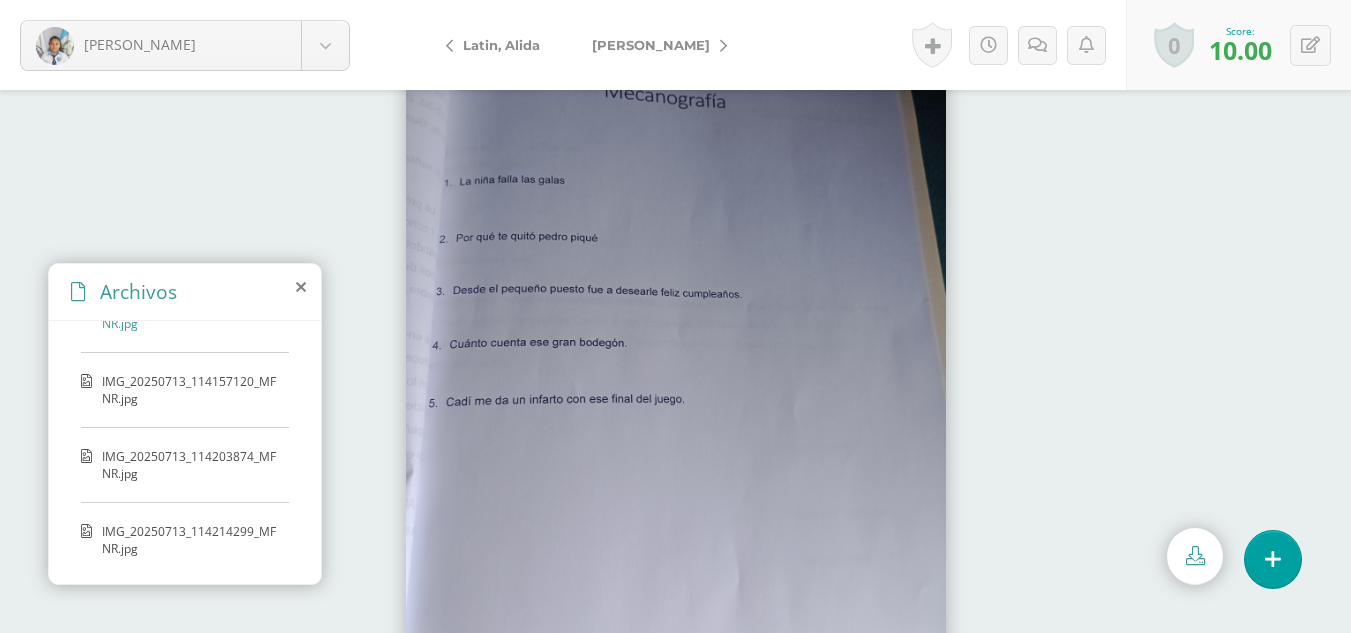 click on "IMG_20250713_114214299_MFNR.jpg" at bounding box center [190, 540] 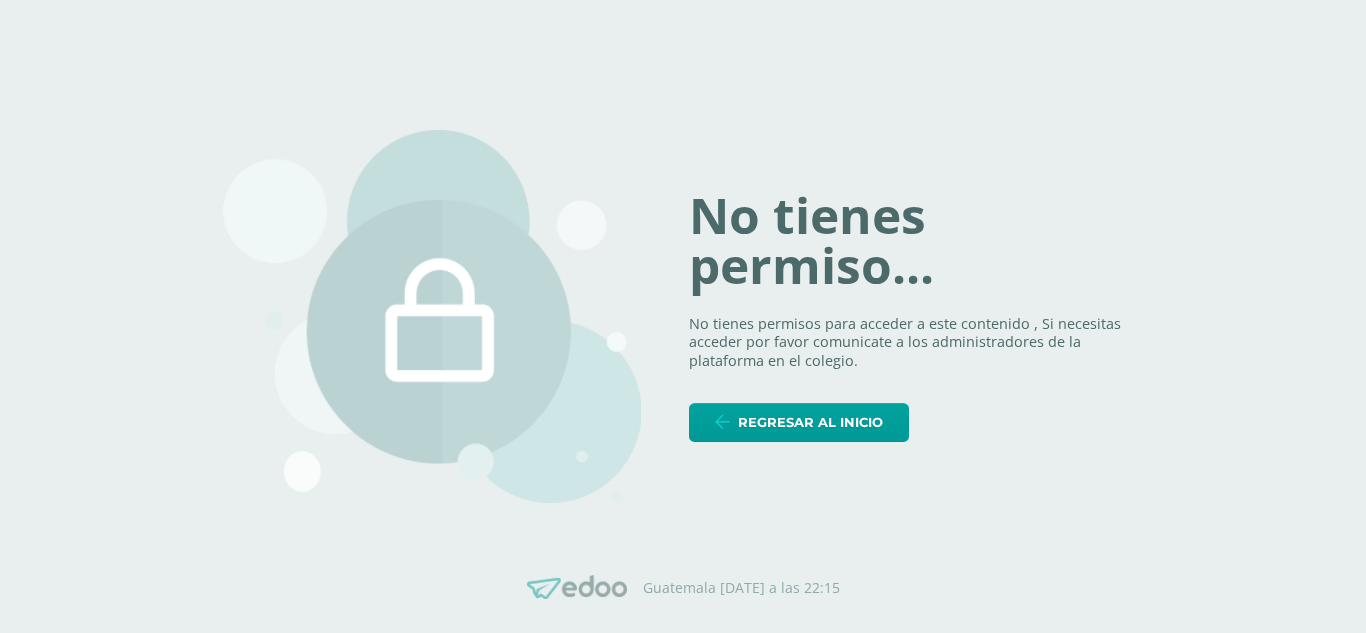 scroll, scrollTop: 0, scrollLeft: 0, axis: both 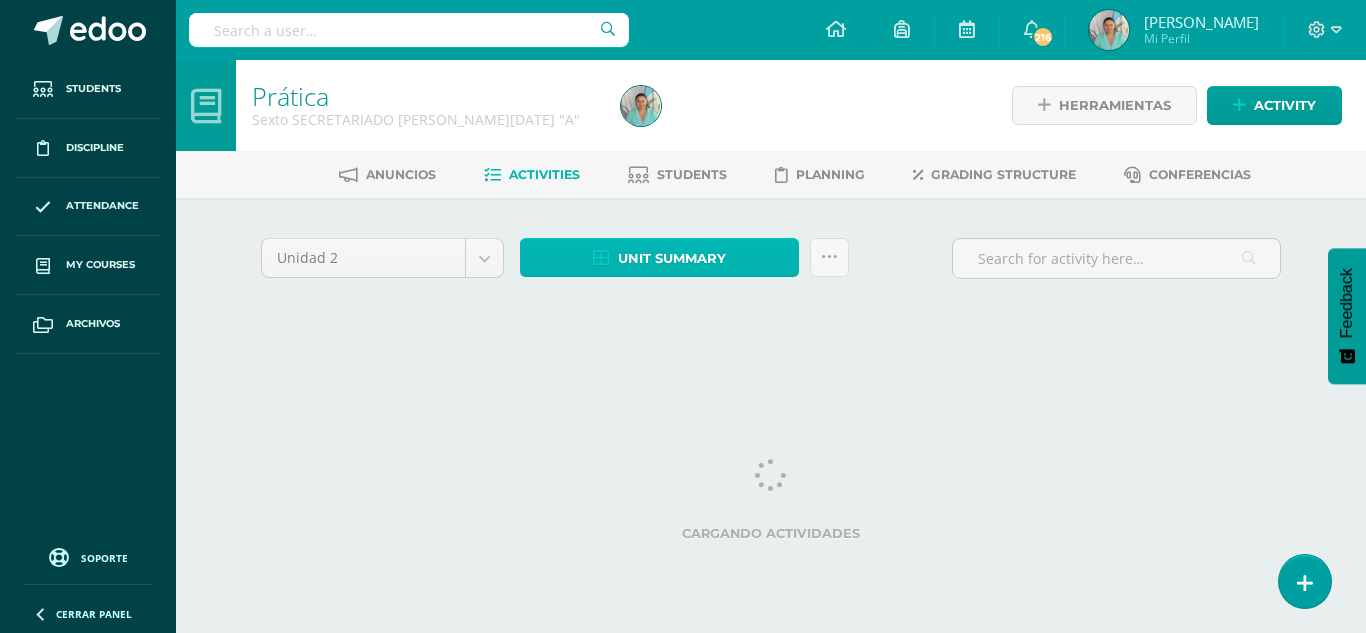 click on "Unit summary" at bounding box center (672, 258) 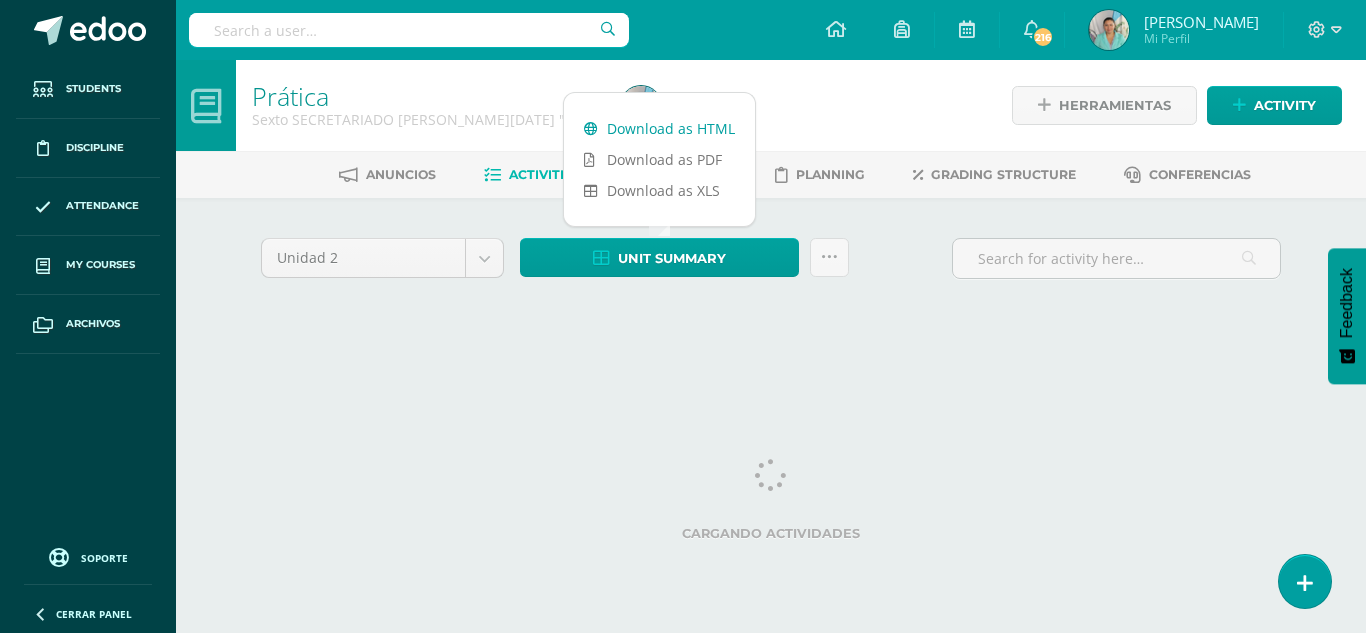 click on "Download as HTML" at bounding box center [659, 128] 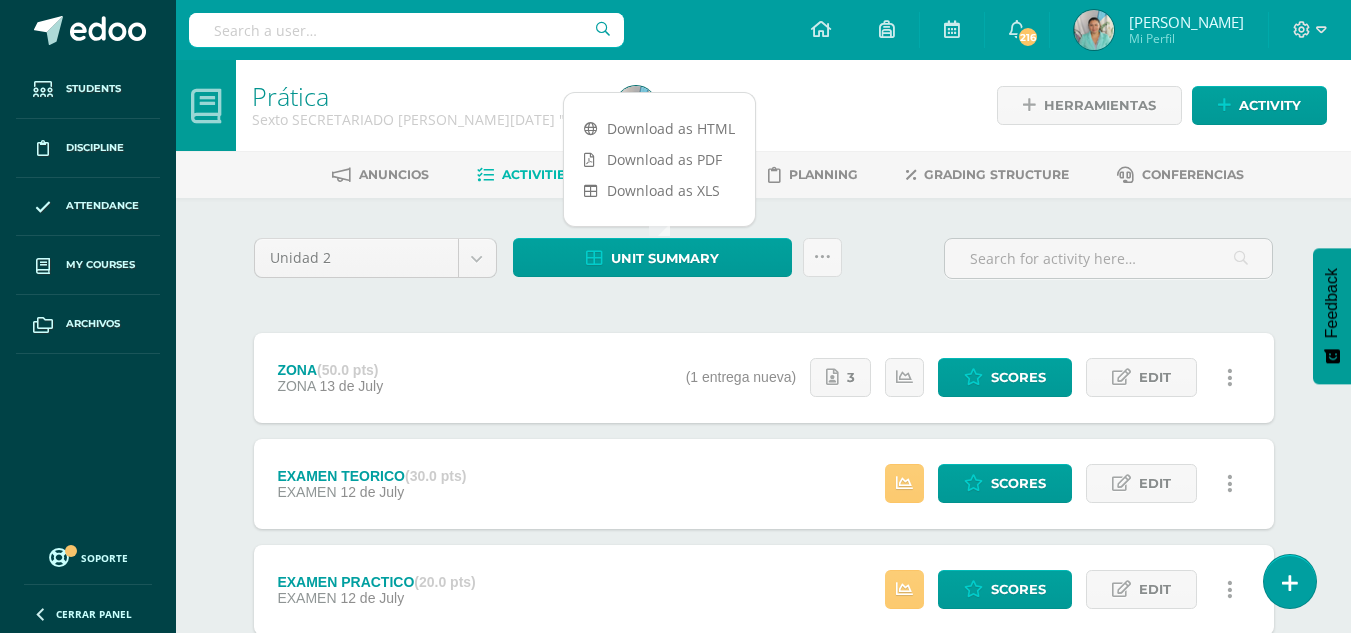 click on "Unidad 2                             Unidad 1 Unidad 2 Unidad 3 Unidad 4 Unit summary
Subir actividades en masa
Send scores for review
Activity history
¿Estás seguro que deseas  Enviar a revisión  las notas de este curso?
Esta acción  enviará una notificación a tu supervisor y no podrás eliminar o cambiar tus notas.  Esta acción no podrá ser revertida a menos que se te conceda permiso
Cancel
Send for review
Creación  y  Calificación   en masa.
Para poder crear actividades y calificar las mismas
deberás subir
un archivo Excel
en el cual incluyas las
o en el formato adjunto." at bounding box center [764, 266] 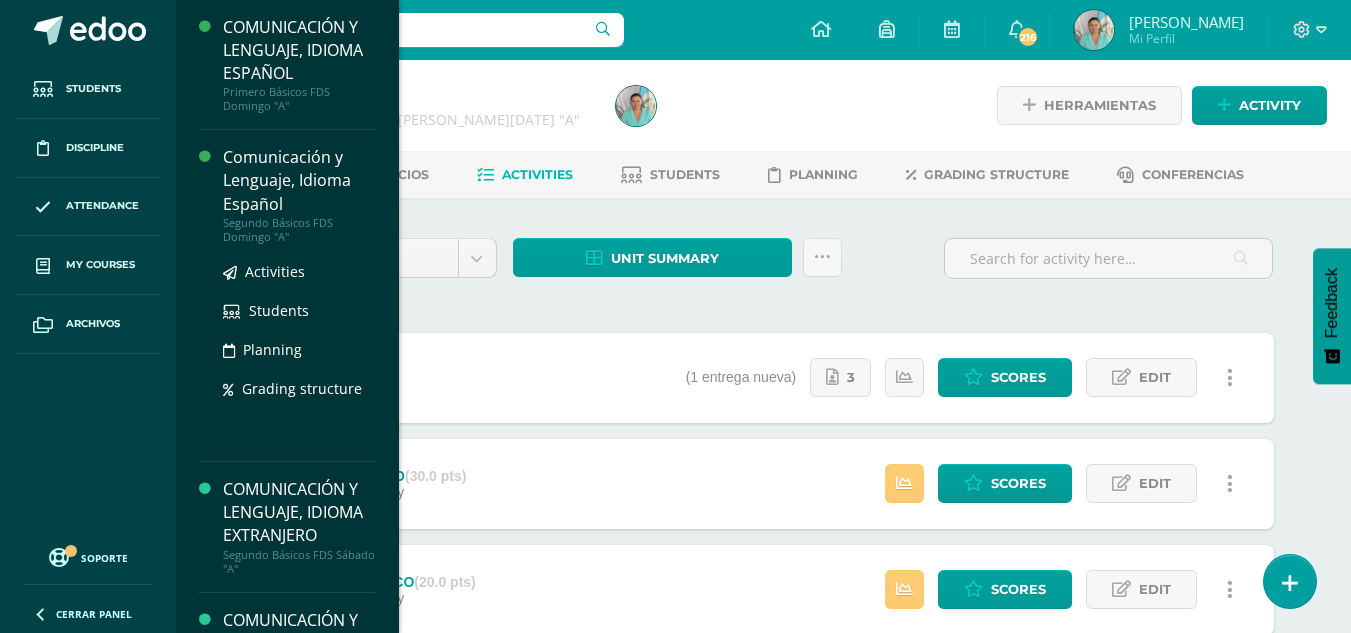 click on "Comunicación y Lenguaje, Idioma Español" at bounding box center [299, 180] 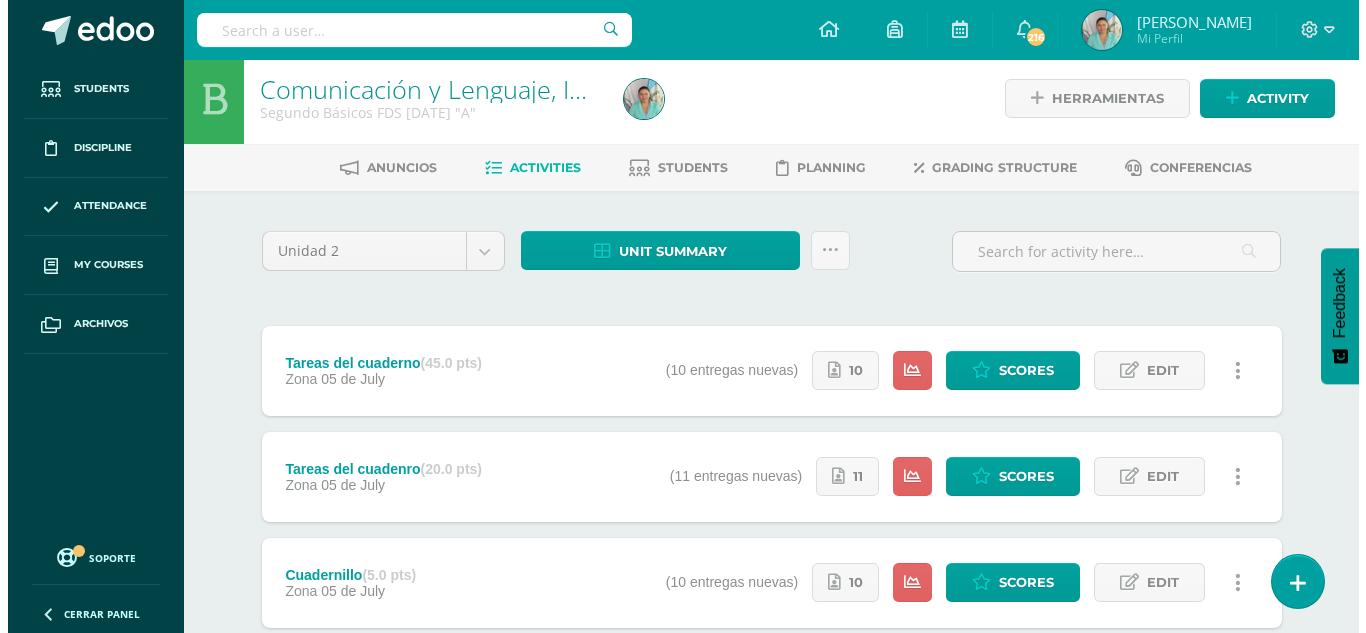scroll, scrollTop: 0, scrollLeft: 0, axis: both 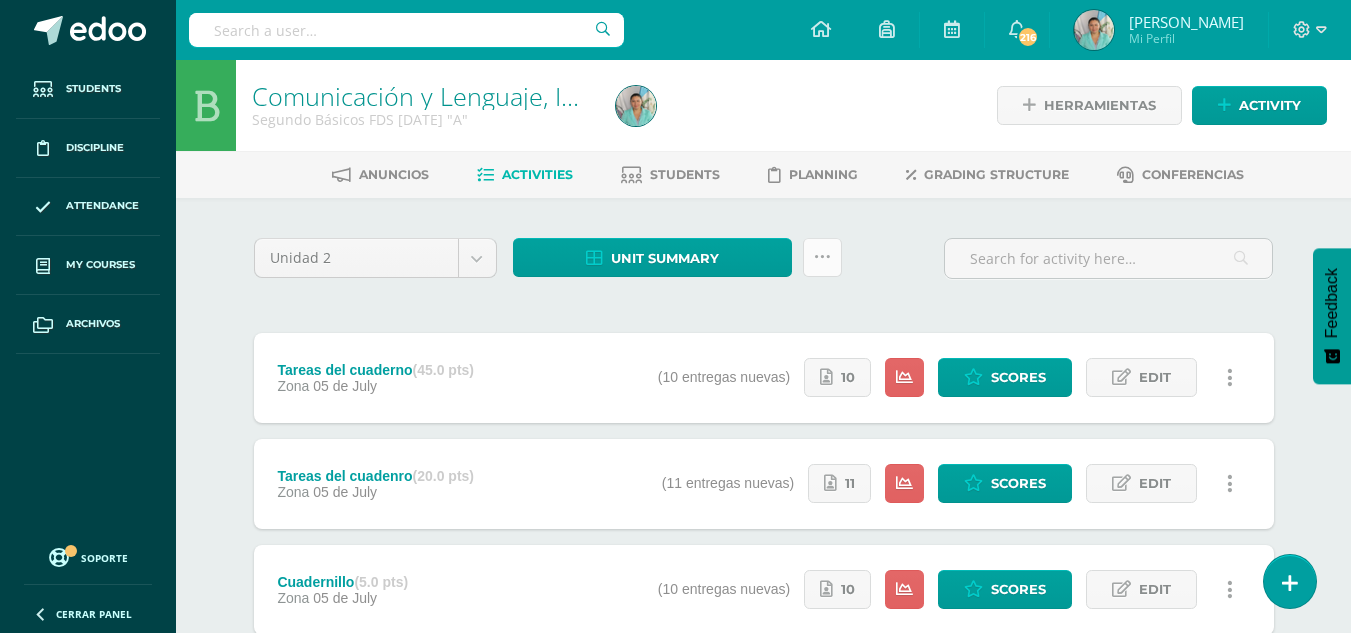 click at bounding box center (822, 257) 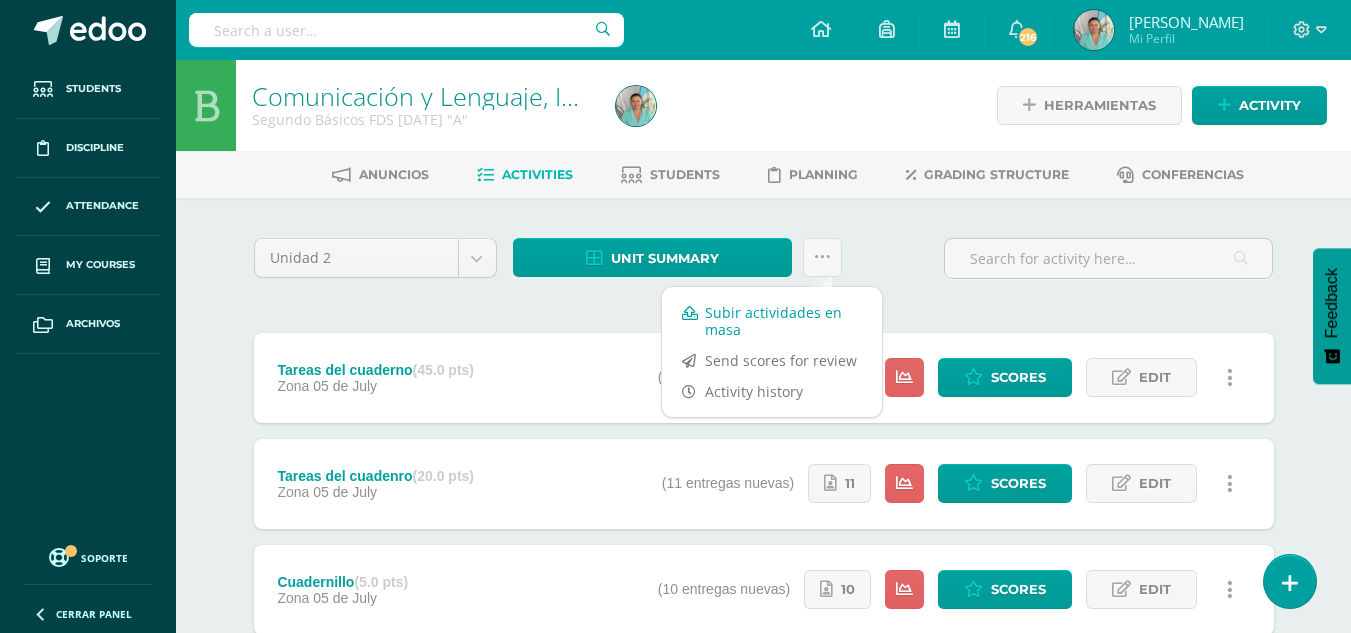 click on "Subir actividades en masa" at bounding box center (772, 321) 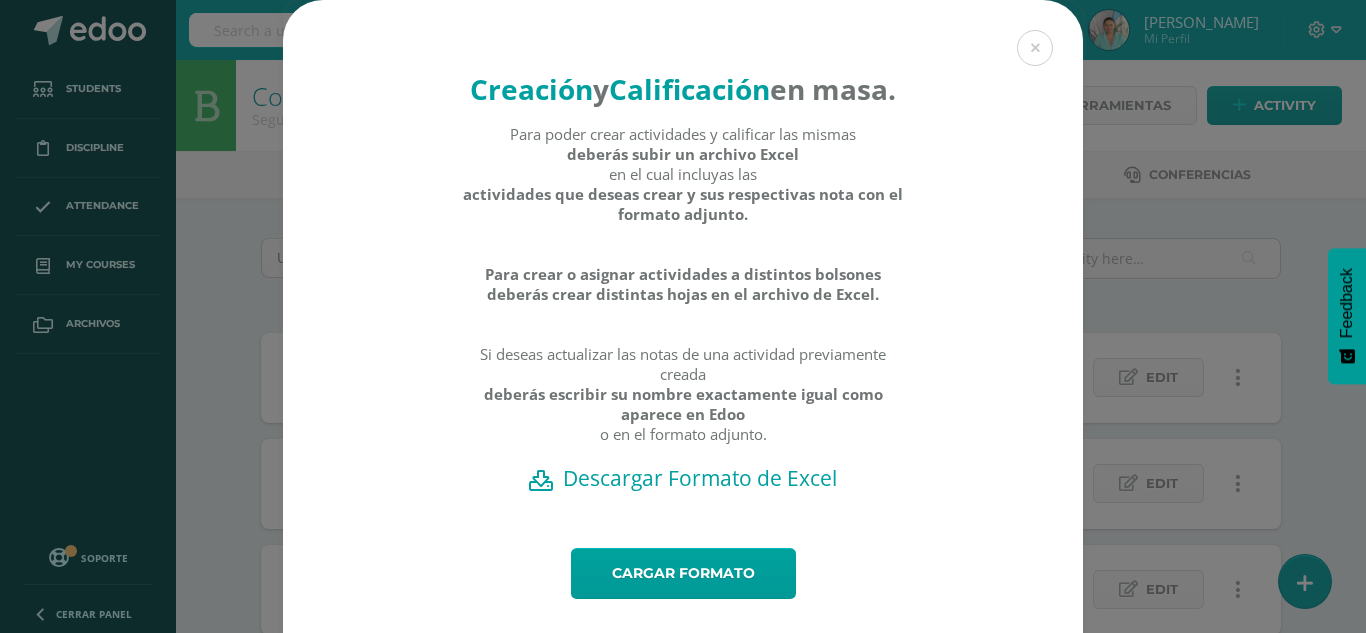 click on "Descargar Formato de Excel" at bounding box center (683, 478) 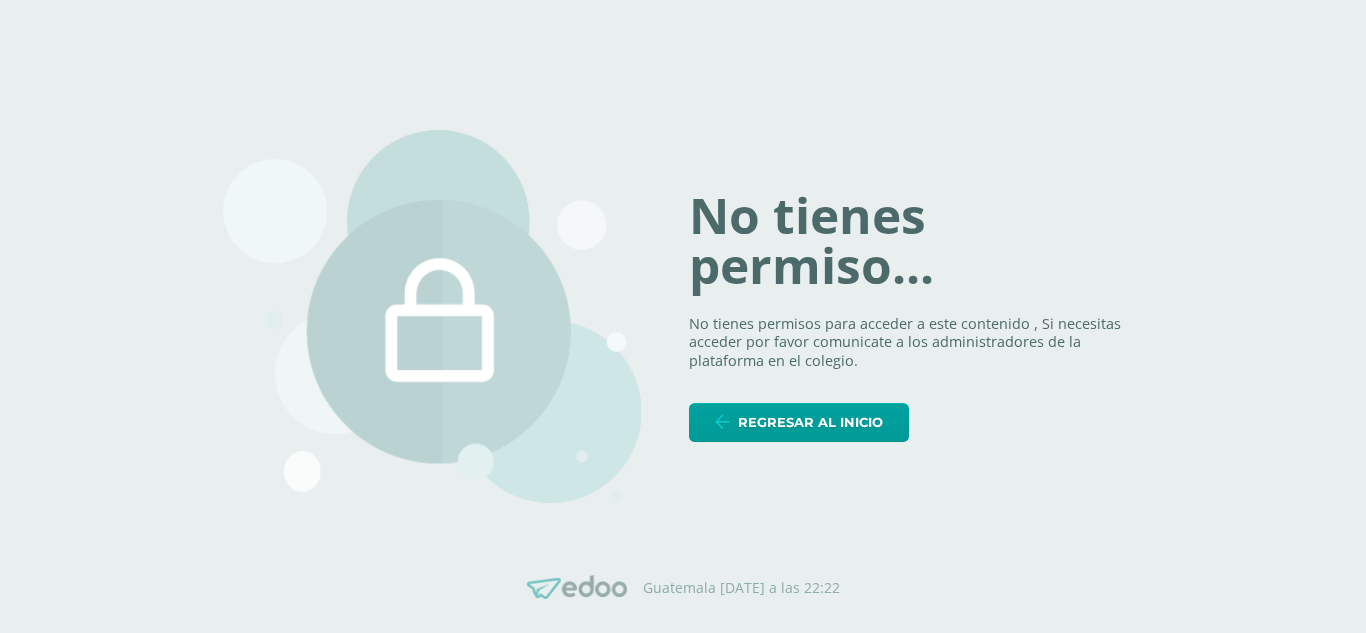 scroll, scrollTop: 0, scrollLeft: 0, axis: both 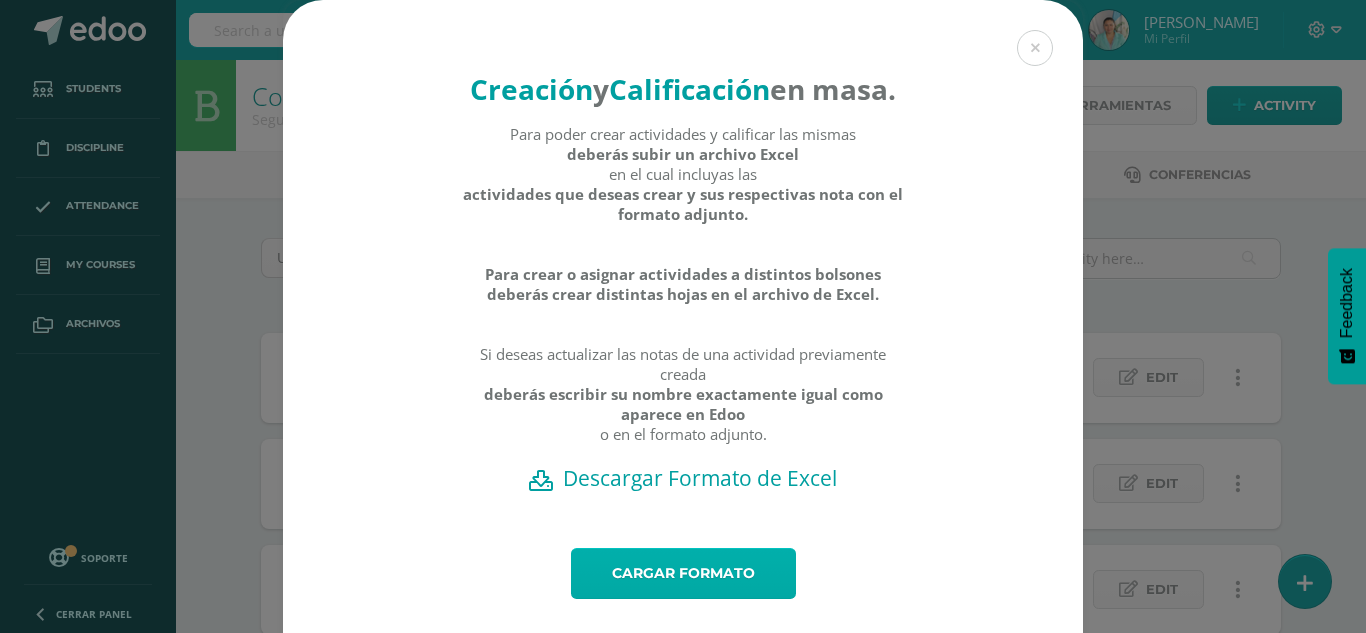 click on "Cargar formato" at bounding box center [683, 573] 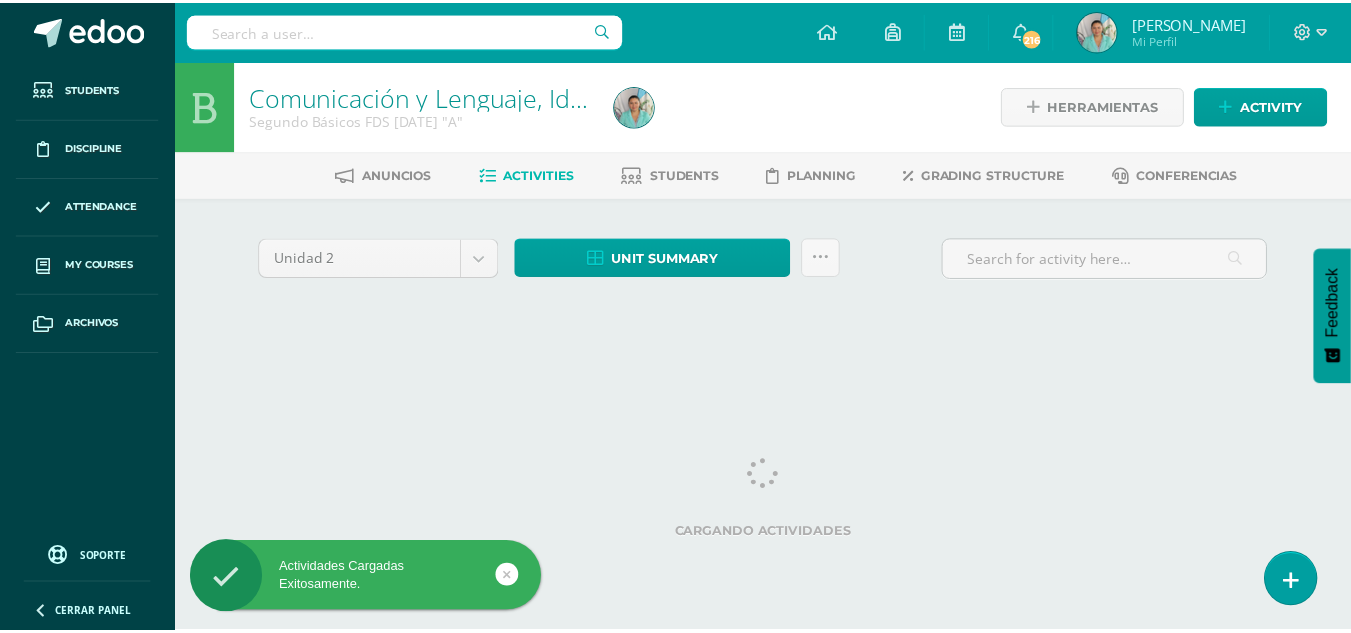 scroll, scrollTop: 0, scrollLeft: 0, axis: both 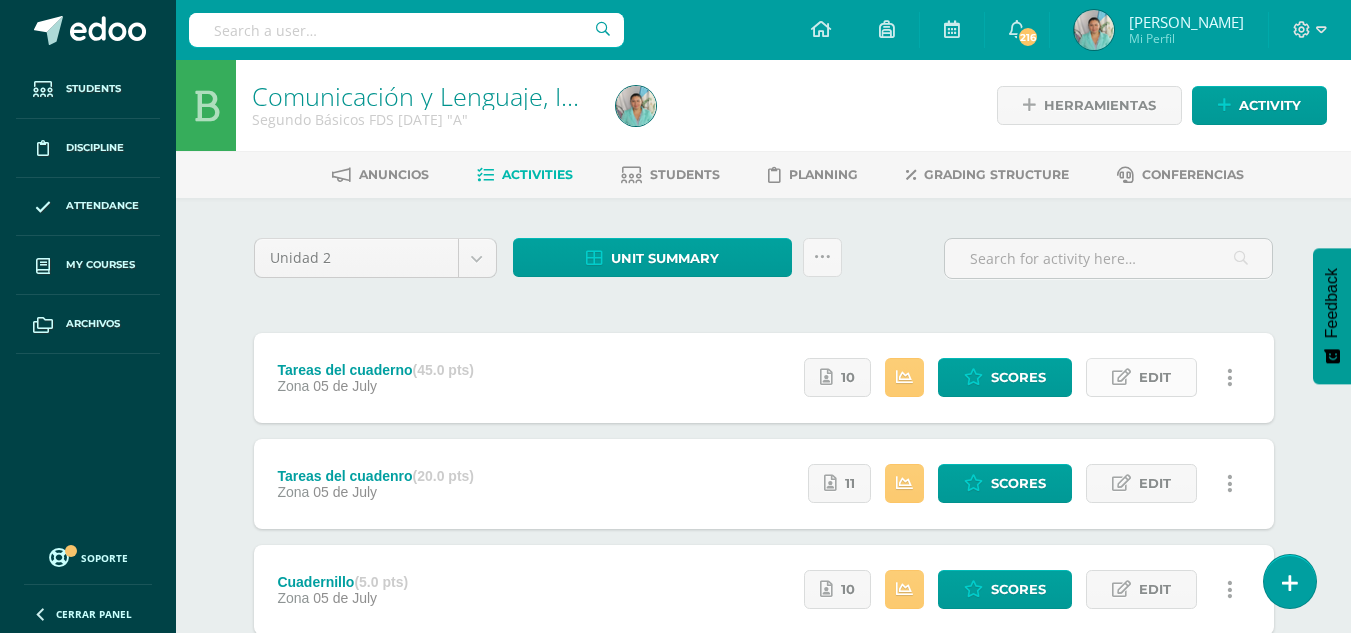 click on "Edit" at bounding box center [1141, 377] 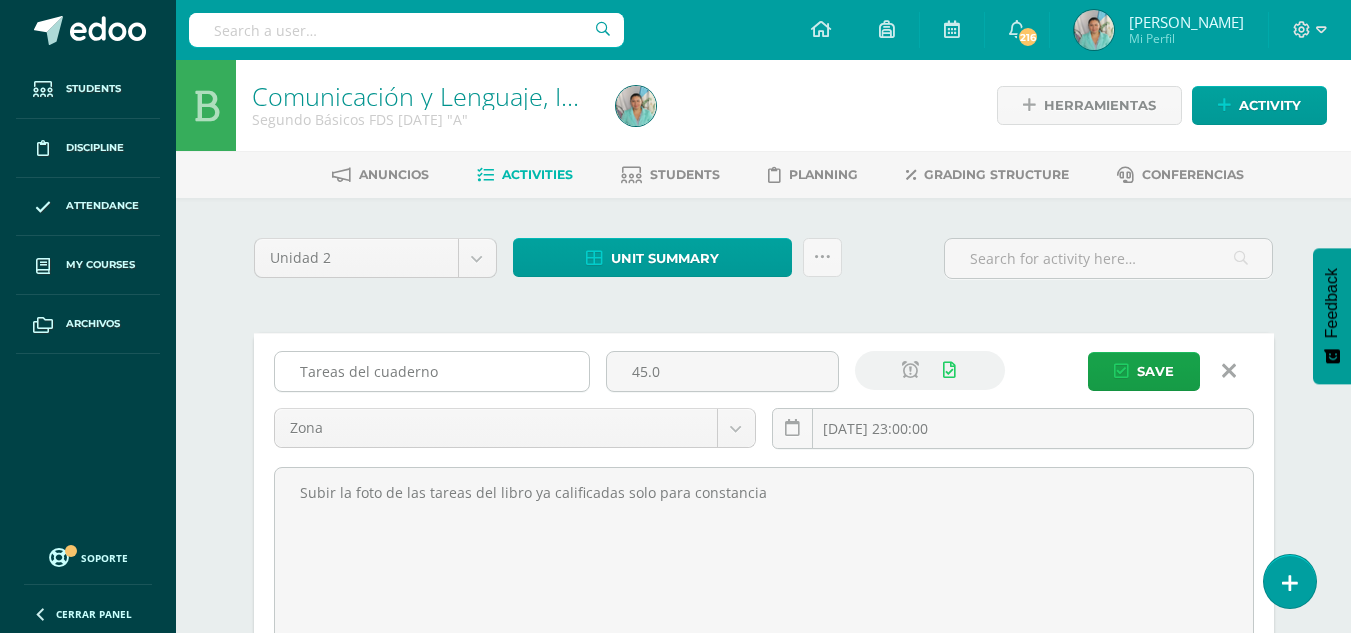 click on "Tareas del cuaderno" at bounding box center [432, 371] 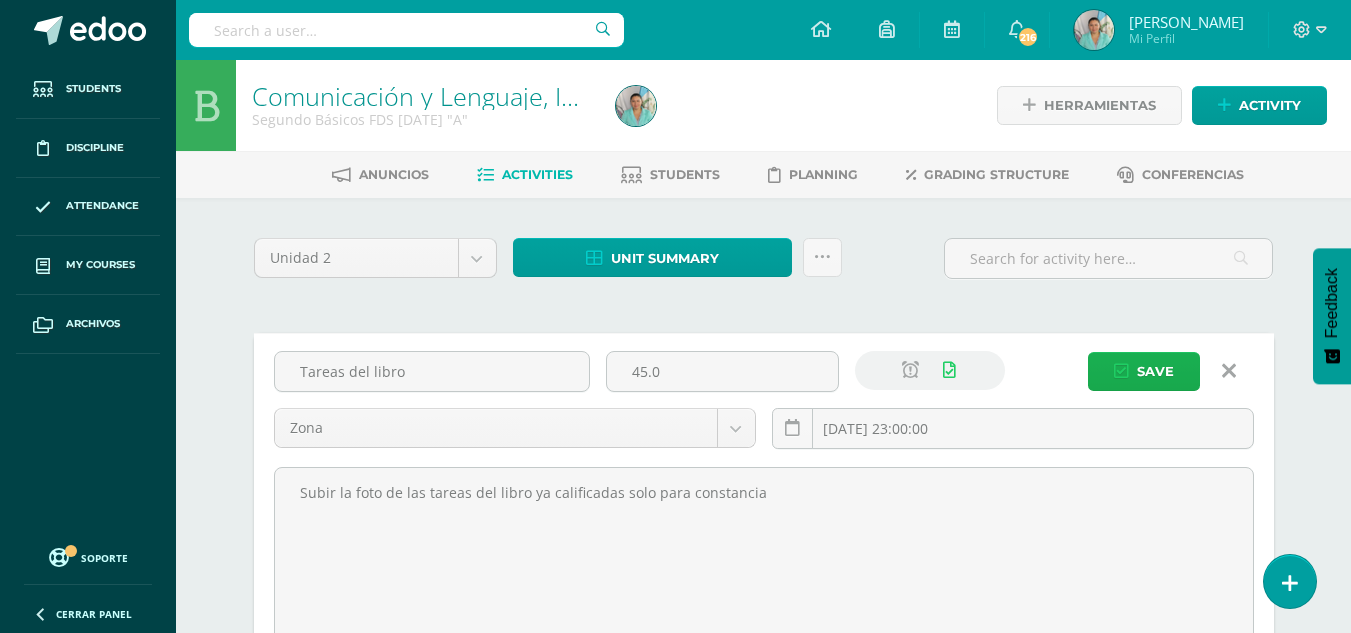 type on "Tareas del libro" 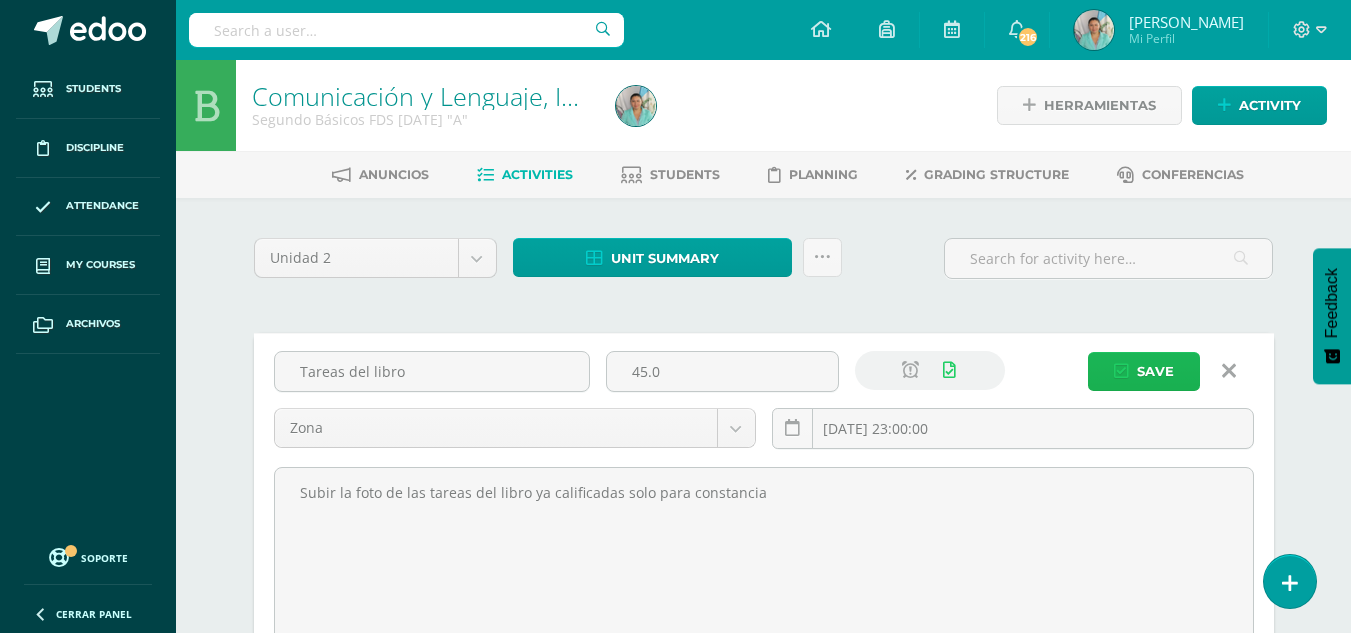 click on "Save" at bounding box center [1155, 371] 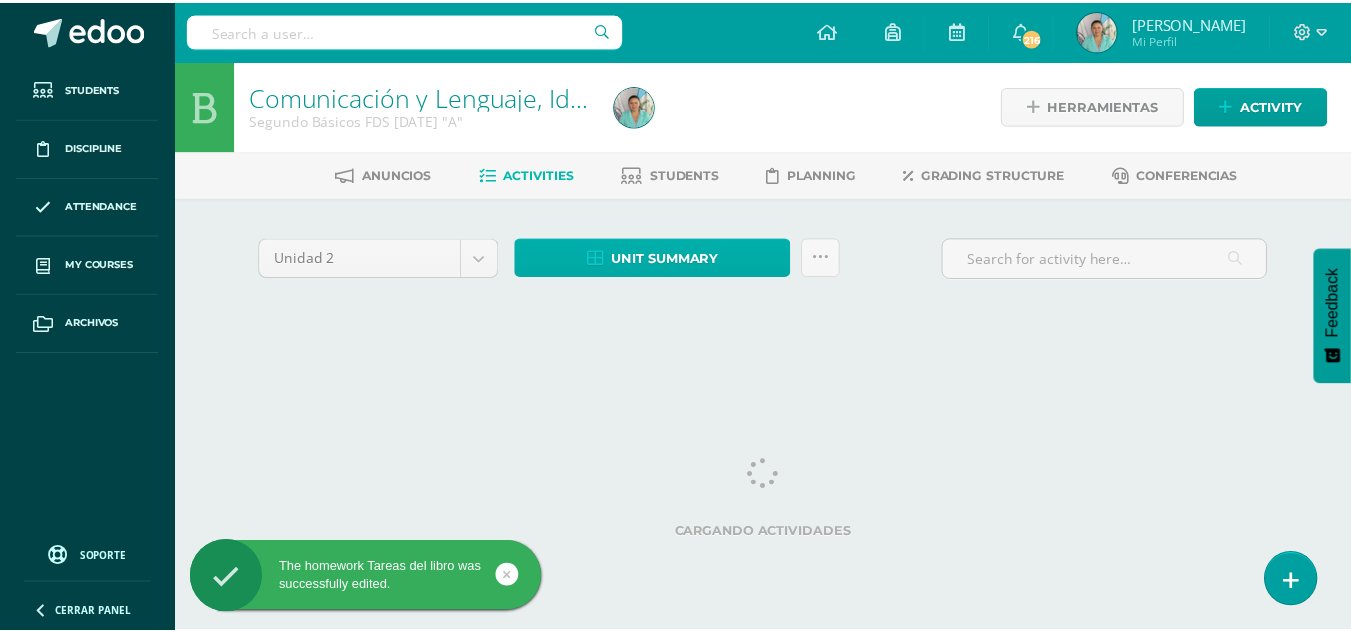 scroll, scrollTop: 0, scrollLeft: 0, axis: both 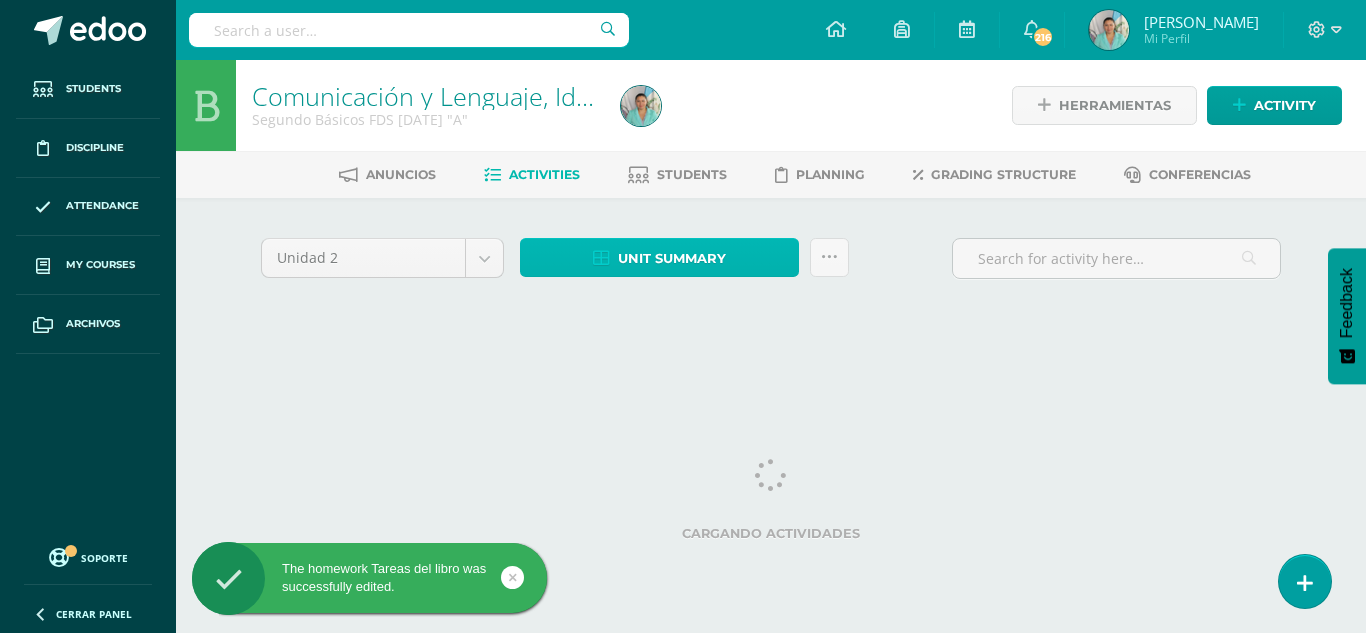 click on "Unit summary" at bounding box center [672, 258] 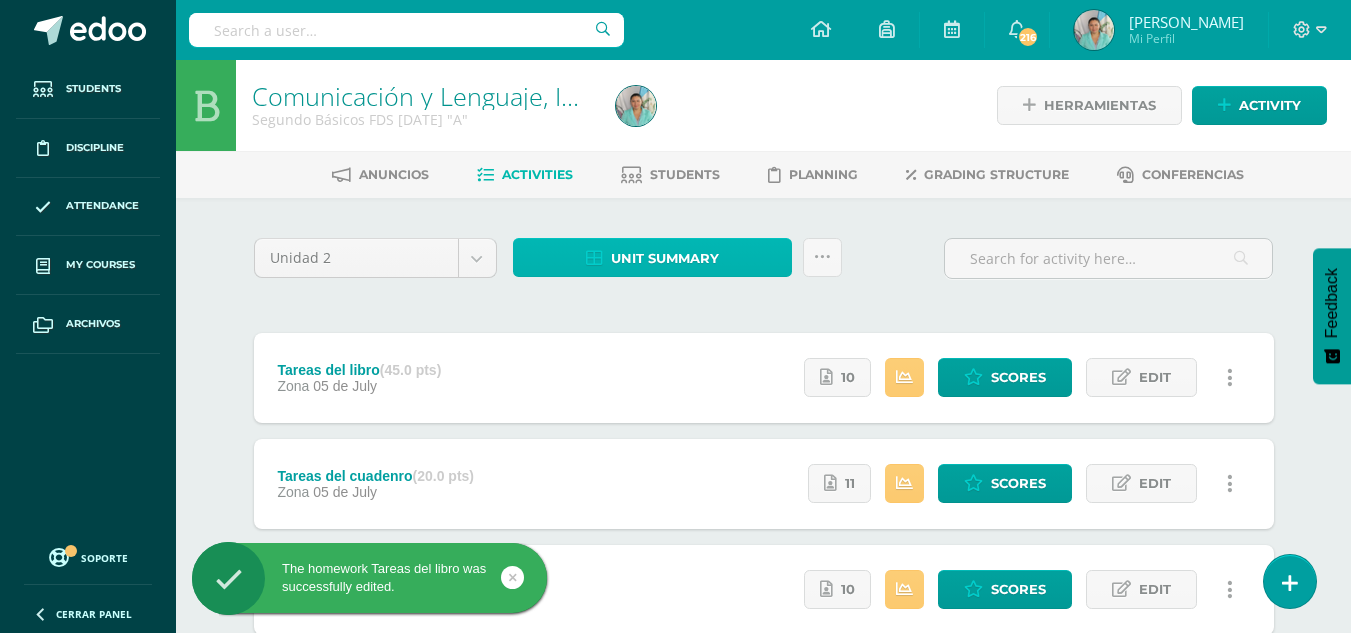 click on "Unit summary" at bounding box center [665, 258] 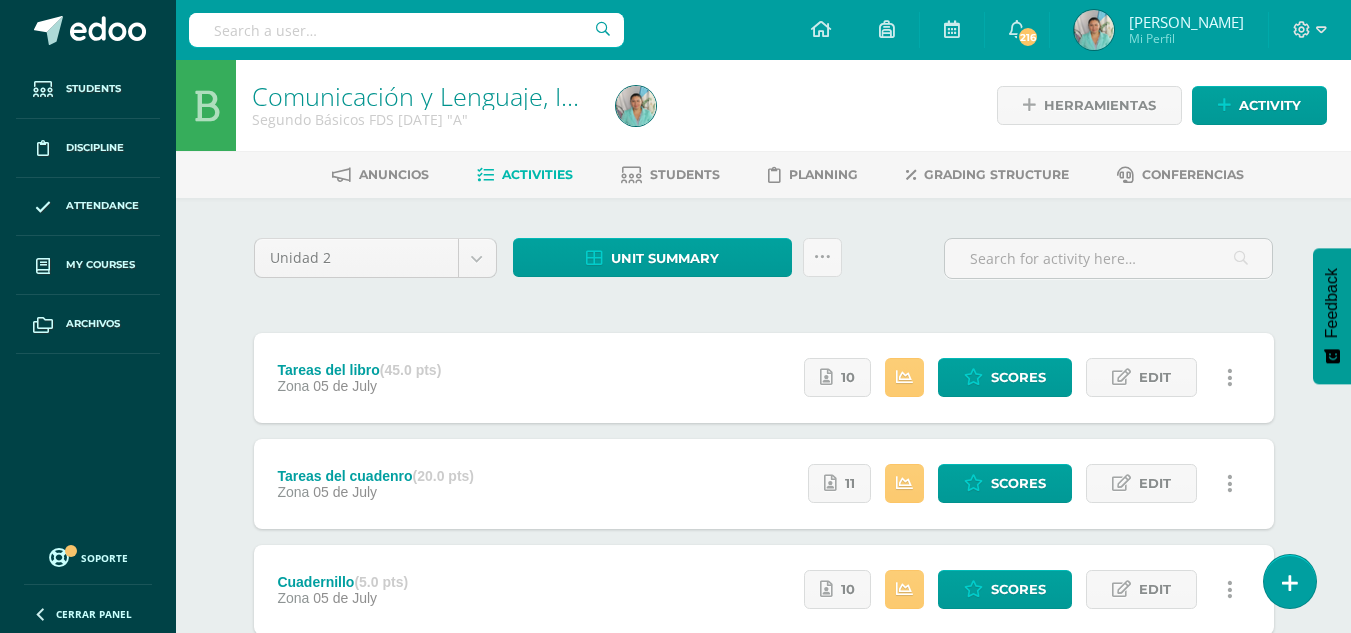 click on "Unidad 2                             Unidad 1 Unidad 2 Unidad 3 Unidad 4 Unit summary
Subir actividades en masa
Send scores for review
Activity history
¿Estás seguro que deseas  Enviar a revisión  las notas de este curso?
Esta acción  enviará una notificación a tu supervisor y no podrás eliminar o cambiar tus notas.  Esta acción no podrá ser revertida a menos que se te conceda permiso
Cancel
Send for review
Creación  y  Calificación   en masa.
Para poder crear actividades y calificar las mismas
deberás subir
un archivo Excel
en el cual incluyas las
o en el formato adjunto." at bounding box center (764, 266) 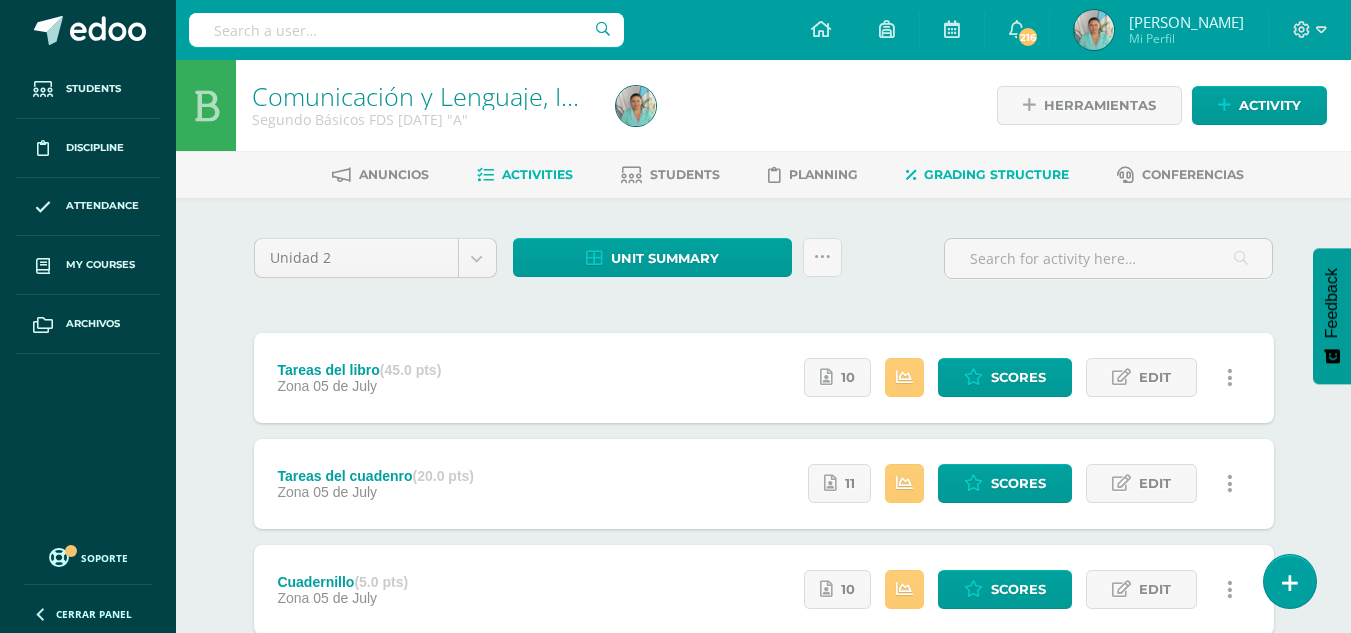 click on "Grading structure" at bounding box center [996, 174] 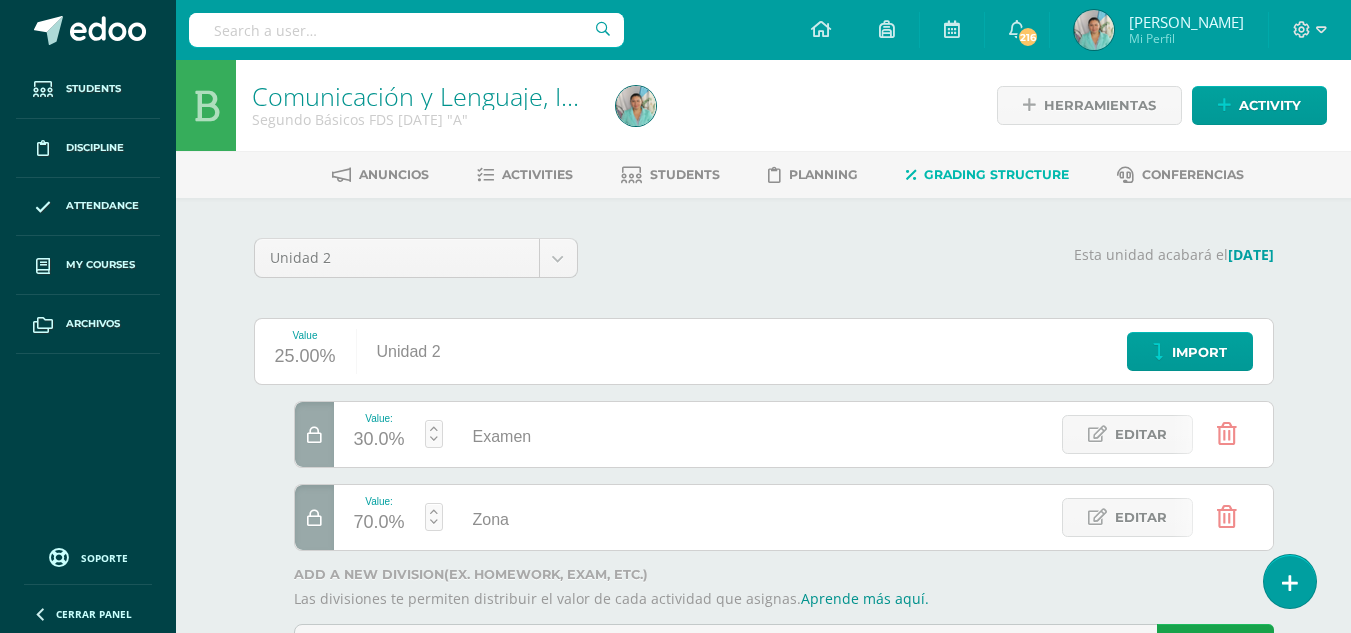 scroll, scrollTop: 0, scrollLeft: 0, axis: both 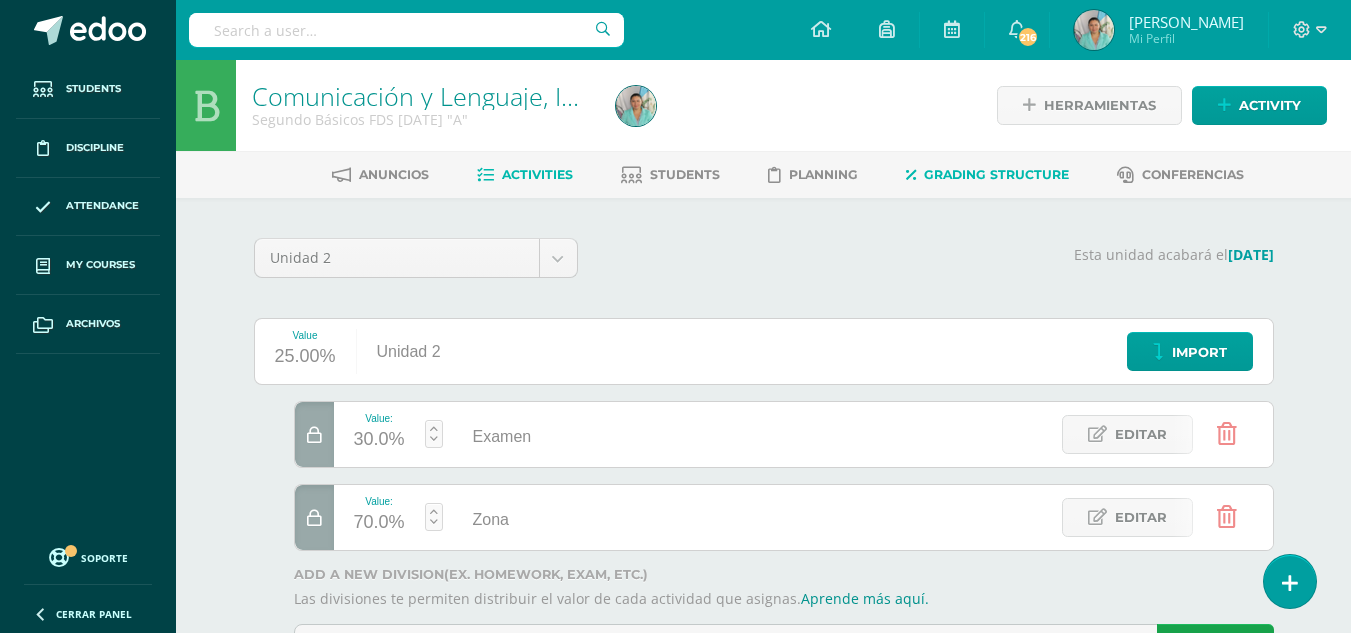 click on "Activities" at bounding box center [537, 174] 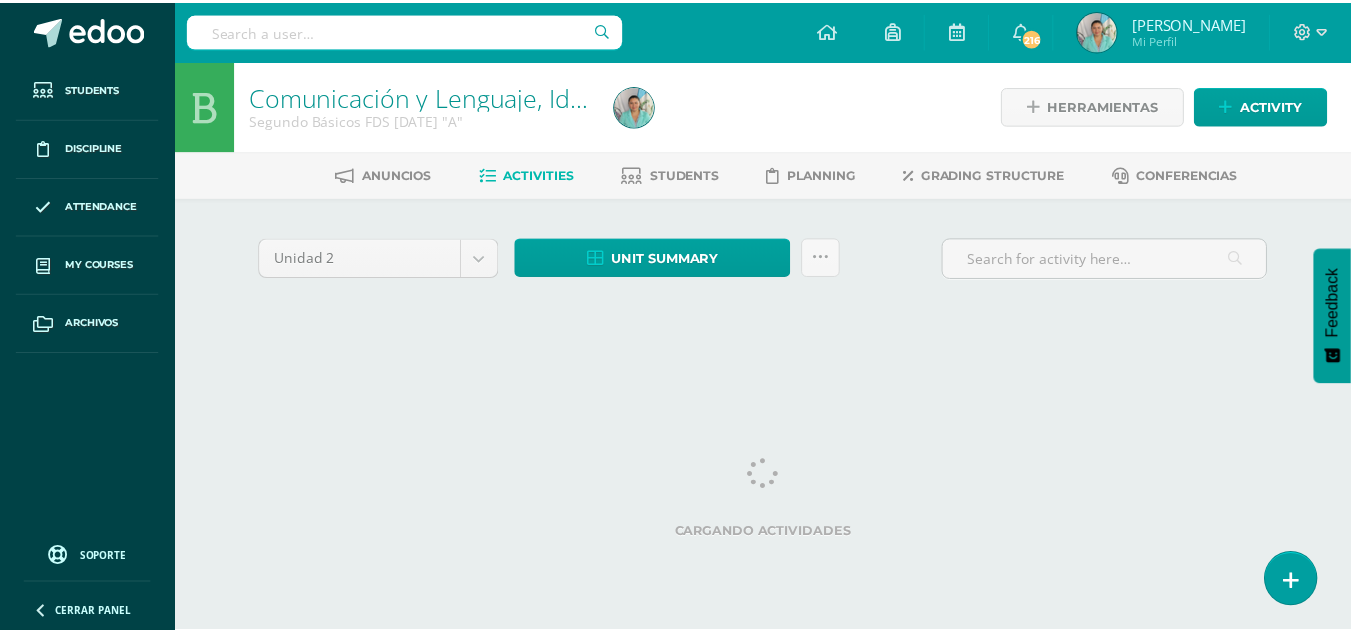 scroll, scrollTop: 0, scrollLeft: 0, axis: both 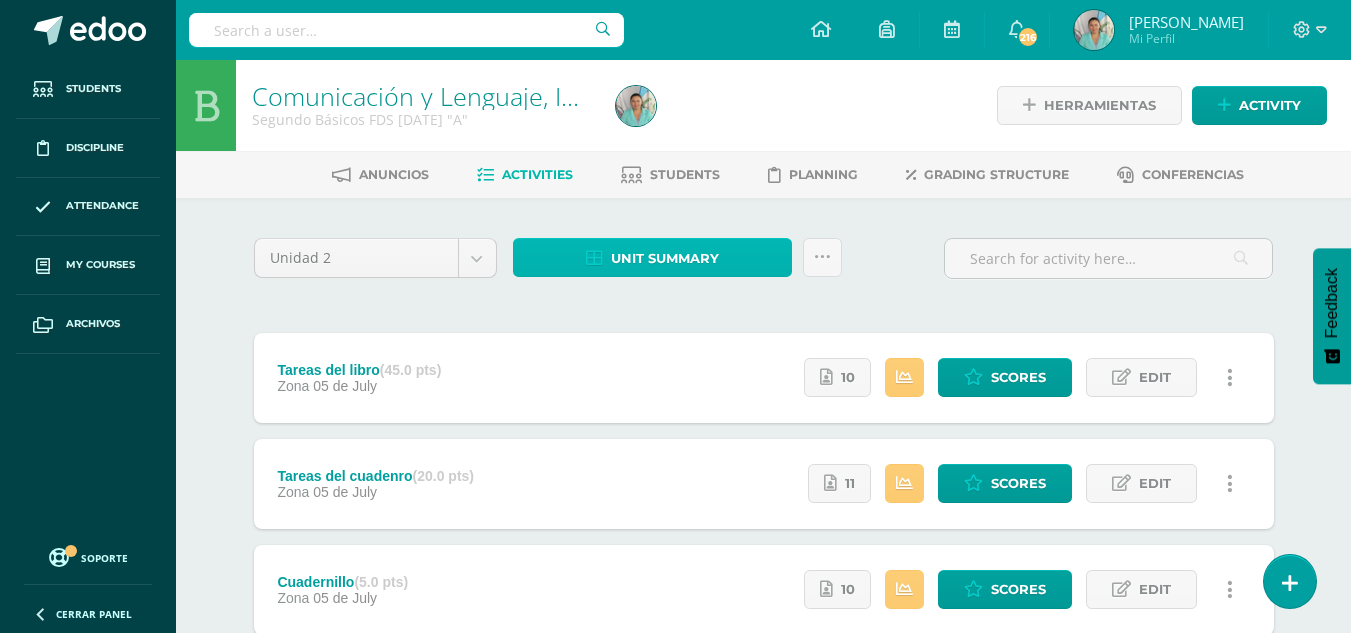 click on "Unit summary" at bounding box center [665, 258] 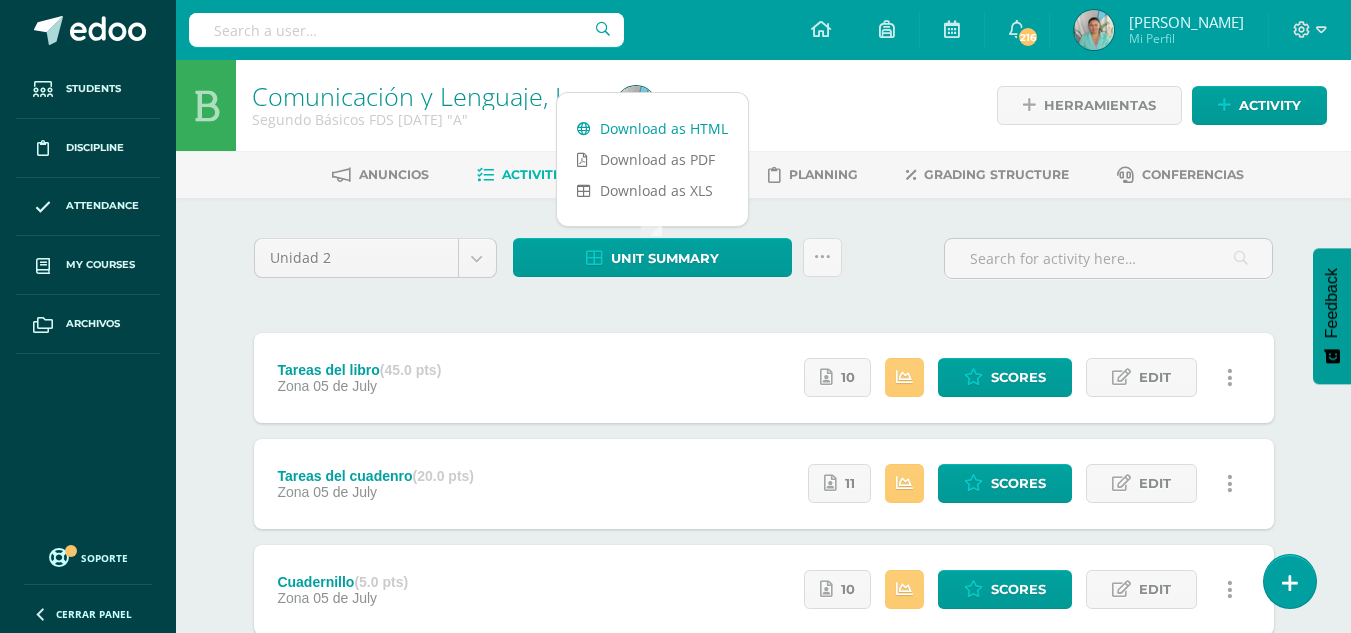 click on "Download as HTML" at bounding box center (652, 128) 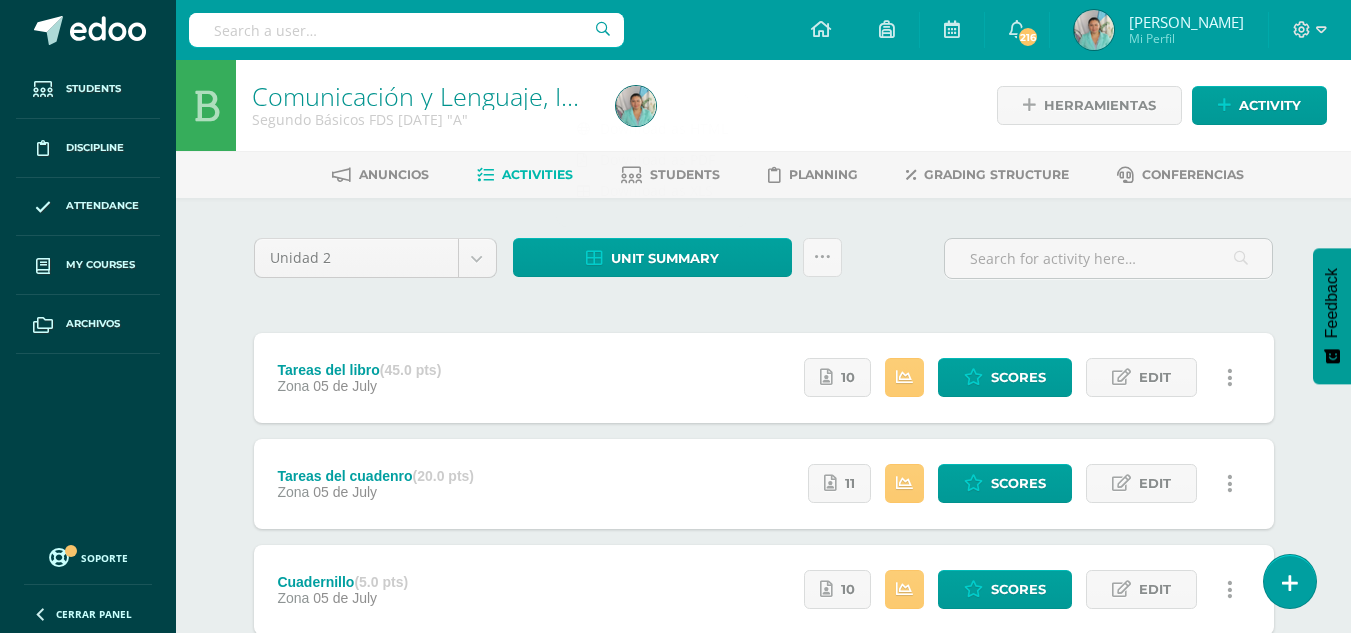 click on "Unidad 2                             Unidad 1 Unidad 2 Unidad 3 Unidad 4 Unit summary
Subir actividades en masa
Send scores for review
Activity history
¿Estás seguro que deseas  Enviar a revisión  las notas de este curso?
Esta acción  enviará una notificación a tu supervisor y no podrás eliminar o cambiar tus notas.  Esta acción no podrá ser revertida a menos que se te conceda permiso
Cancel
Send for review
Creación  y  Calificación   en masa.
Para poder crear actividades y calificar las mismas
deberás subir
un archivo Excel
en el cual incluyas las
o en el formato adjunto." at bounding box center [764, 266] 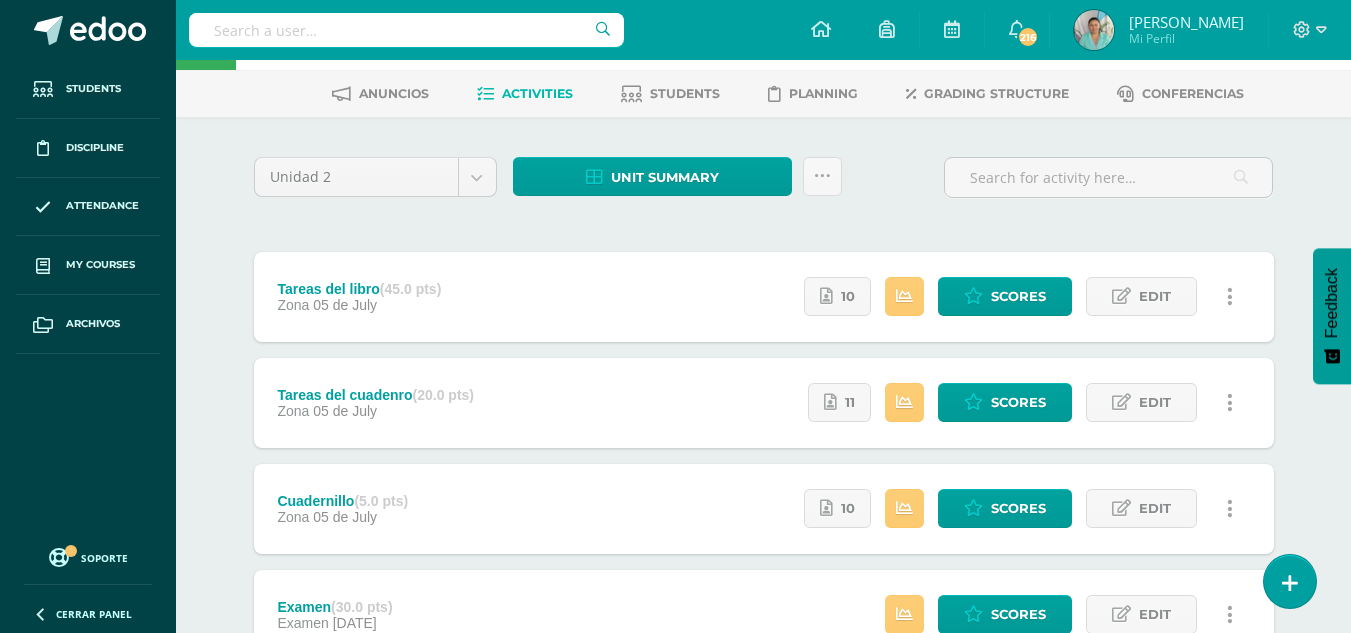 scroll, scrollTop: 241, scrollLeft: 0, axis: vertical 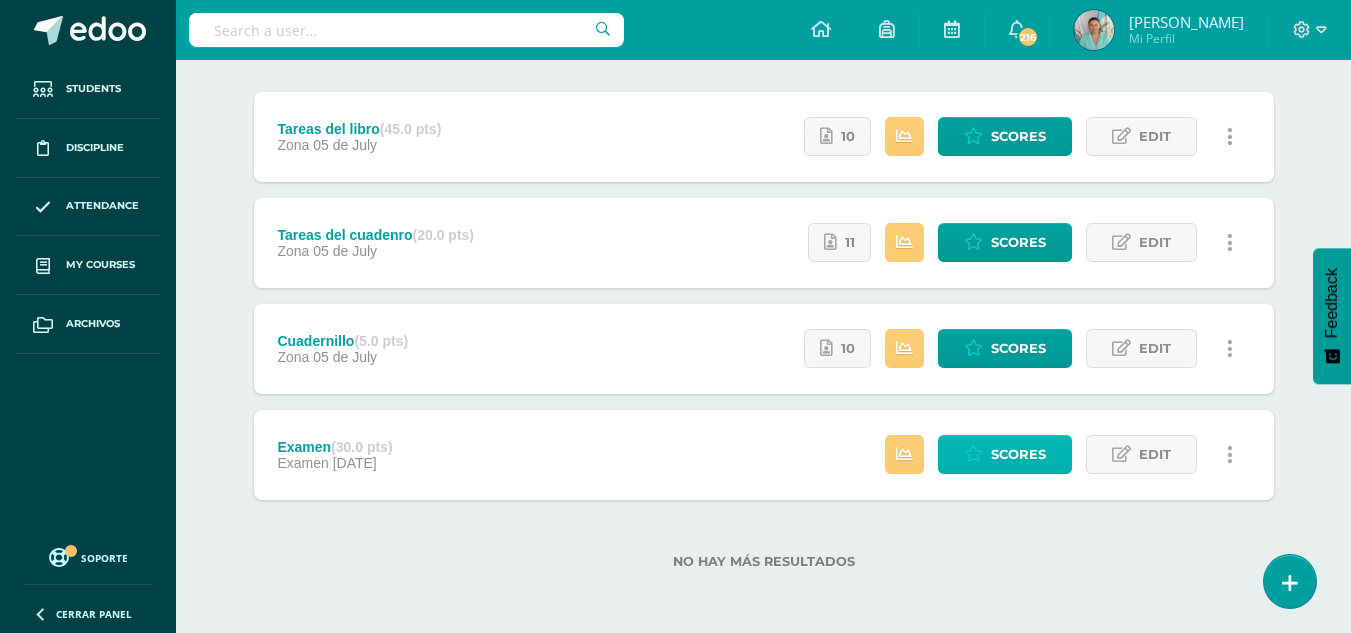 click on "Scores" at bounding box center (1005, 454) 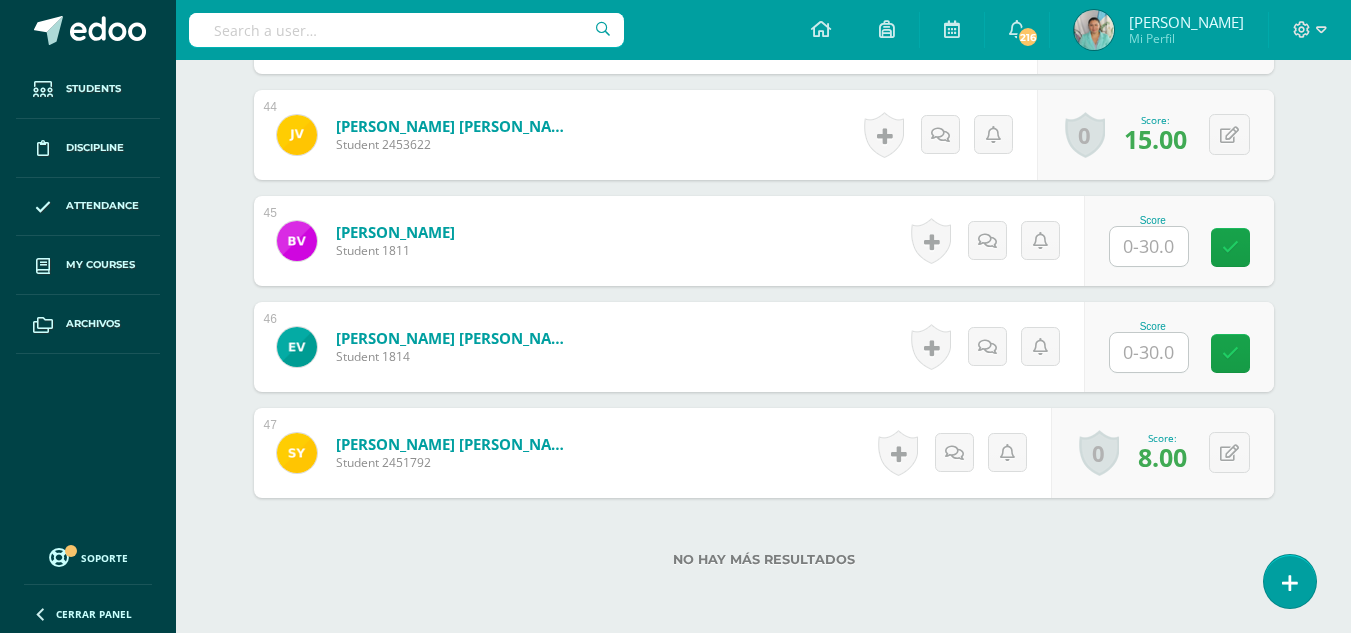scroll, scrollTop: 5257, scrollLeft: 0, axis: vertical 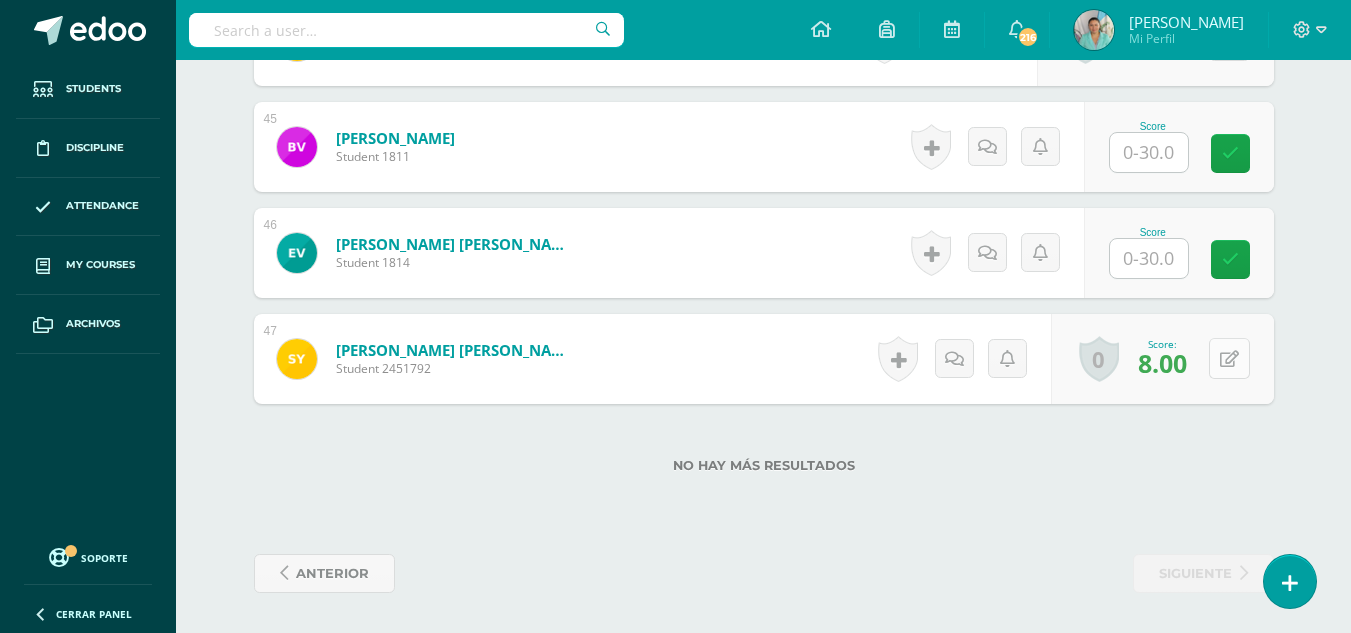 click at bounding box center [1229, 359] 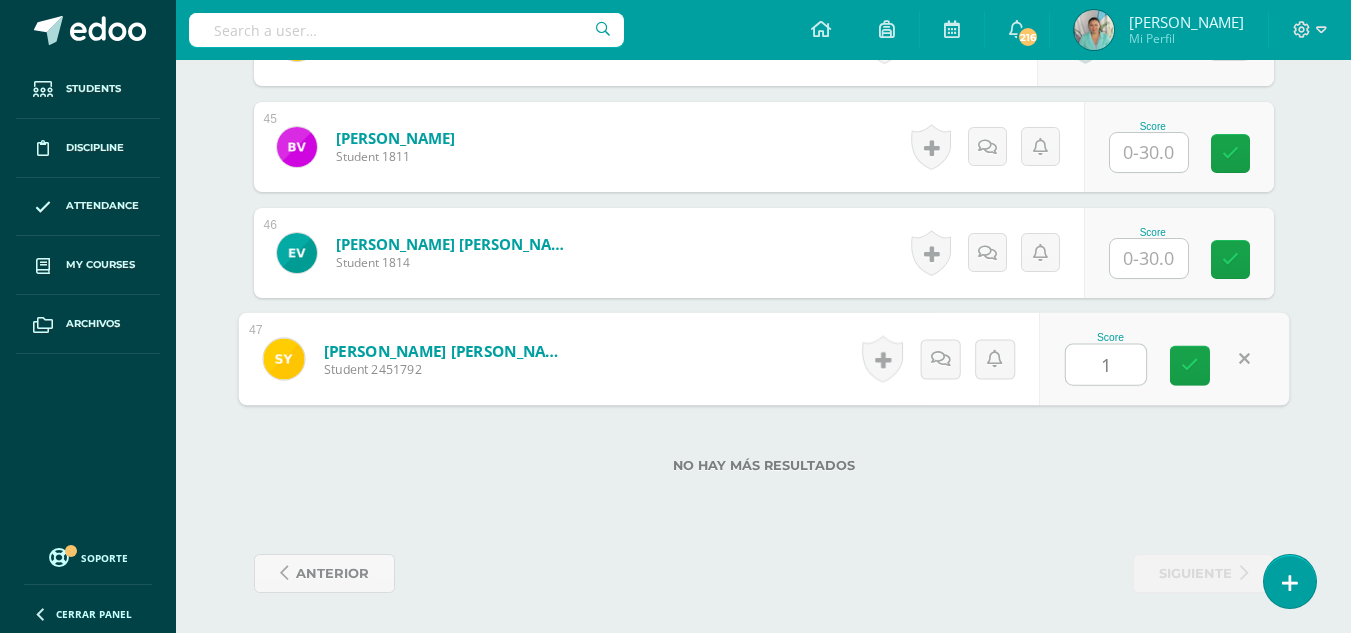 type on "10" 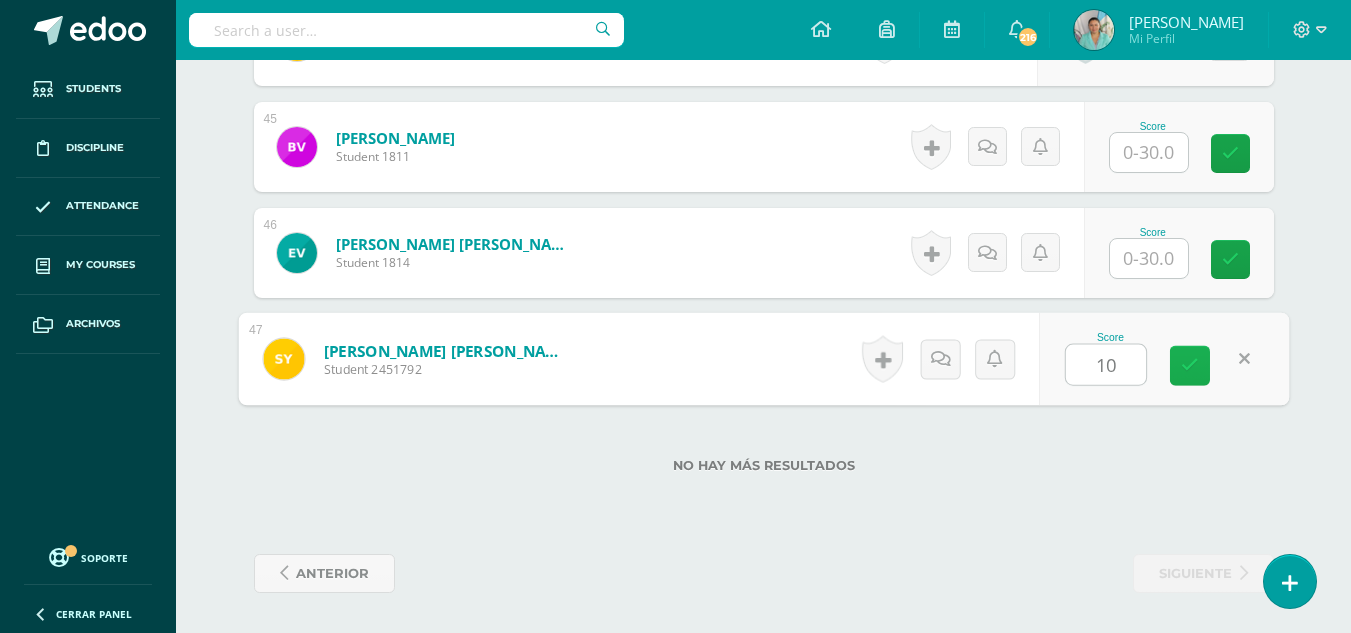 click at bounding box center (1190, 366) 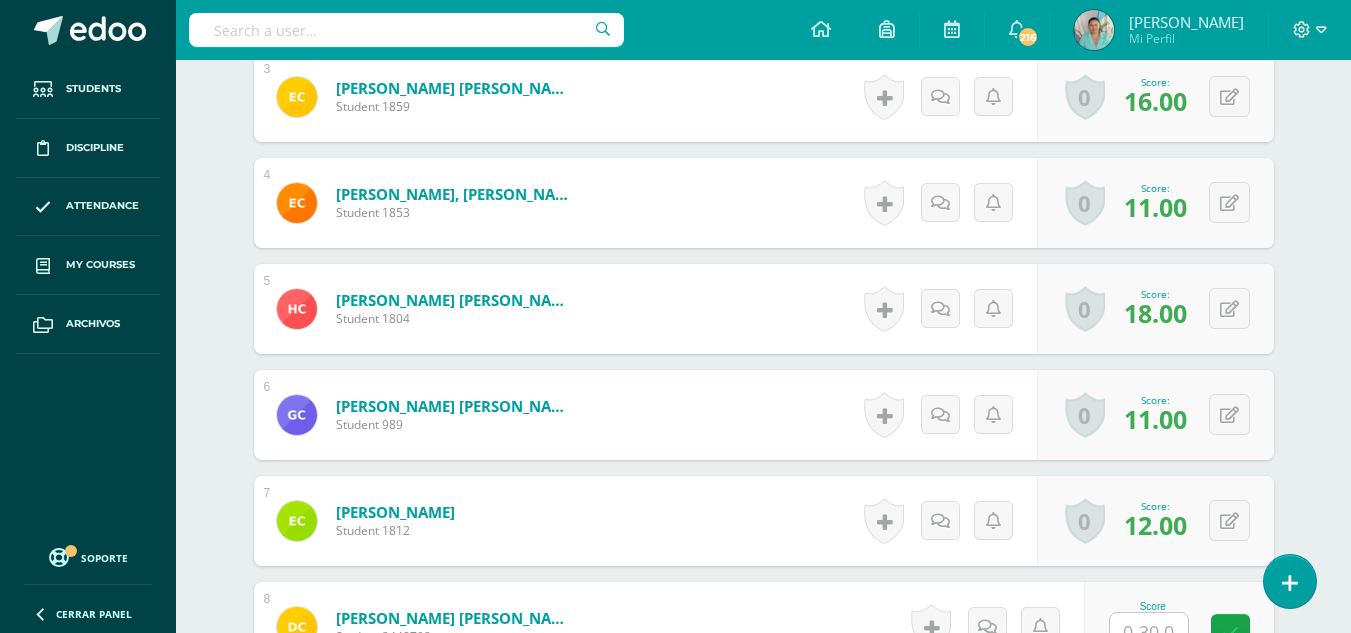 scroll, scrollTop: 0, scrollLeft: 0, axis: both 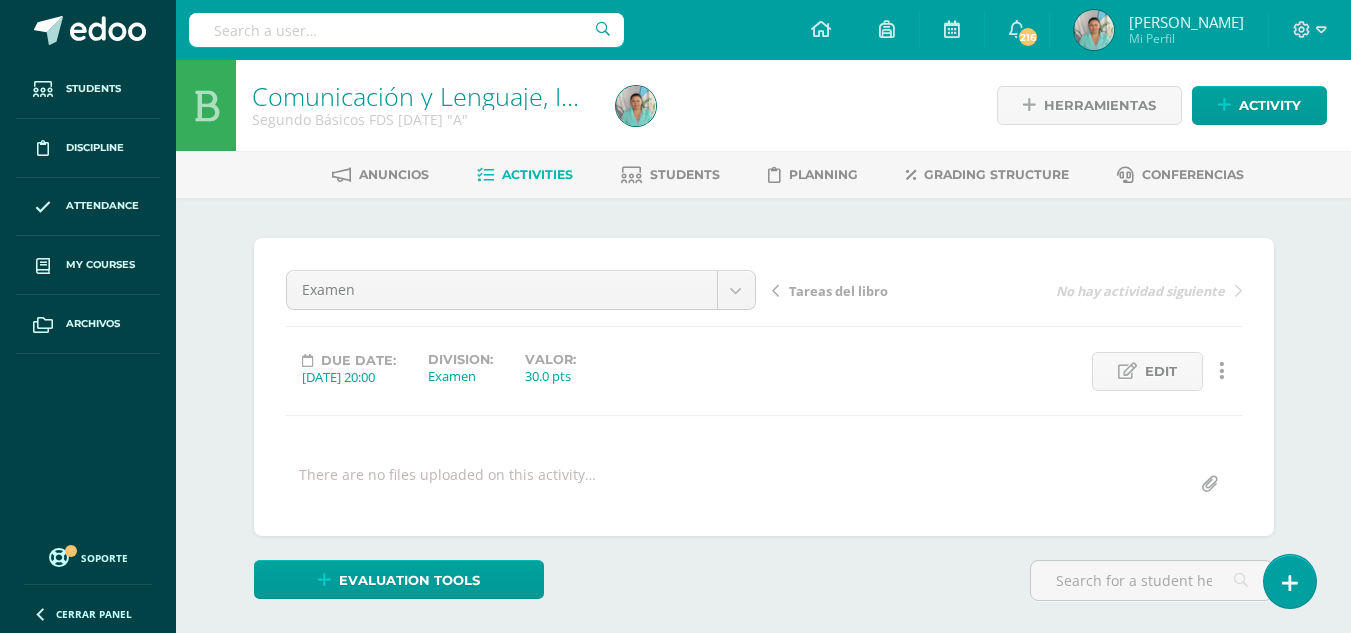 click on "Activities" at bounding box center (525, 175) 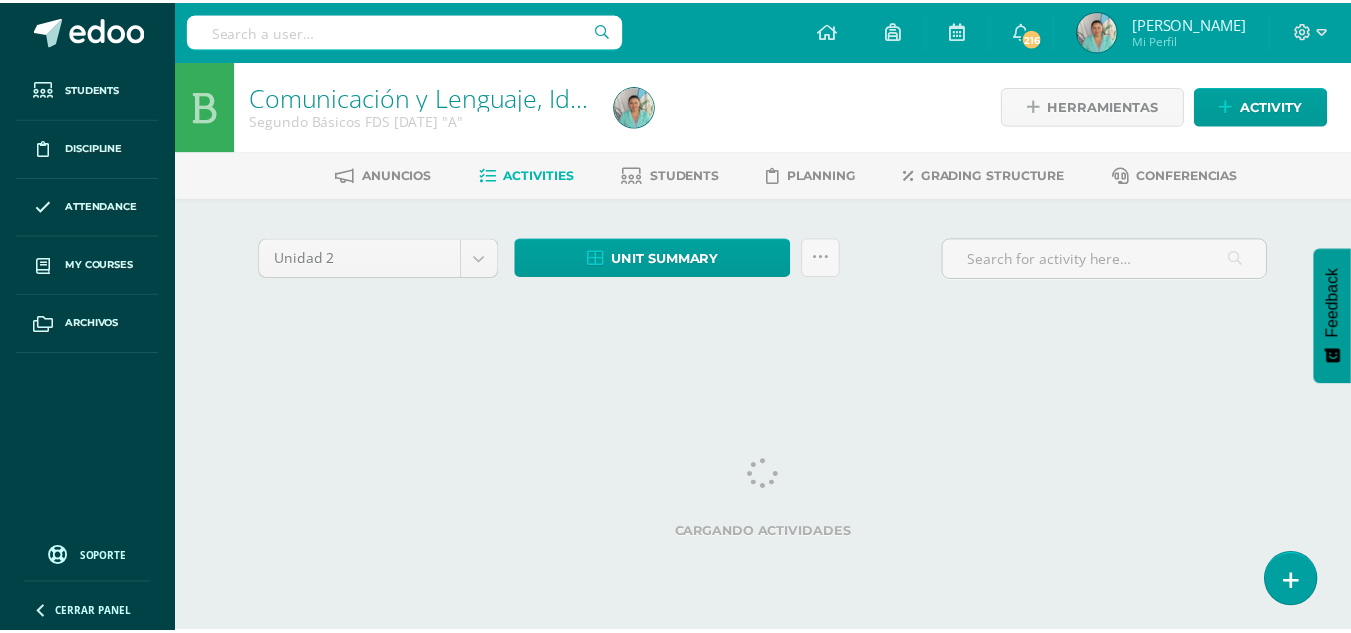 scroll, scrollTop: 0, scrollLeft: 0, axis: both 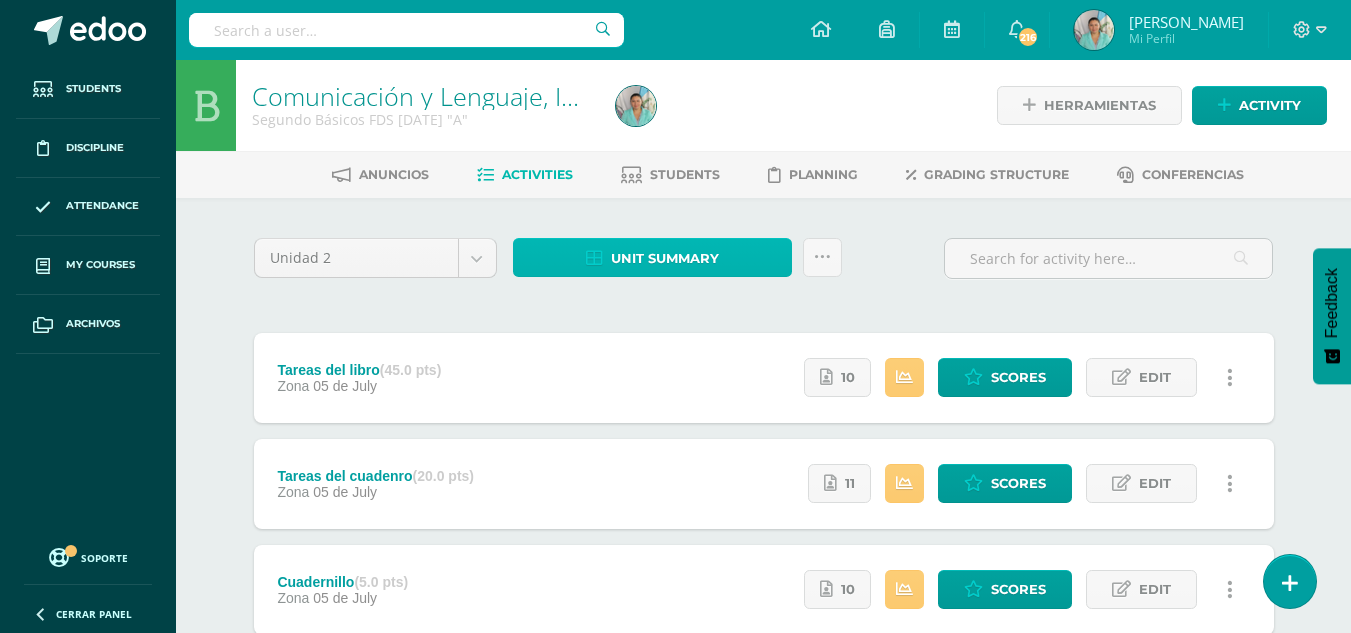 click on "Unit summary" at bounding box center (665, 258) 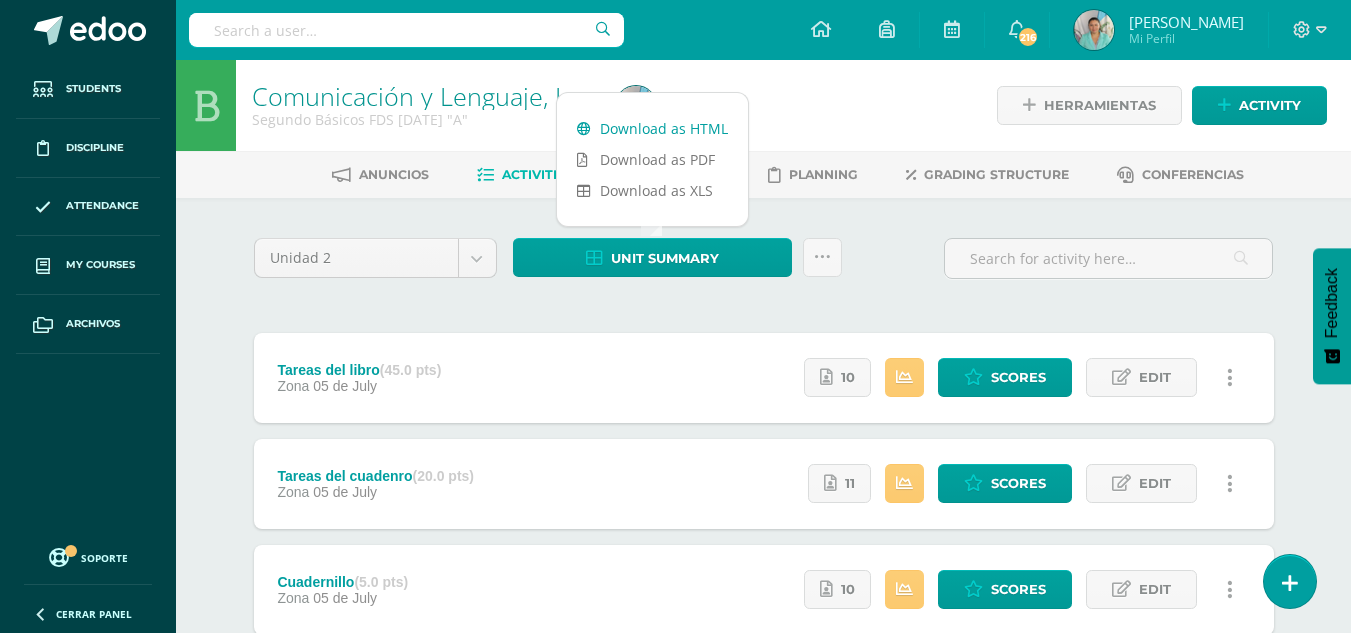 click on "Download as HTML" at bounding box center (652, 128) 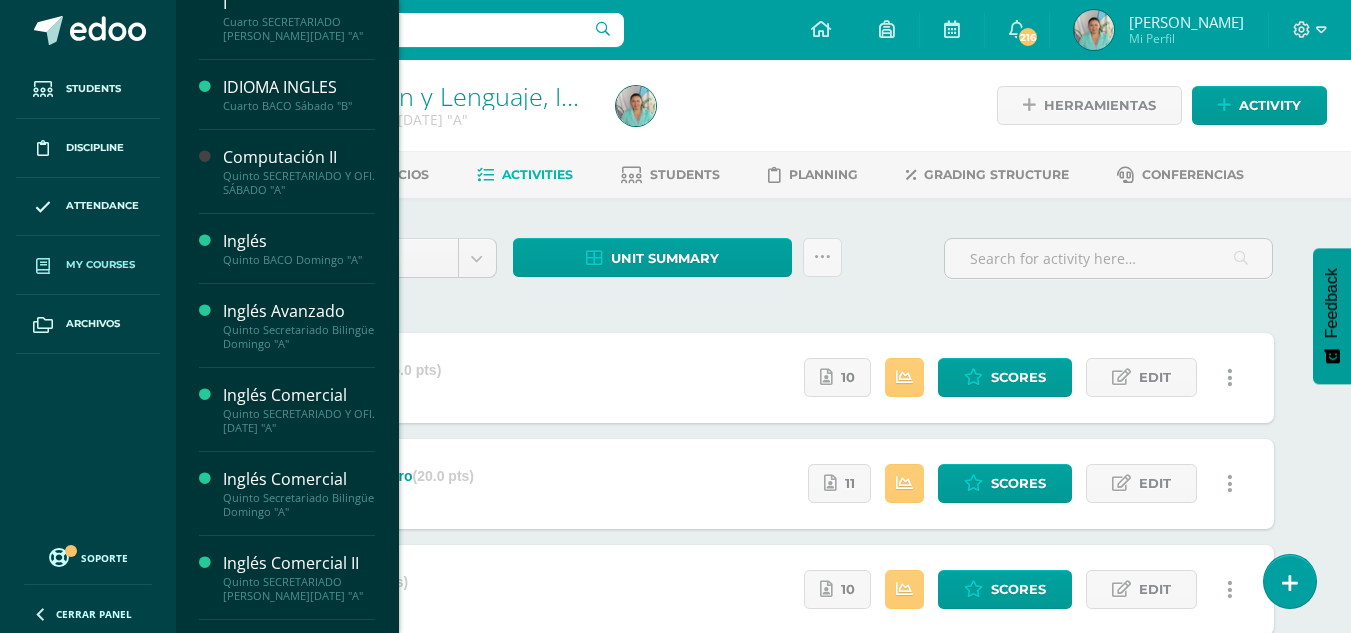 scroll, scrollTop: 1214, scrollLeft: 0, axis: vertical 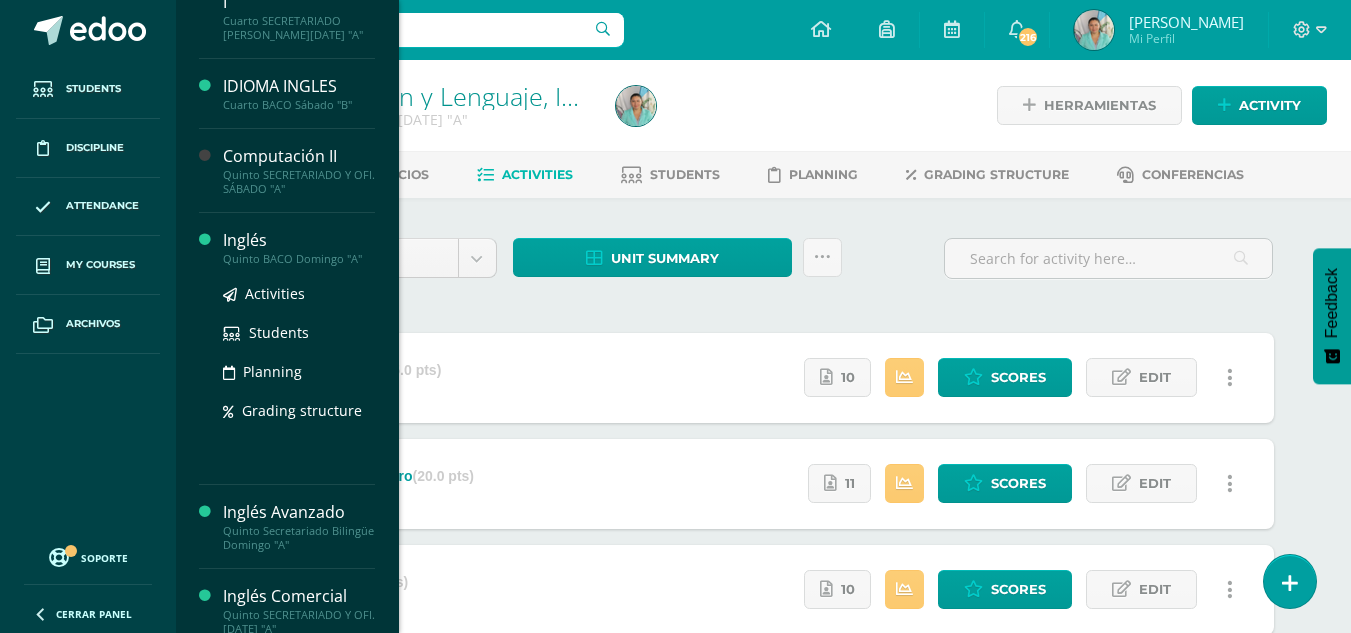 click on "Inglés" at bounding box center [299, 240] 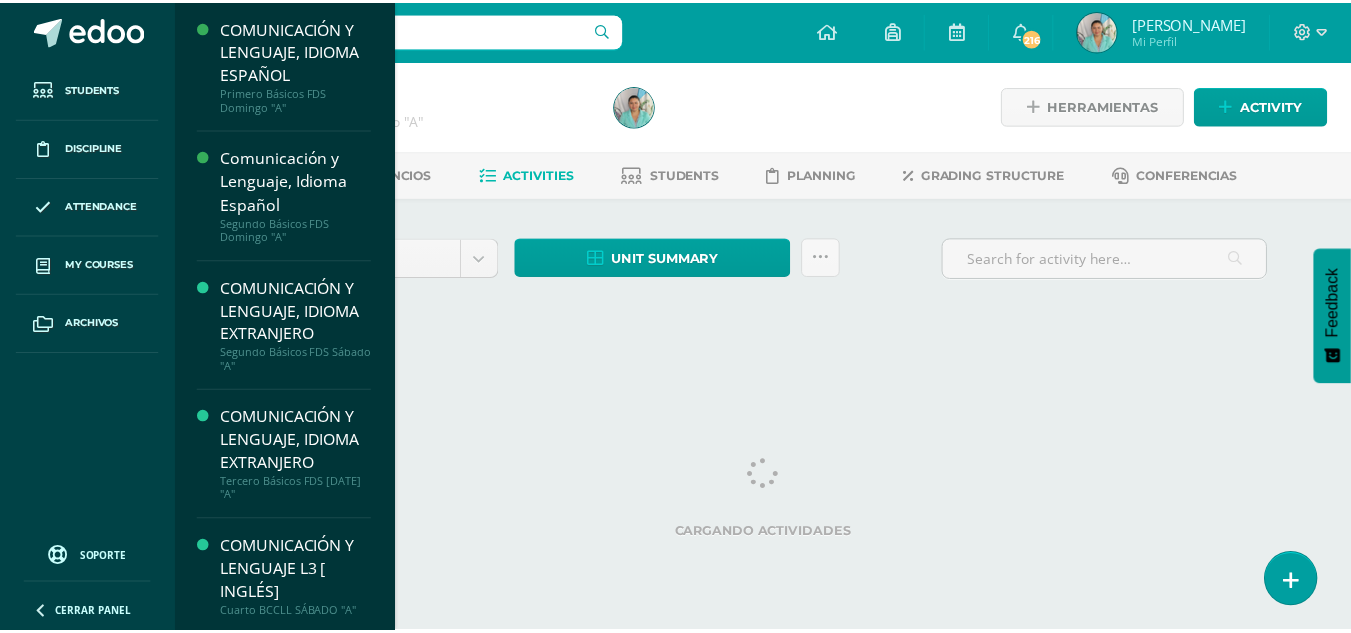 scroll, scrollTop: 0, scrollLeft: 0, axis: both 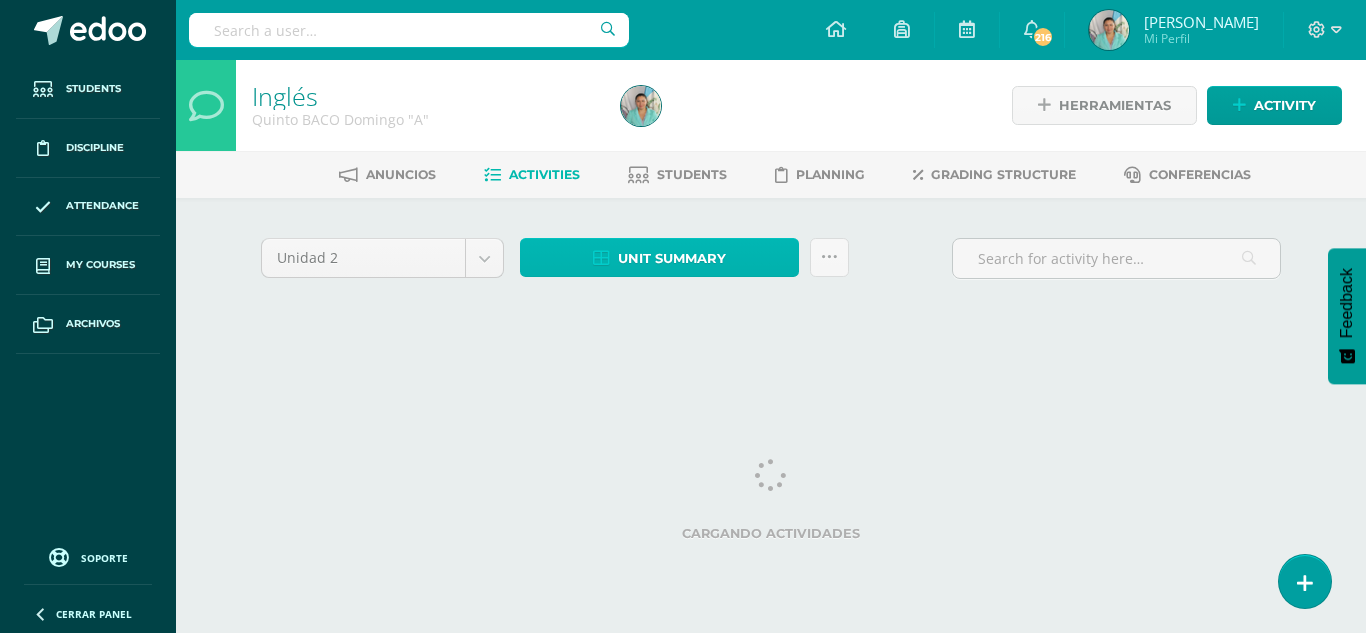 click on "Unit summary" at bounding box center (672, 258) 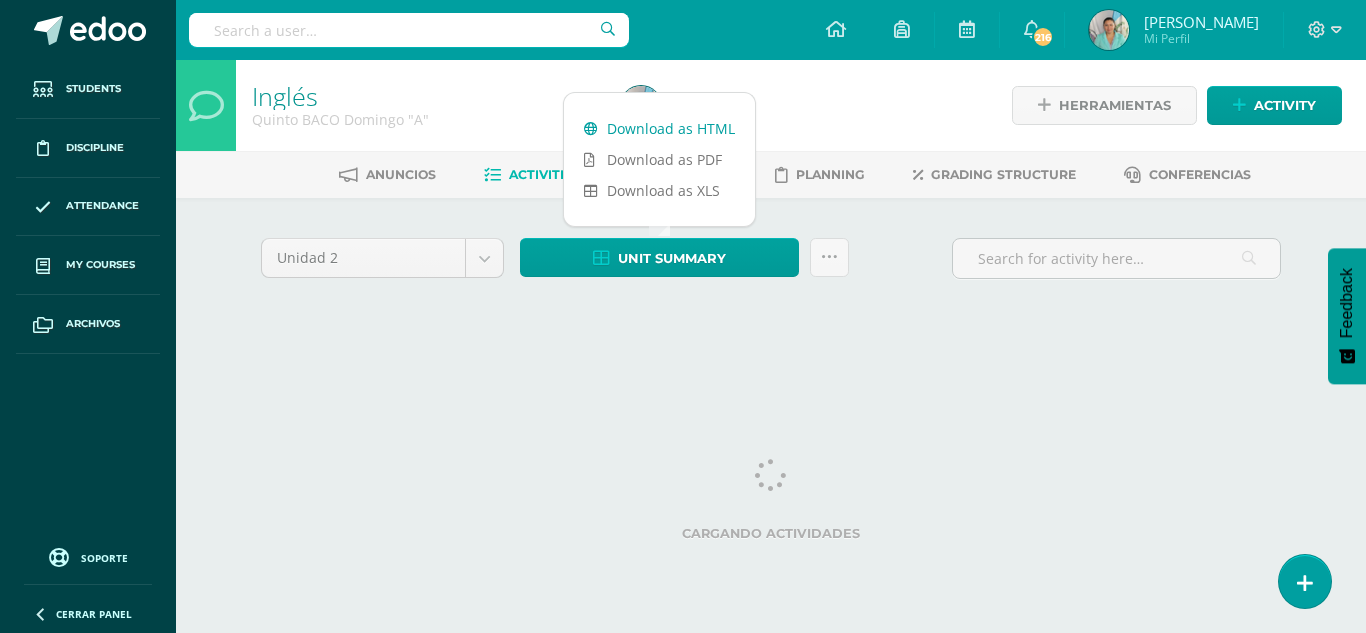 click on "Download as HTML" at bounding box center [659, 128] 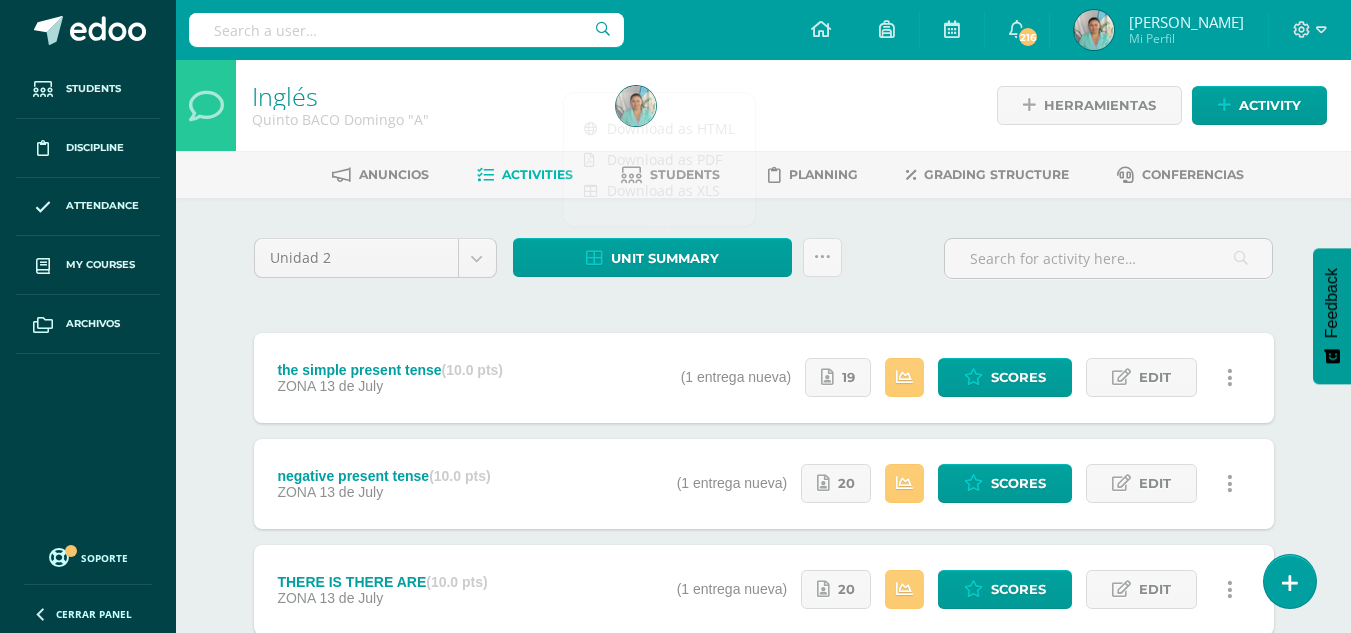 click on "Unidad 2                             Unidad 1 Unidad 2 Unidad 3 Unidad 4 Unit summary
Subir actividades en masa
Send scores for review
Activity history
¿Estás seguro que deseas  Enviar a revisión  las notas de este curso?
Esta acción  enviará una notificación a tu supervisor y no podrás eliminar o cambiar tus notas.  Esta acción no podrá ser revertida a menos que se te conceda permiso
Cancel
Send for review
Creación  y  Calificación   en masa.
Para poder crear actividades y calificar las mismas
deberás subir
un archivo Excel
en el cual incluyas las
o en el formato adjunto.
5" at bounding box center (764, 850) 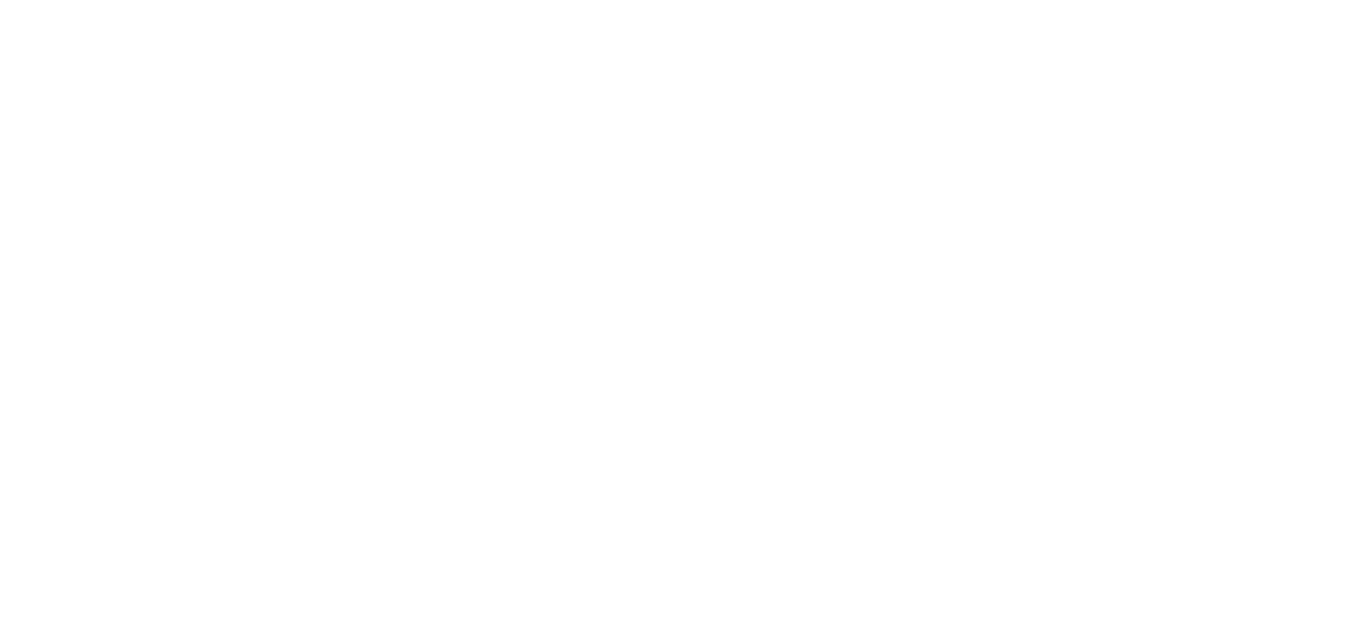 scroll, scrollTop: 0, scrollLeft: 0, axis: both 